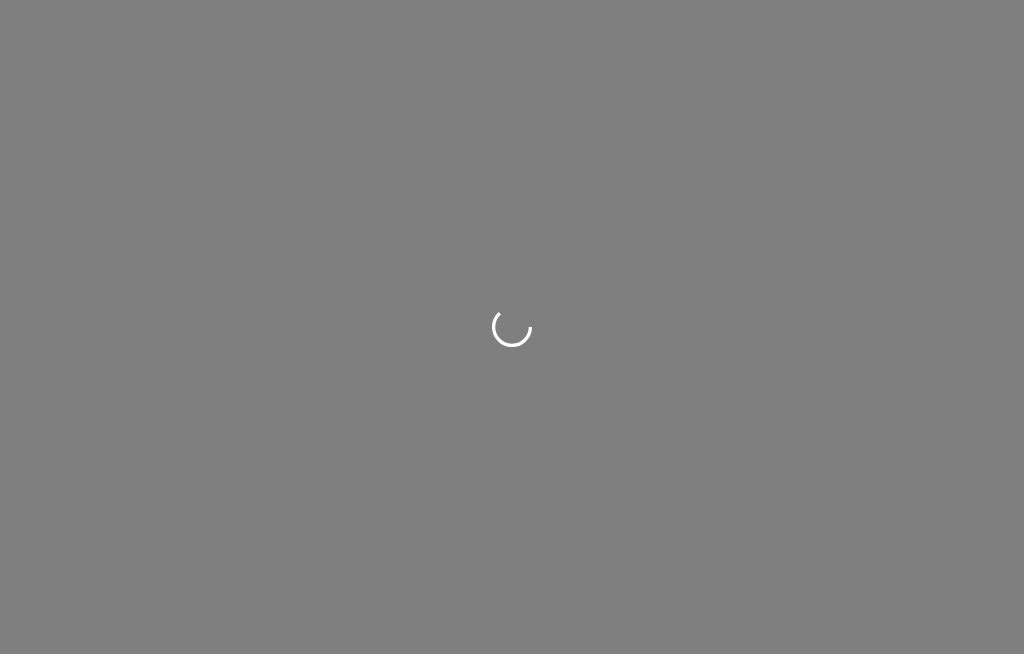 scroll, scrollTop: 0, scrollLeft: 0, axis: both 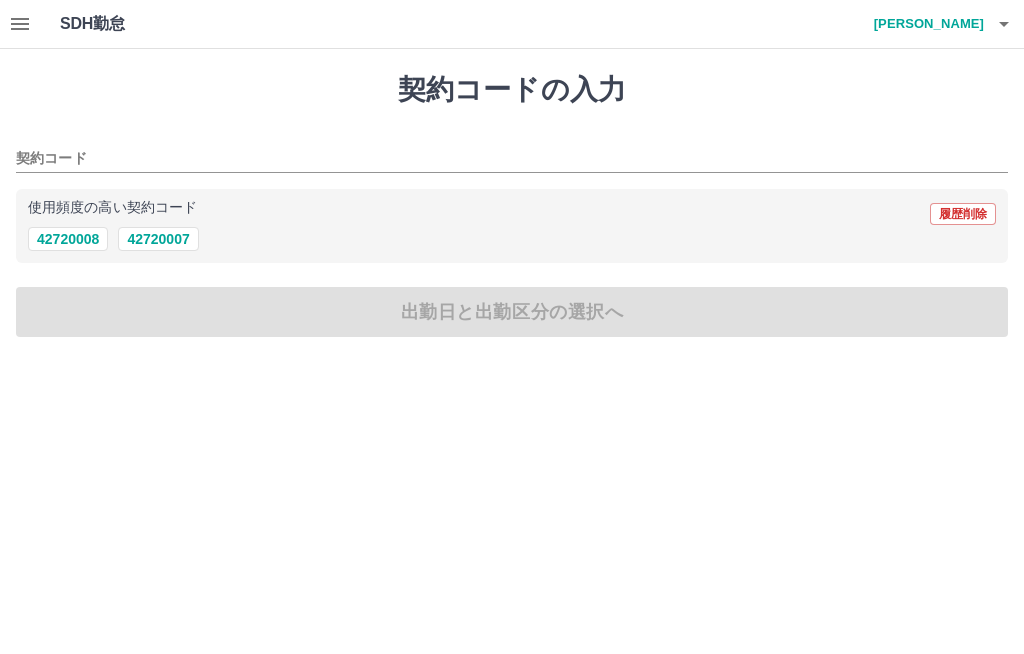click on "42720007" at bounding box center [158, 239] 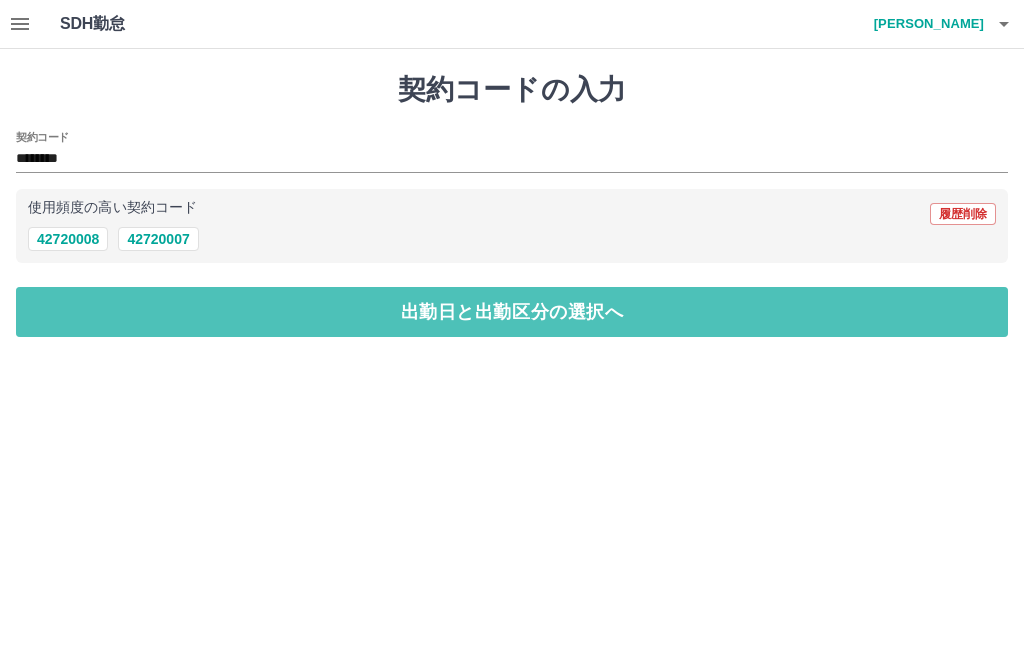 click on "出勤日と出勤区分の選択へ" at bounding box center [512, 312] 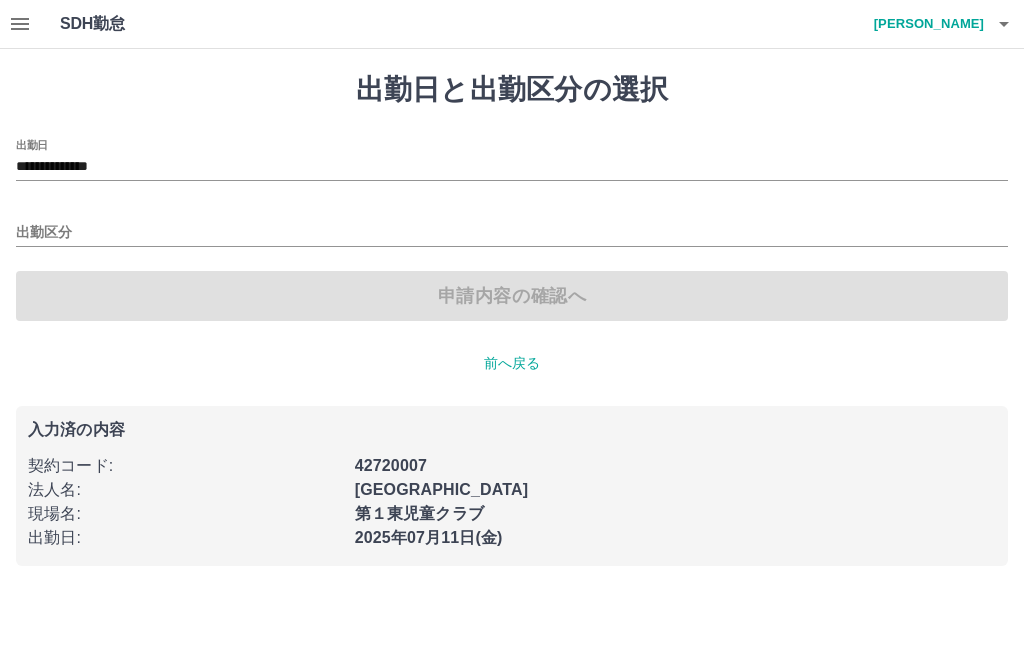 click on "**********" at bounding box center [512, 167] 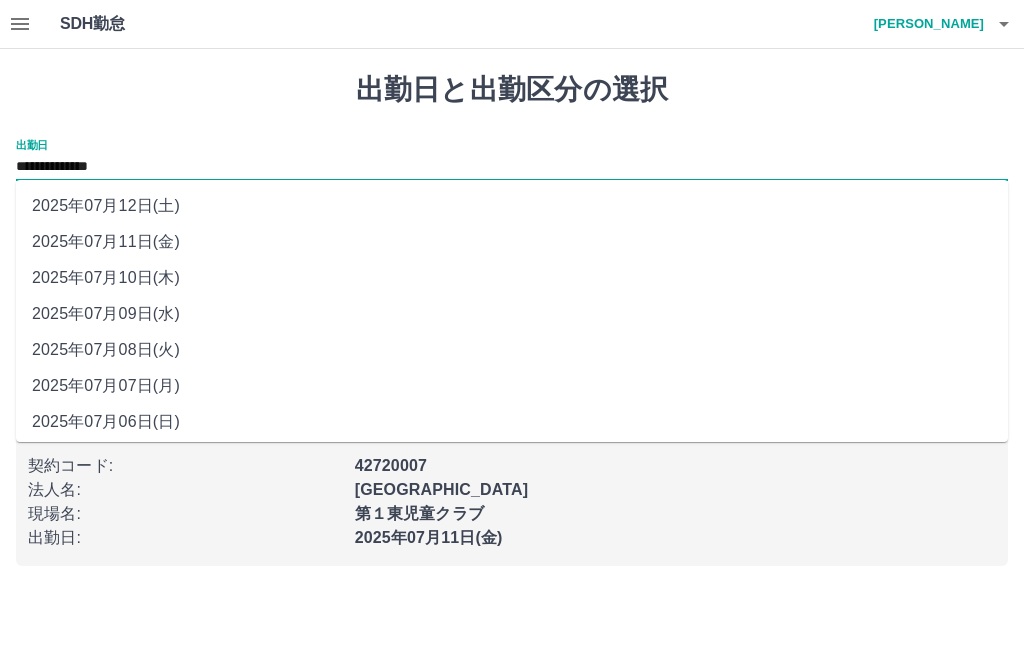 click on "2025年07月09日(水)" at bounding box center [512, 314] 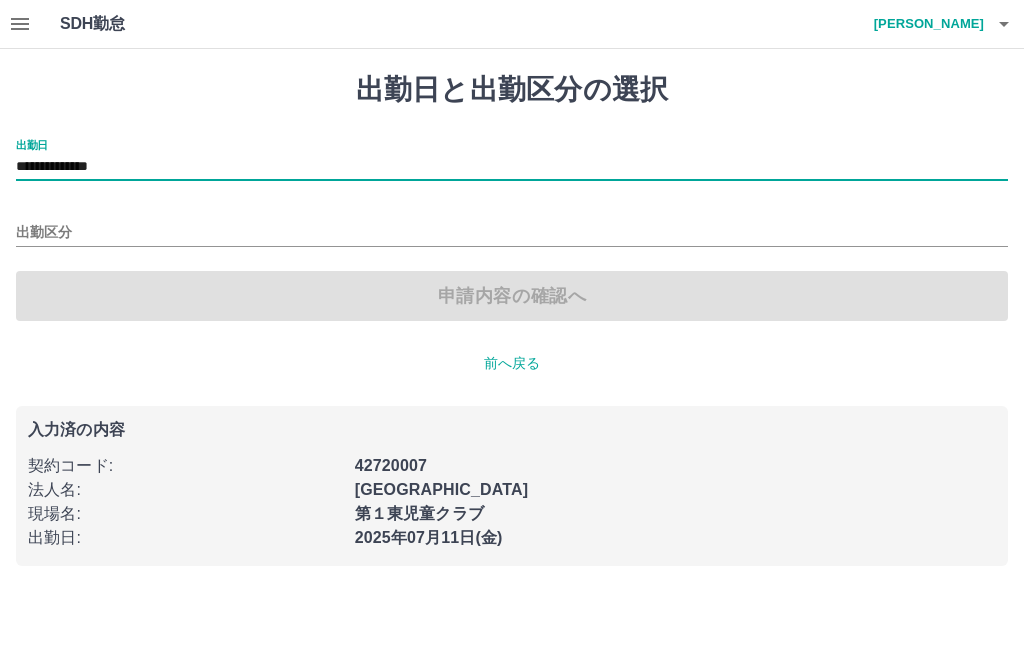 click on "**********" at bounding box center [512, 167] 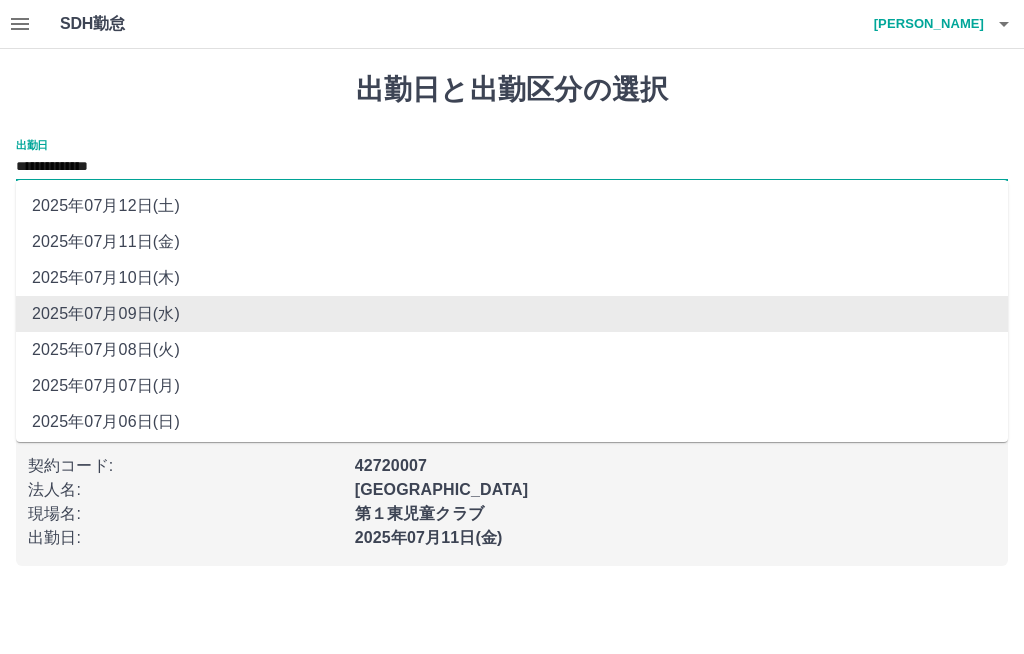 click on "2025年07月10日(木)" at bounding box center (512, 278) 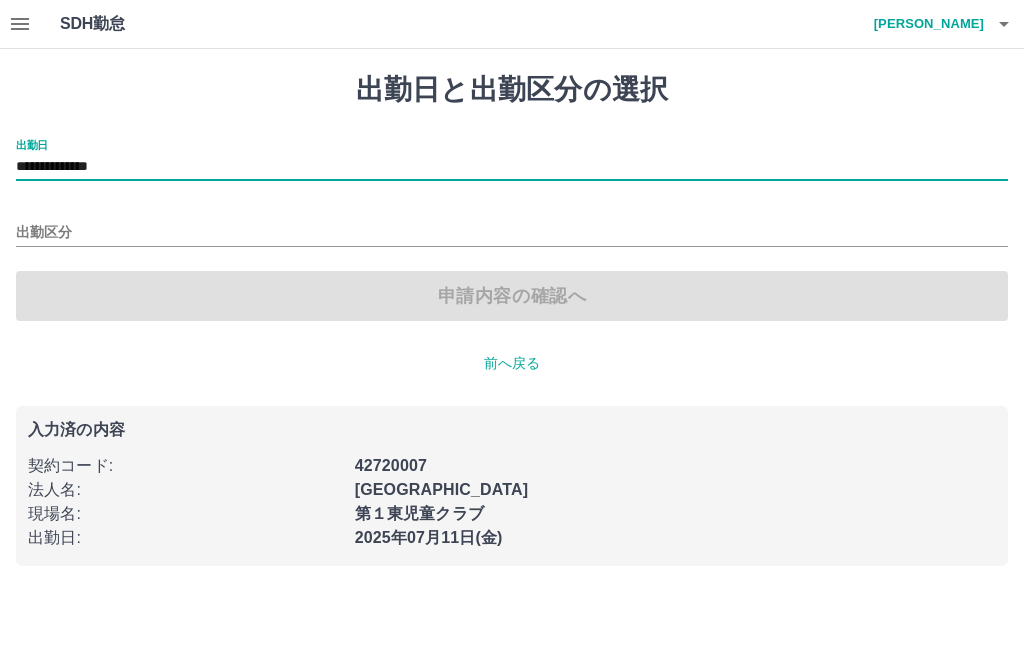 type on "**********" 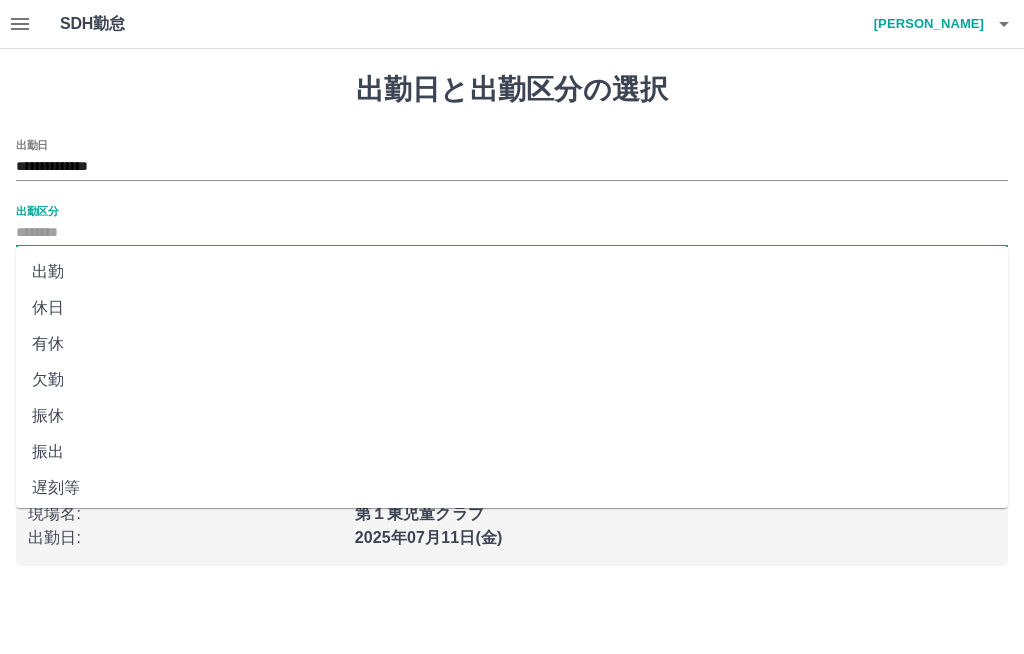 click on "出勤区分" at bounding box center [512, 233] 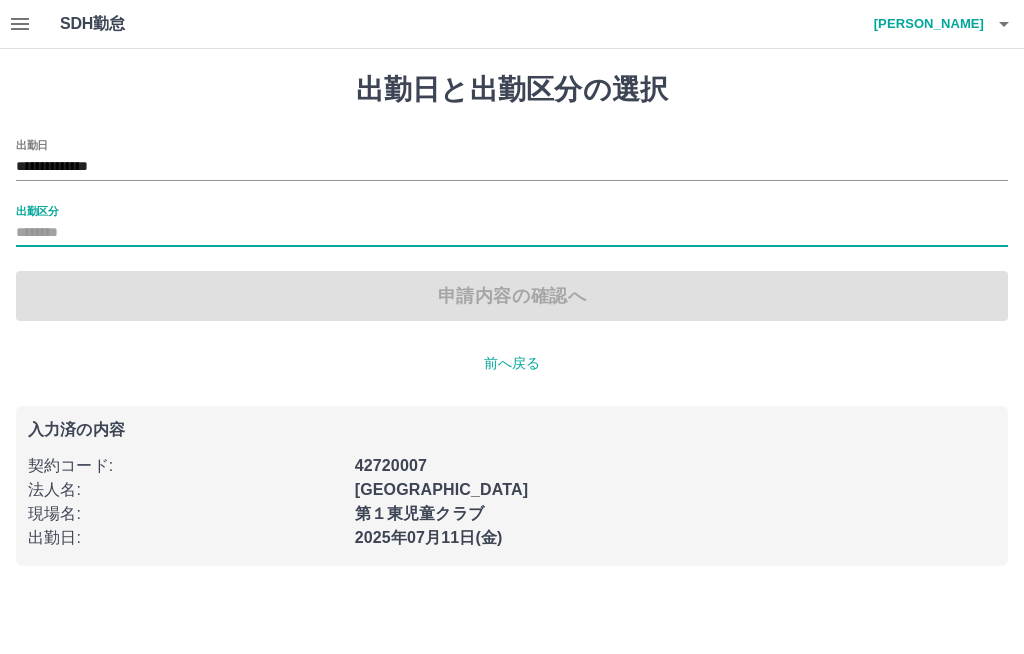 click on "出勤区分" at bounding box center (512, 233) 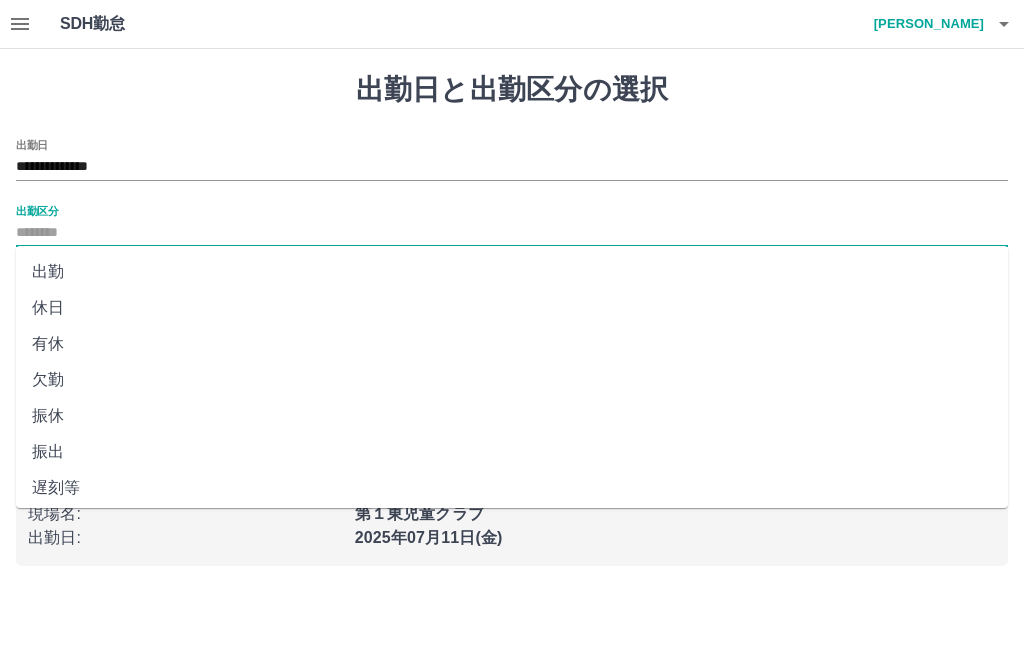 click on "出勤" at bounding box center [512, 272] 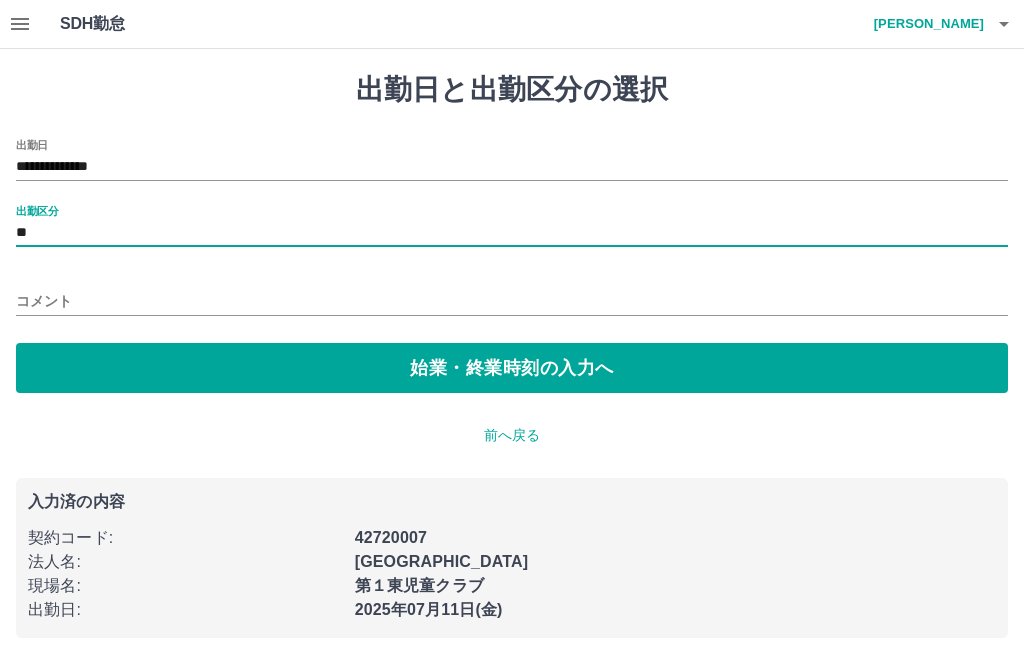 click on "始業・終業時刻の入力へ" at bounding box center [512, 368] 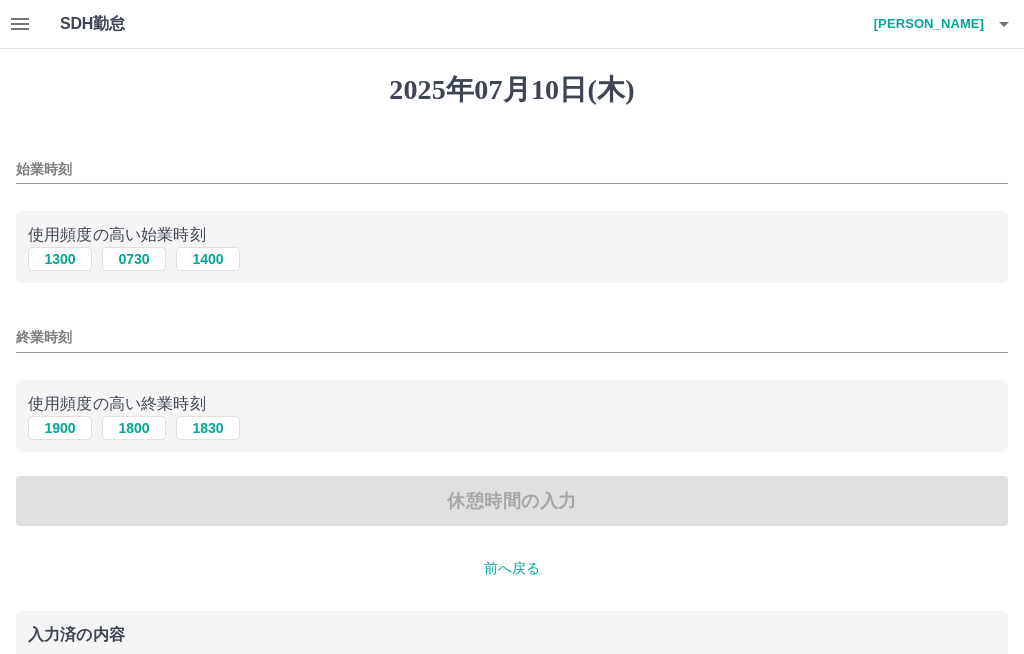 click on "1300" at bounding box center (60, 259) 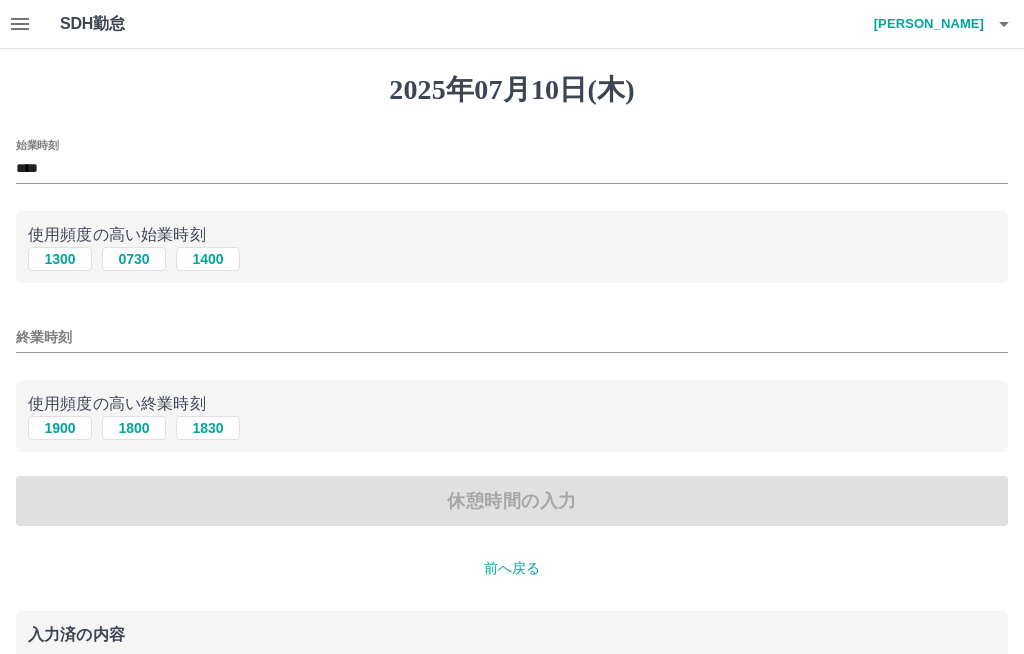 click on "1900" at bounding box center [60, 428] 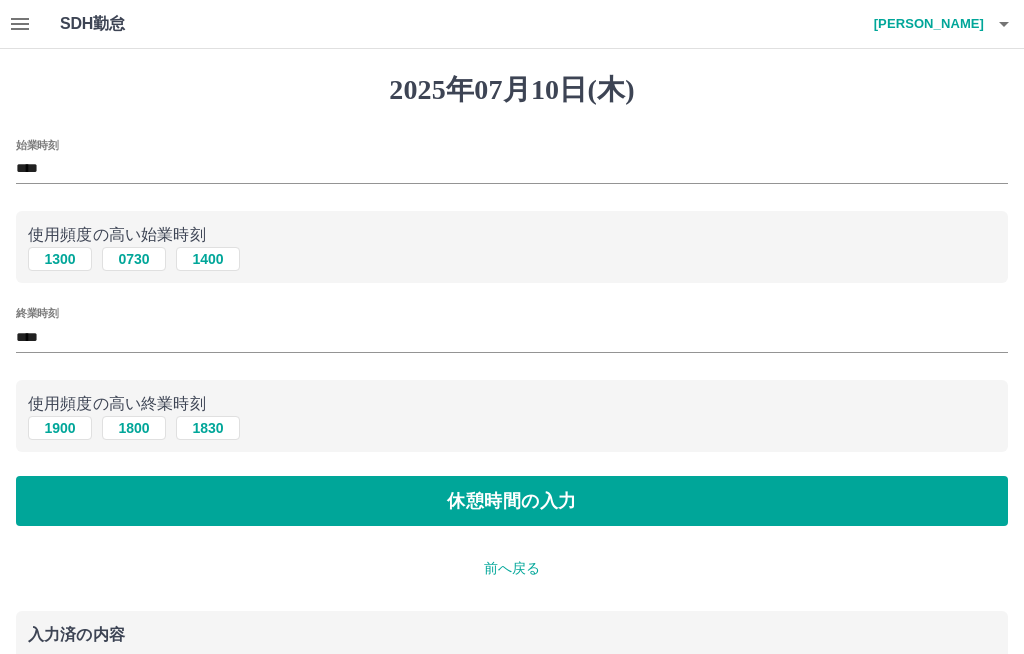 click on "1300 0730 1400" at bounding box center (512, 259) 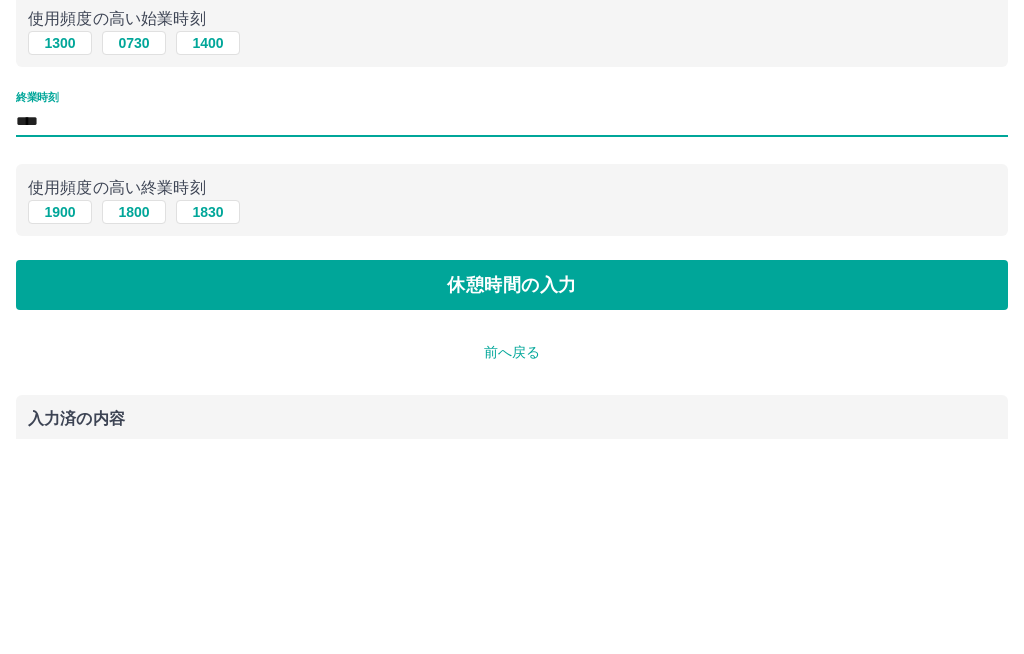 click on "****" at bounding box center (512, 337) 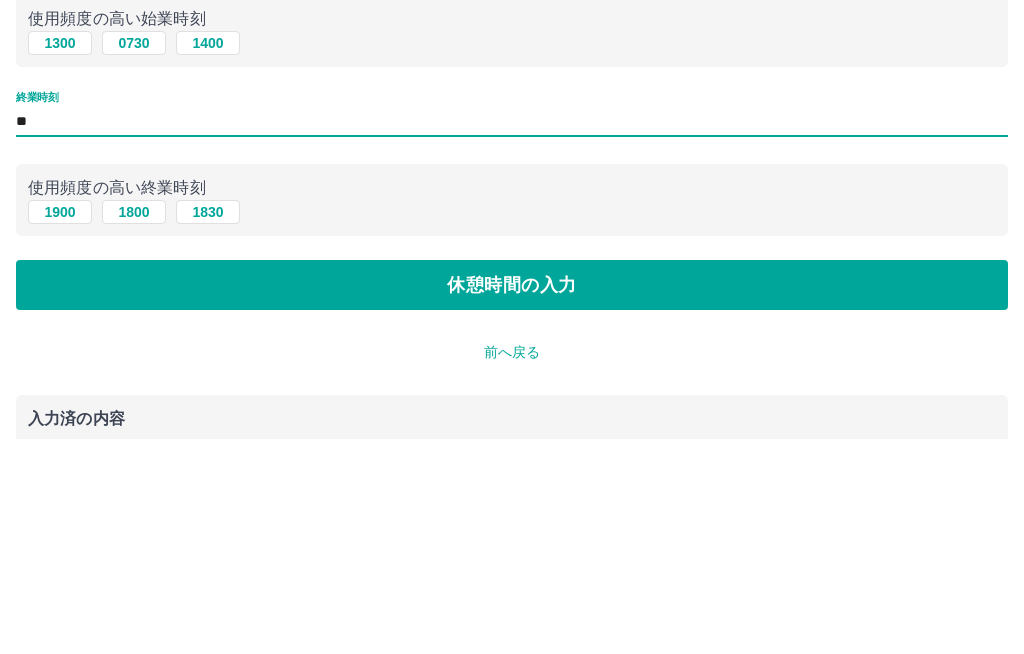 type on "*" 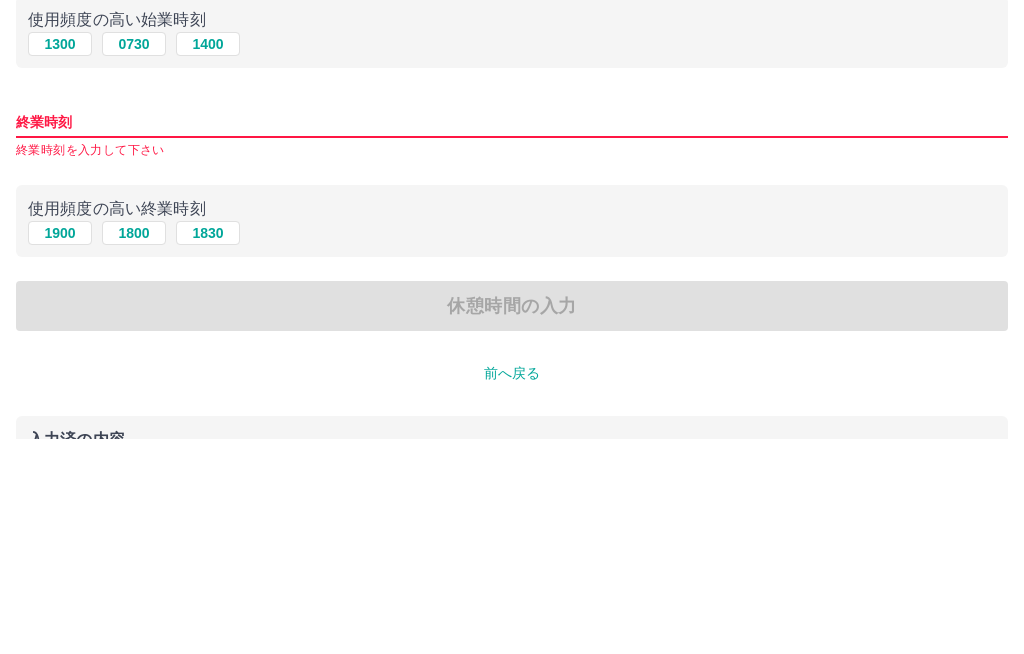 click on "1800" at bounding box center (134, 448) 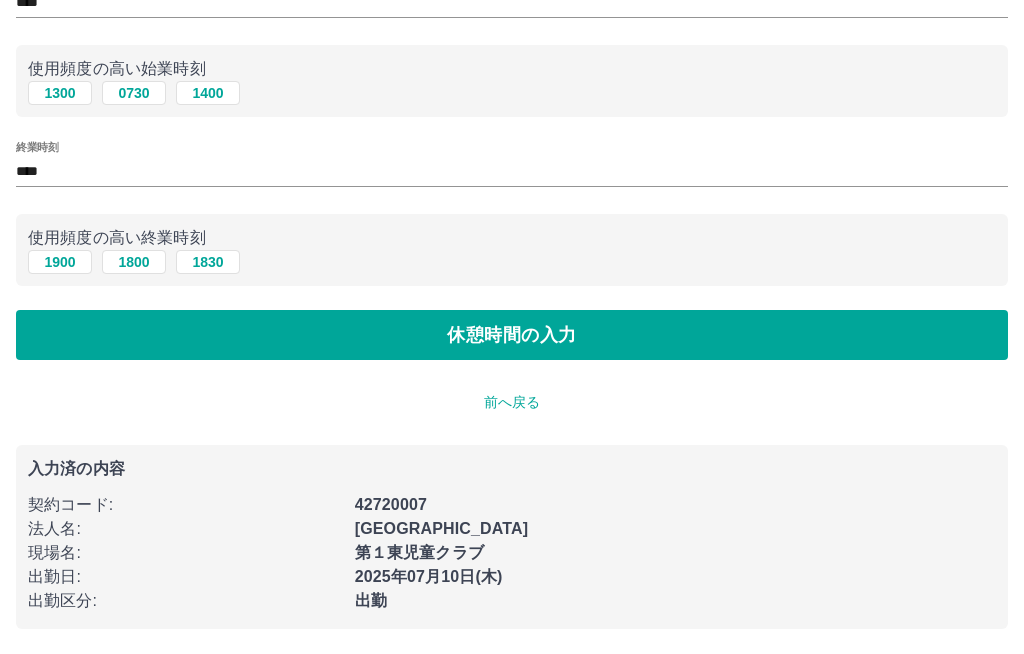 click on "休憩時間の入力" at bounding box center (512, 336) 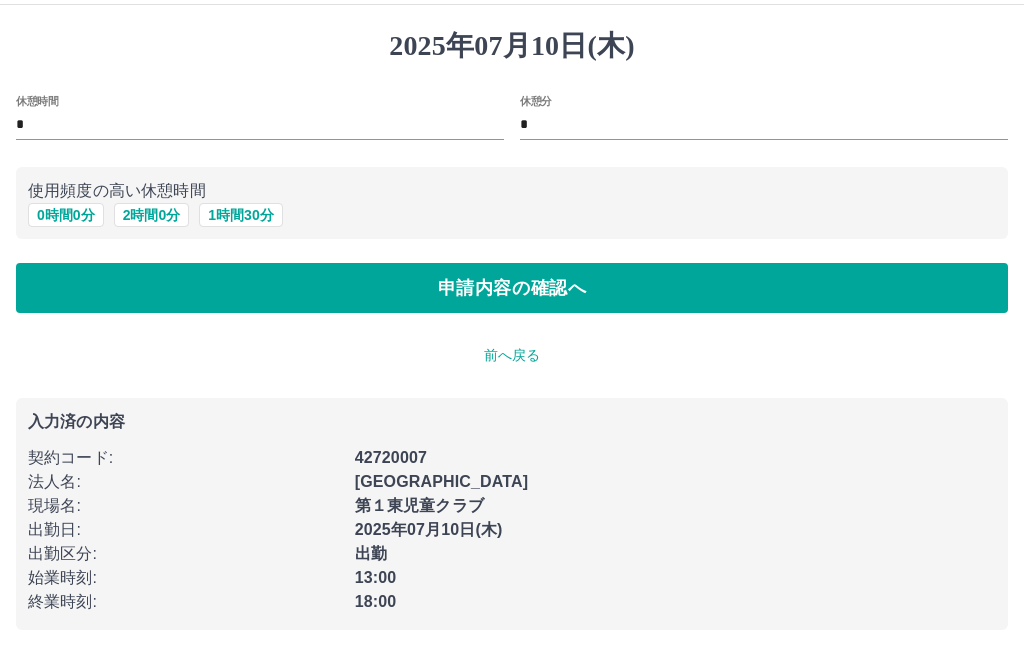 scroll, scrollTop: 1, scrollLeft: 0, axis: vertical 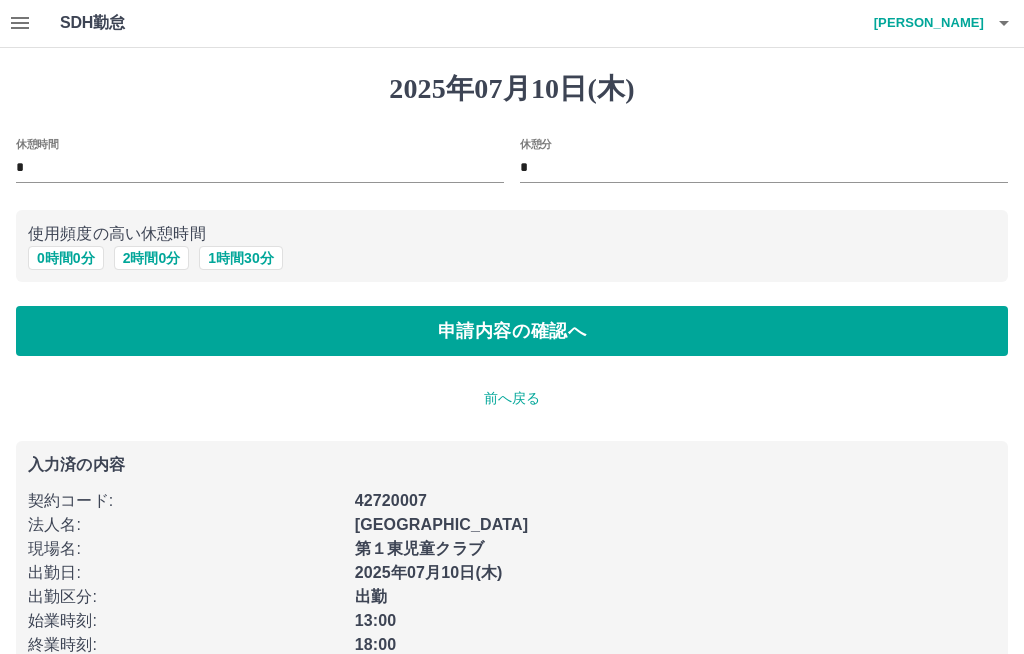click on "申請内容の確認へ" at bounding box center (512, 331) 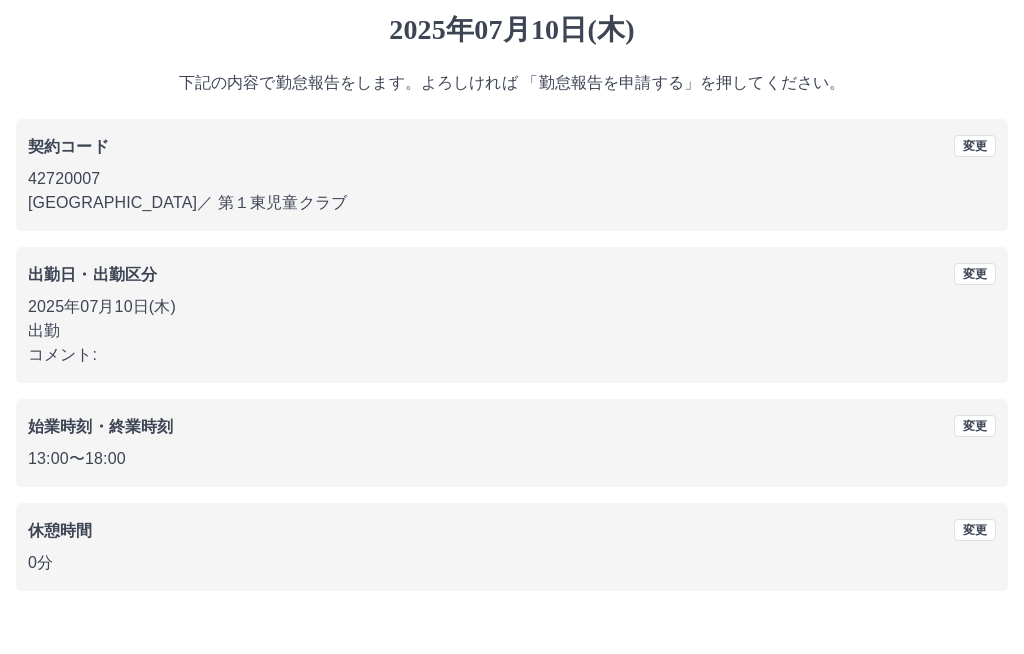 scroll, scrollTop: 25, scrollLeft: 0, axis: vertical 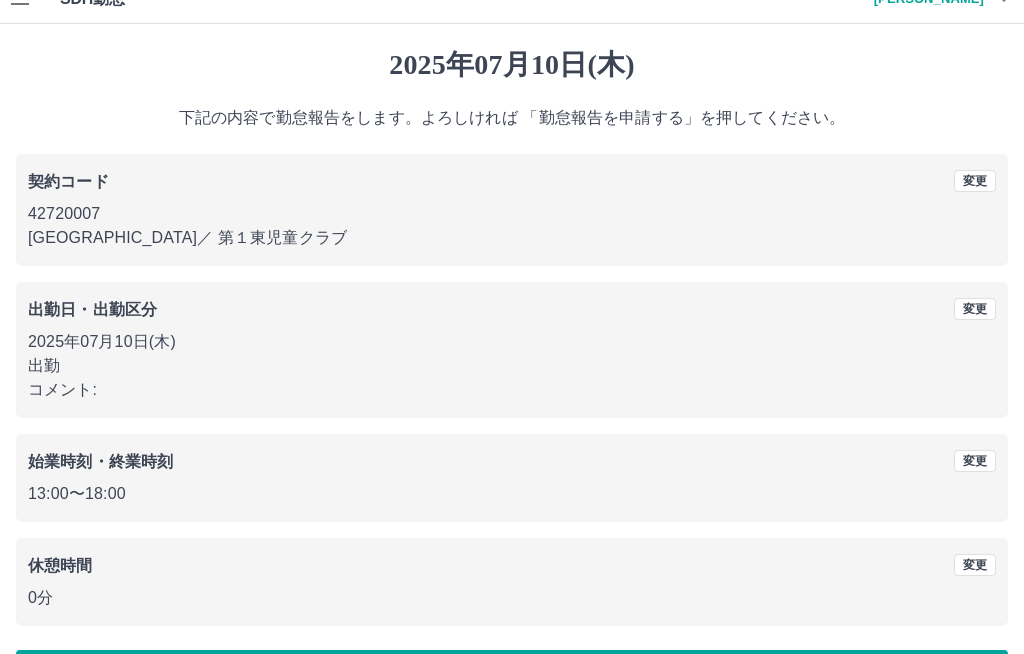 click on "勤怠報告を申請する" at bounding box center [512, 675] 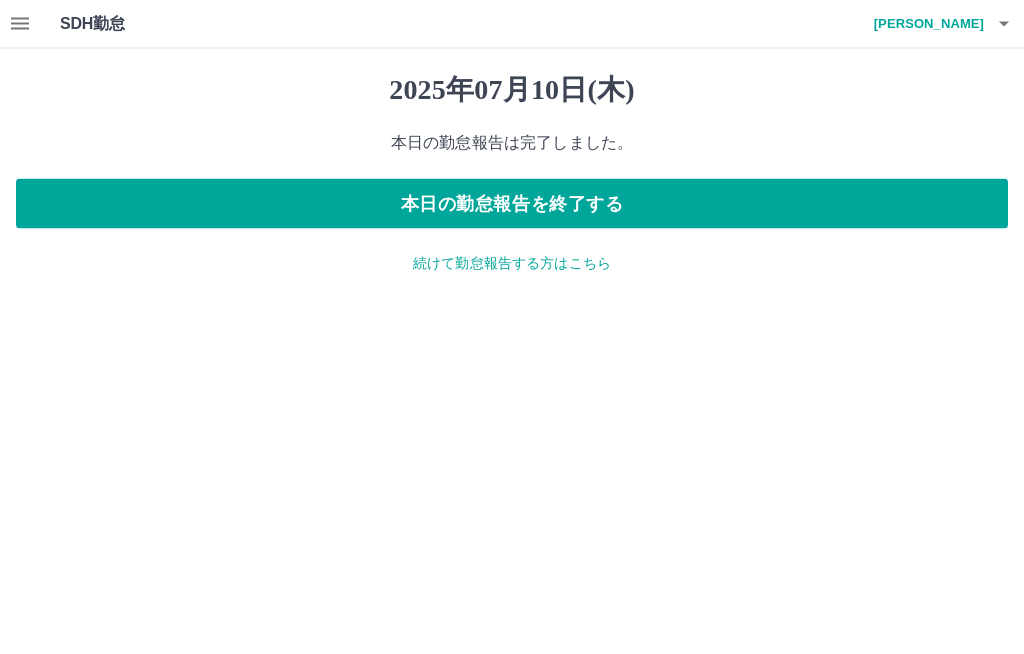 scroll, scrollTop: 0, scrollLeft: 0, axis: both 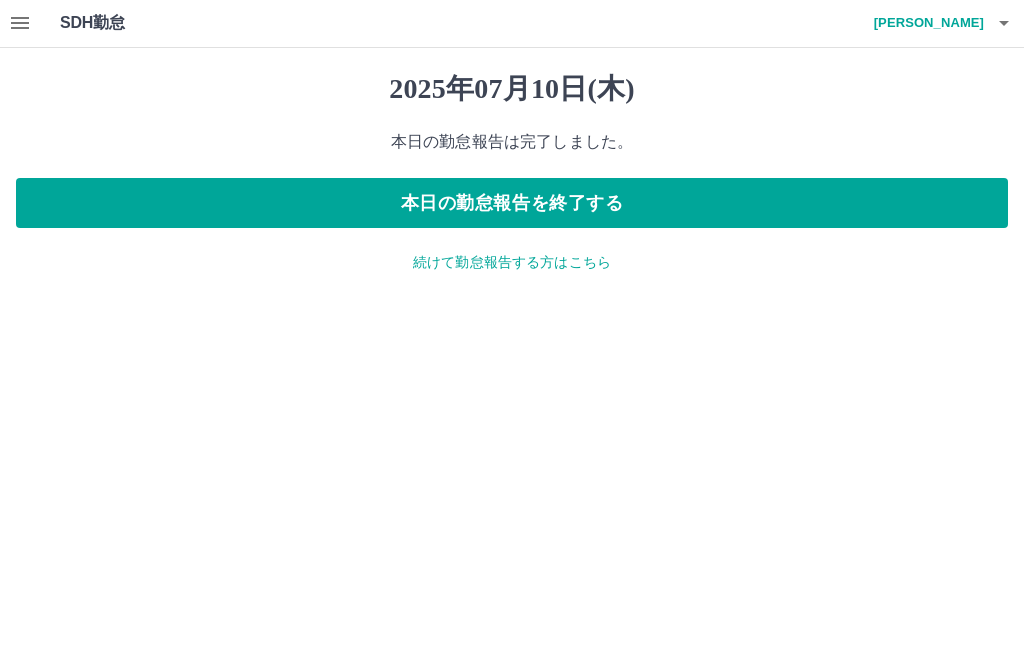 click on "続けて勤怠報告する方はこちら" at bounding box center (512, 263) 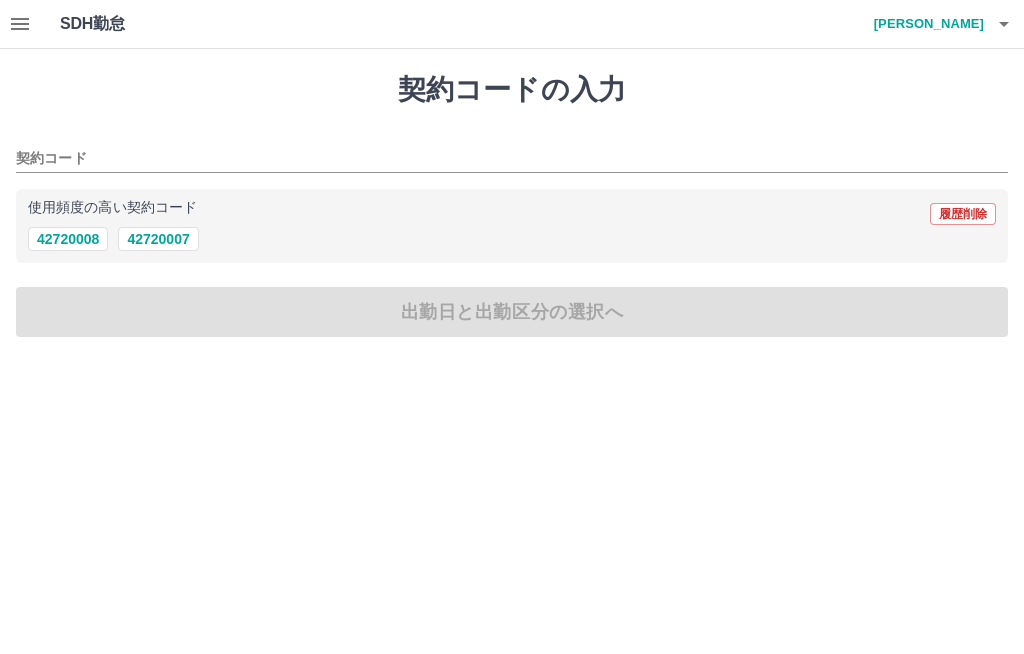 click on "42720007" at bounding box center [158, 239] 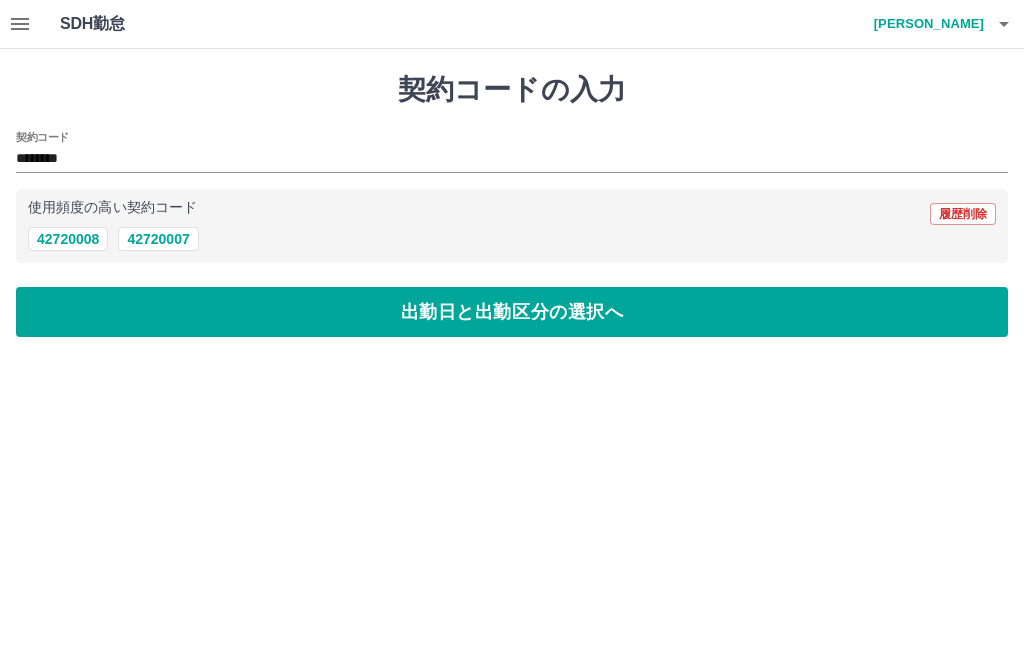 click on "出勤日と出勤区分の選択へ" at bounding box center [512, 312] 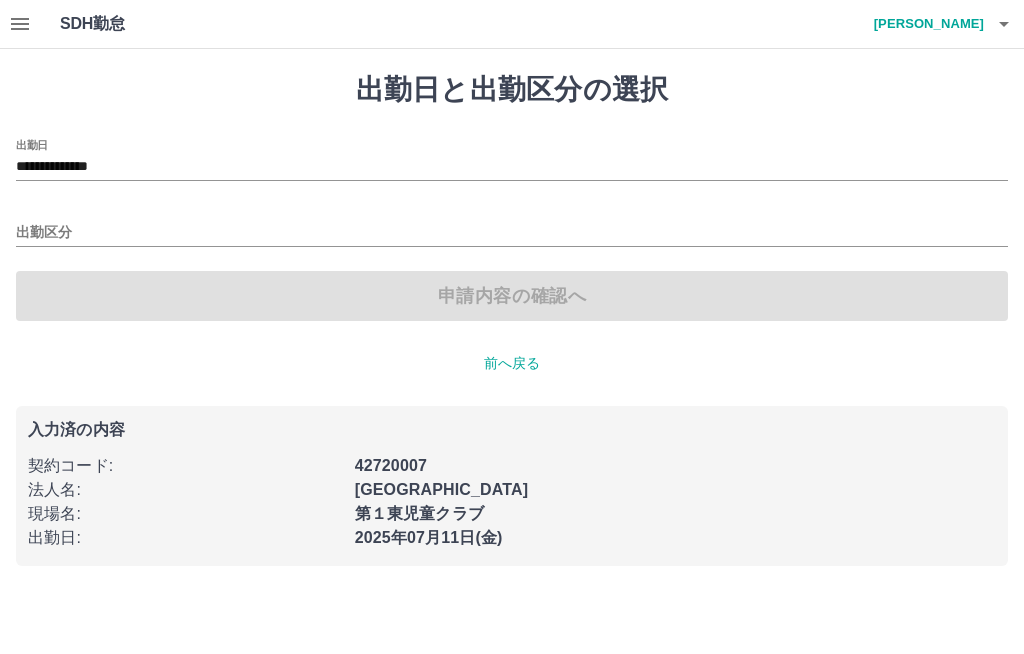 click on "出勤区分" at bounding box center [512, 233] 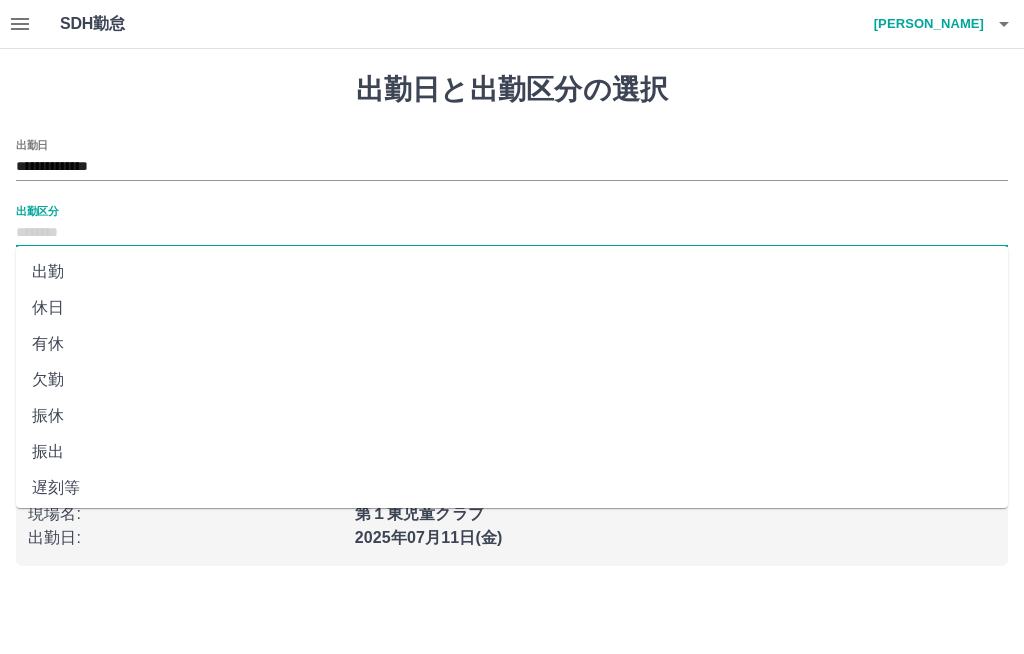click on "出勤" at bounding box center (512, 272) 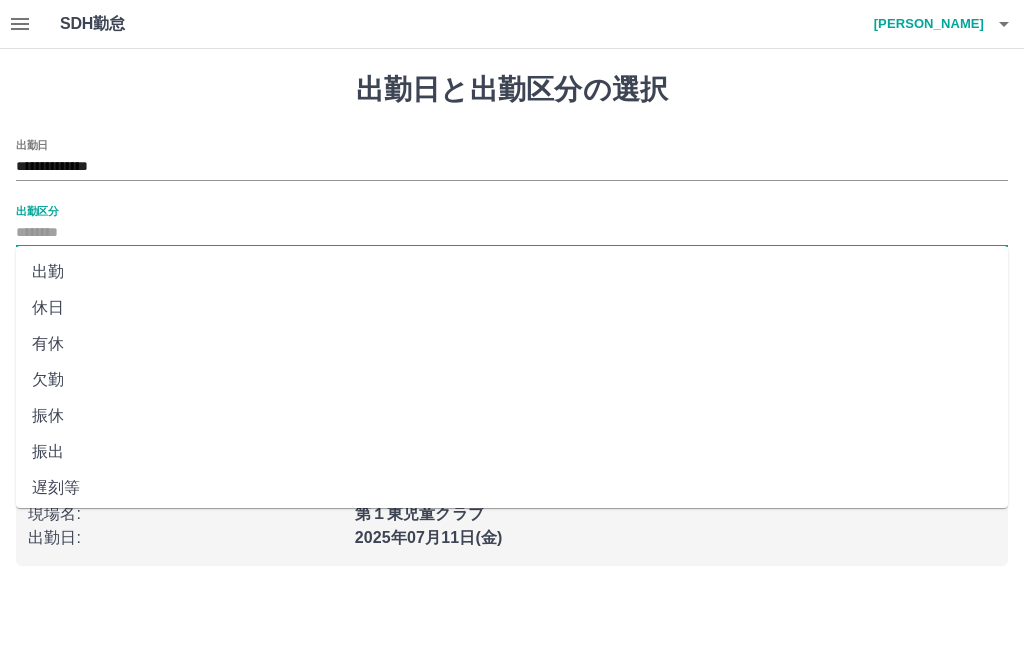 type on "**" 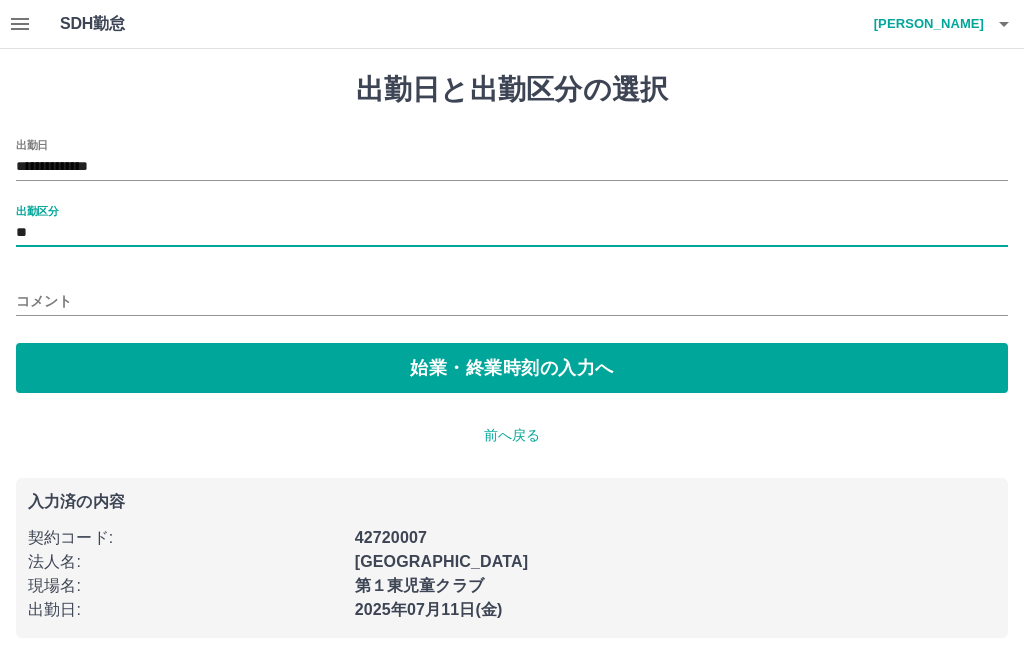 click on "始業・終業時刻の入力へ" at bounding box center [512, 368] 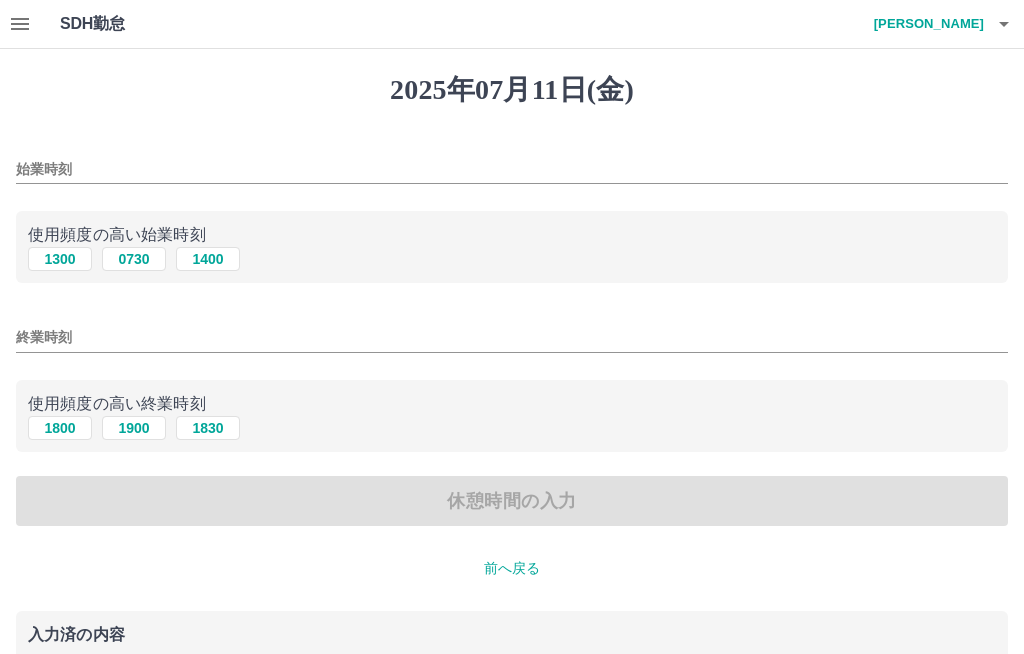 click on "1300" at bounding box center [60, 259] 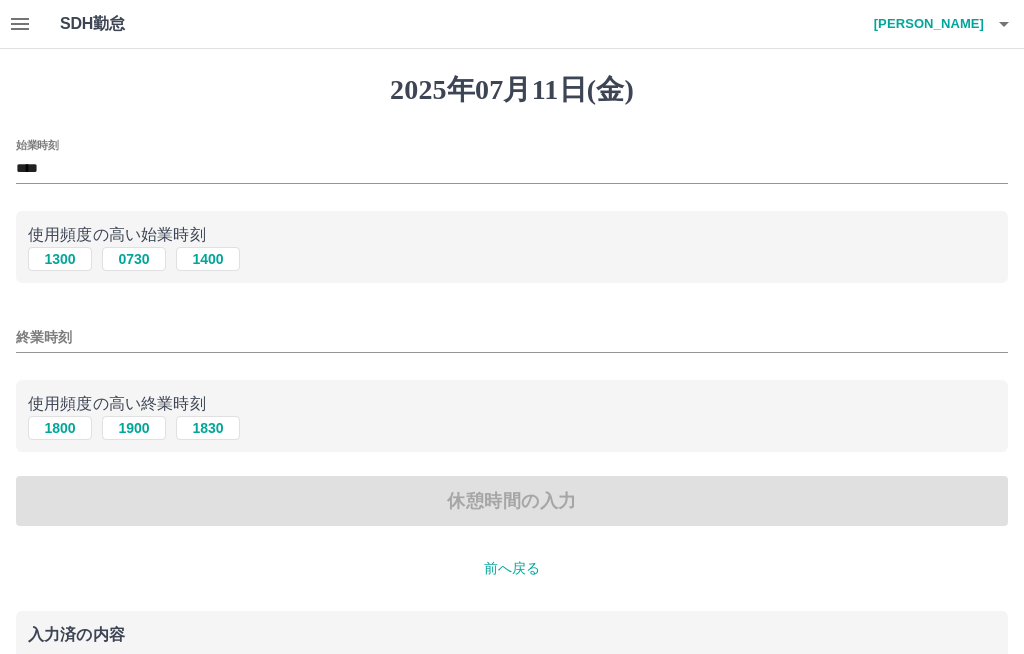 click on "1800" at bounding box center [60, 428] 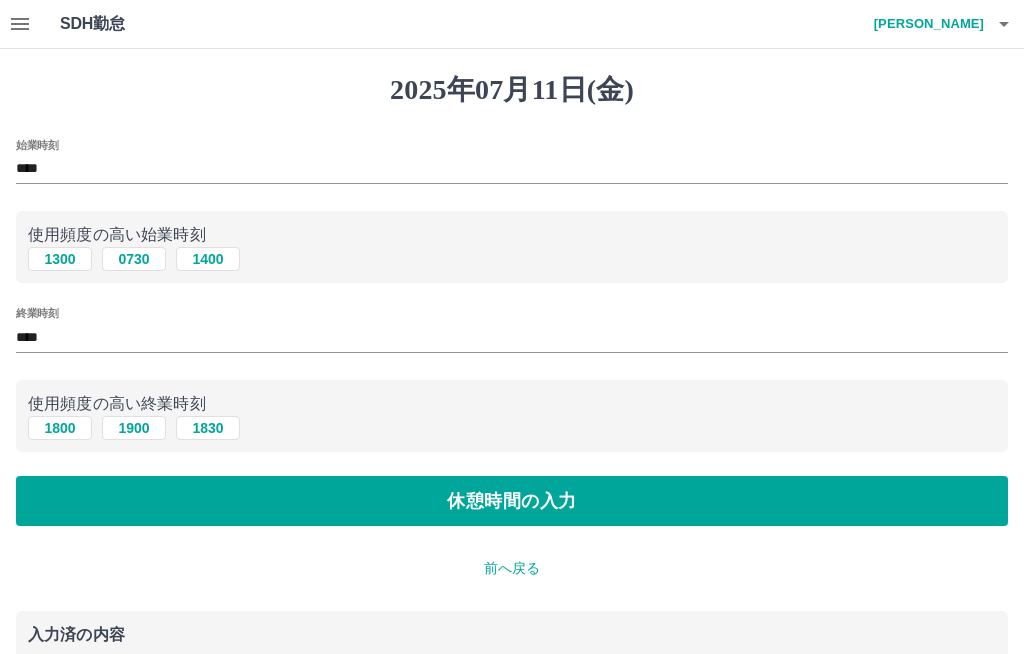 click on "休憩時間の入力" at bounding box center [512, 501] 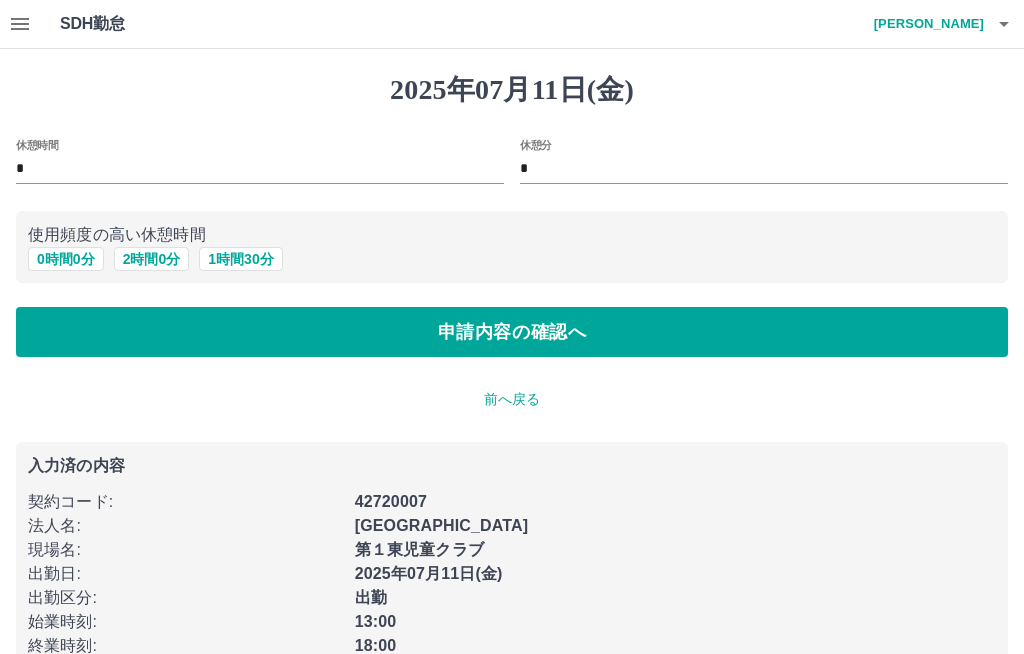 click on "申請内容の確認へ" at bounding box center (512, 332) 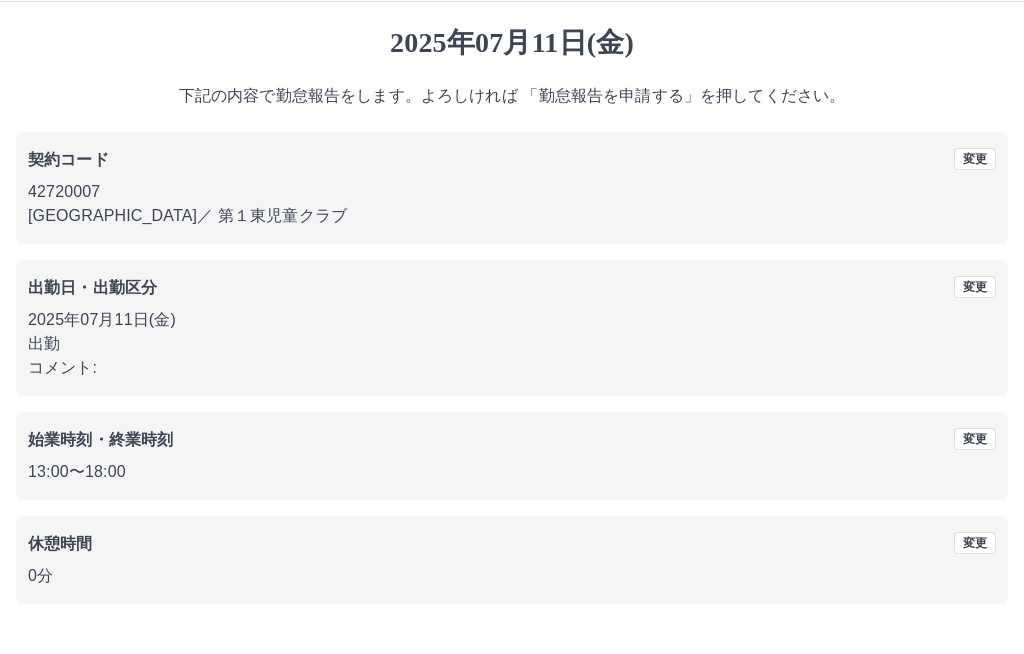 scroll, scrollTop: 25, scrollLeft: 0, axis: vertical 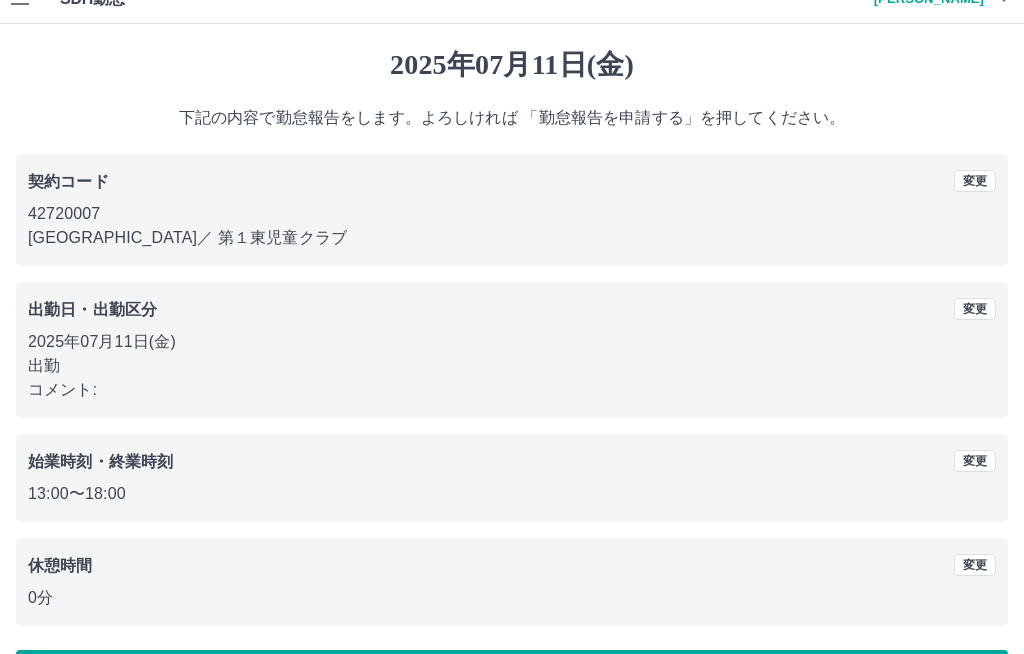 click on "勤怠報告を申請する" at bounding box center [512, 675] 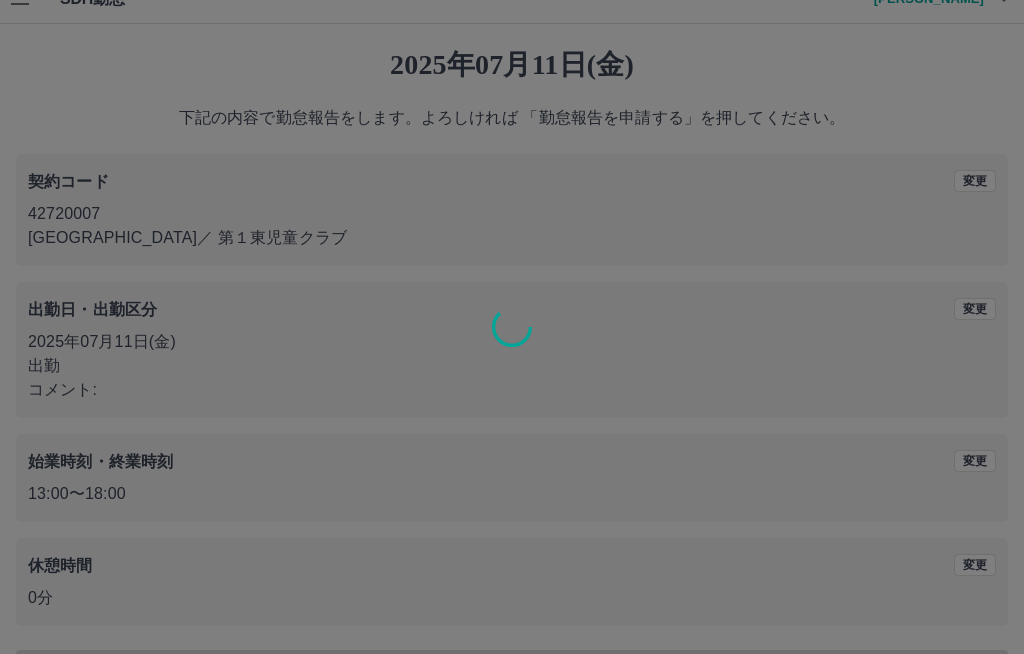 scroll, scrollTop: 0, scrollLeft: 0, axis: both 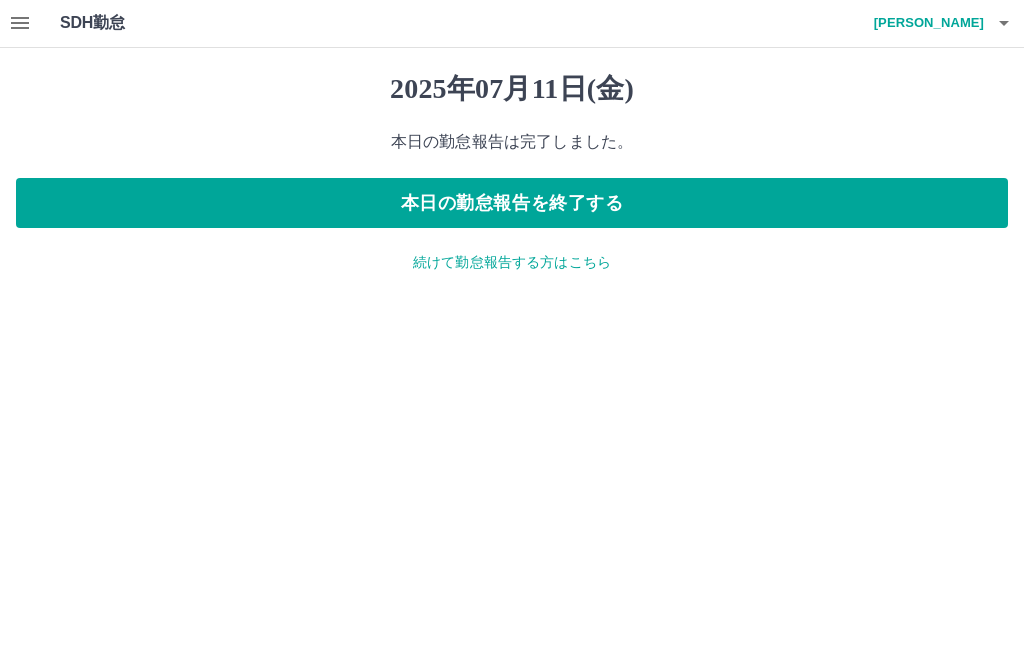 click on "本日の勤怠報告を終了する" at bounding box center [512, 204] 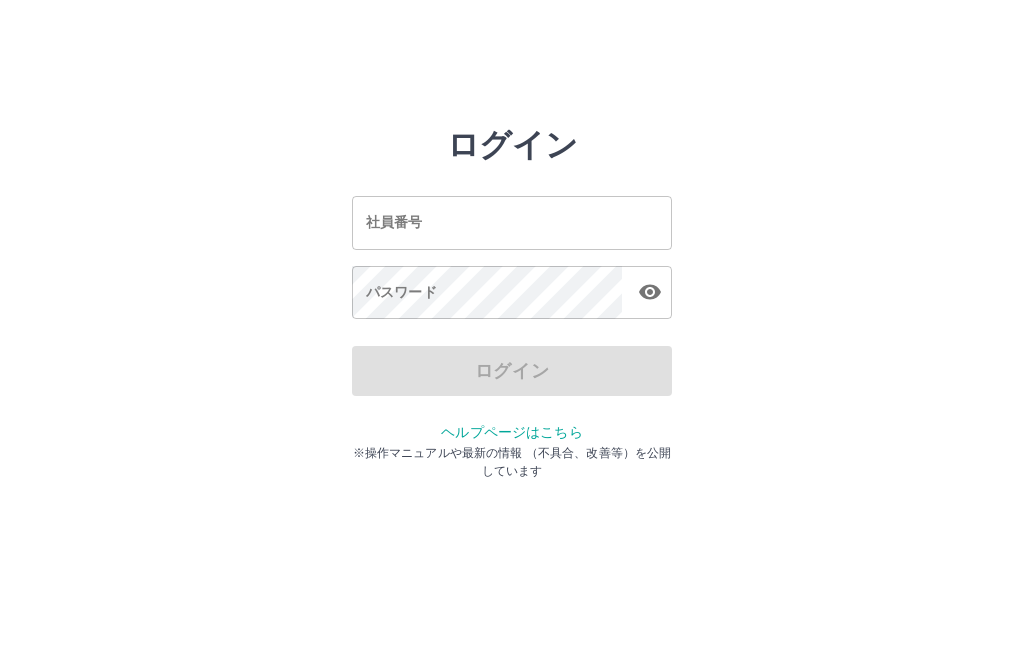 scroll, scrollTop: 0, scrollLeft: 0, axis: both 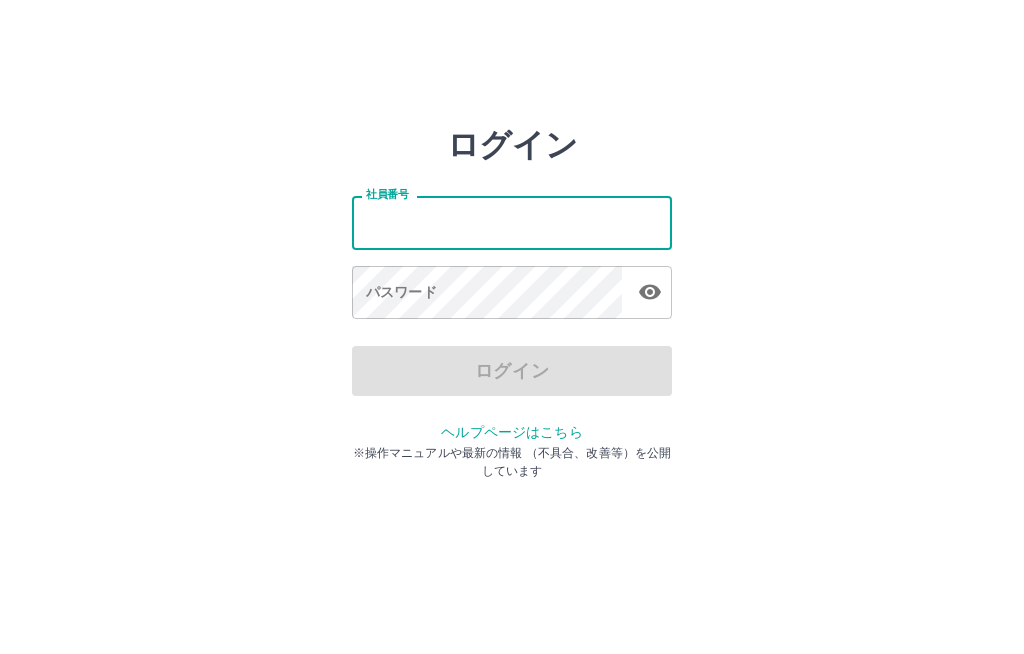 type on "*******" 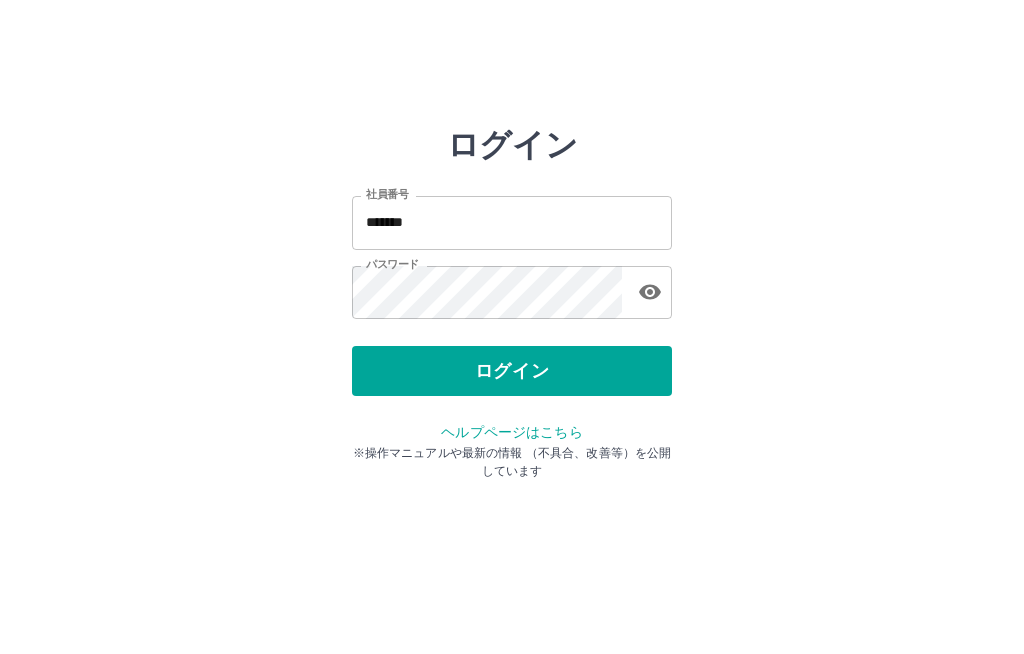click on "ログイン" at bounding box center (512, 371) 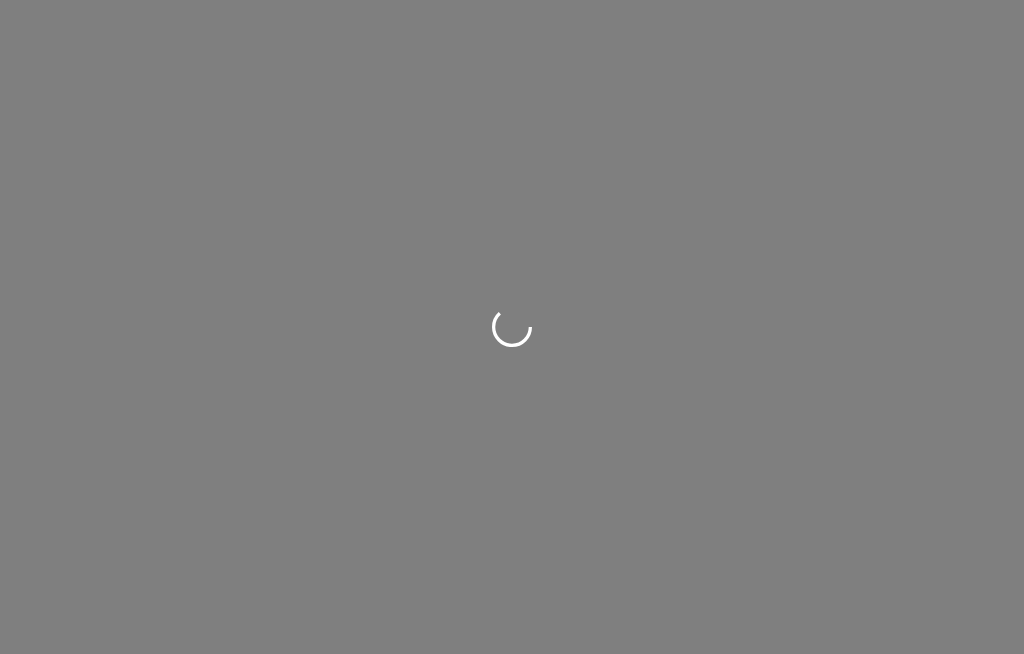 scroll, scrollTop: 0, scrollLeft: 0, axis: both 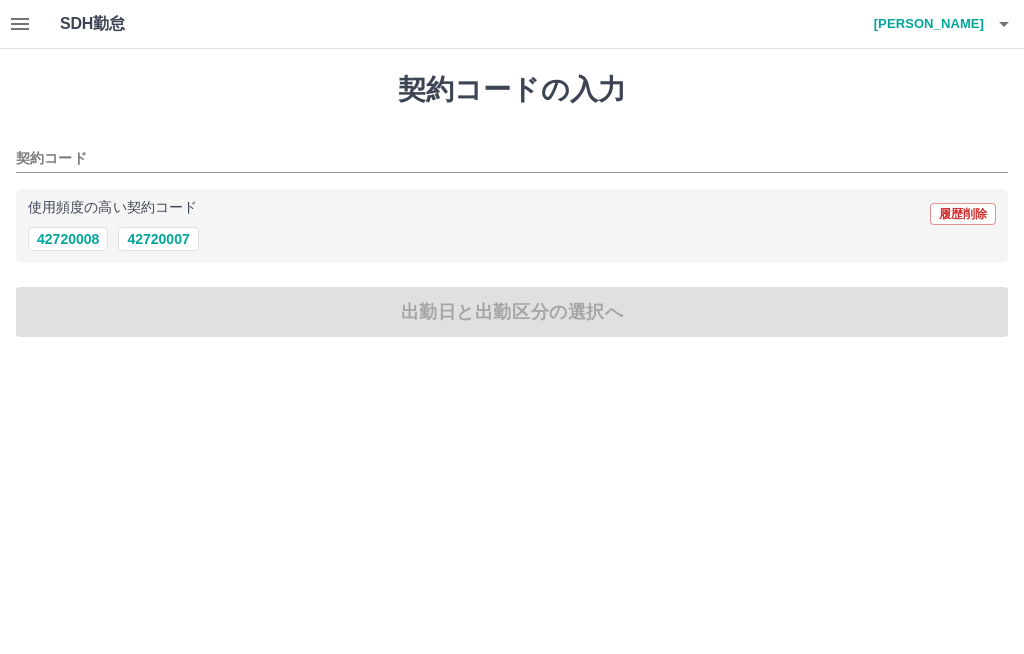 click on "42720007" at bounding box center [158, 239] 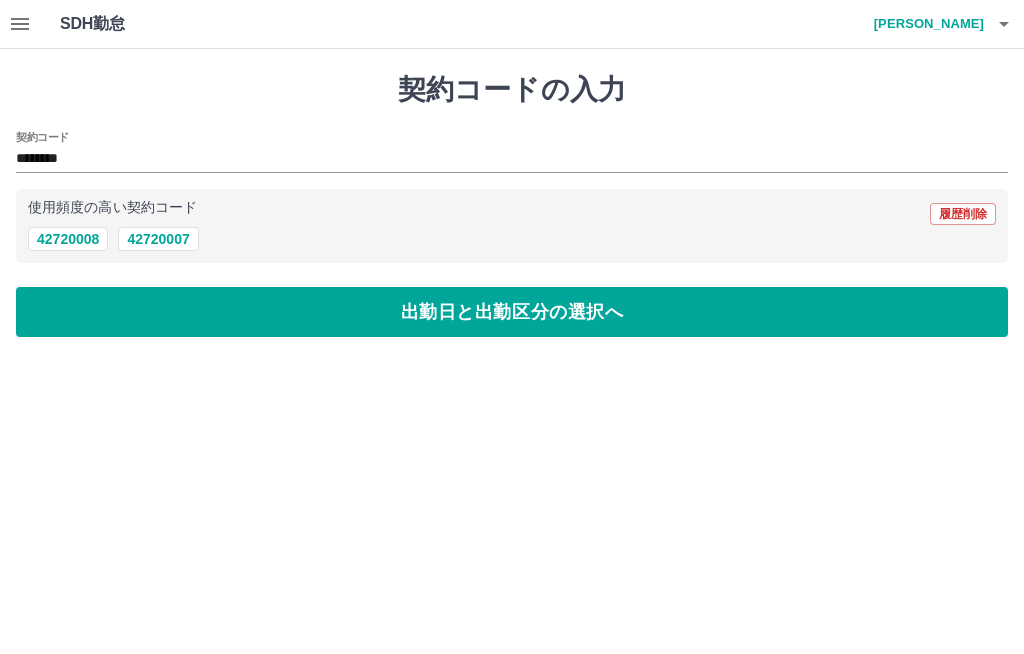 click on "出勤日と出勤区分の選択へ" at bounding box center (512, 312) 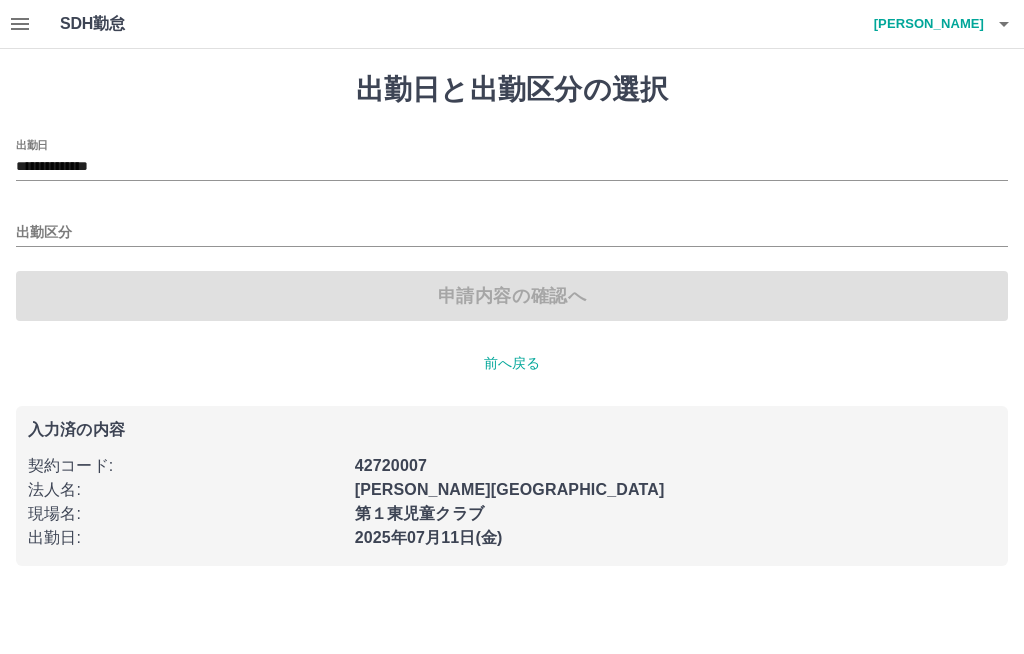 click on "**********" at bounding box center (512, 167) 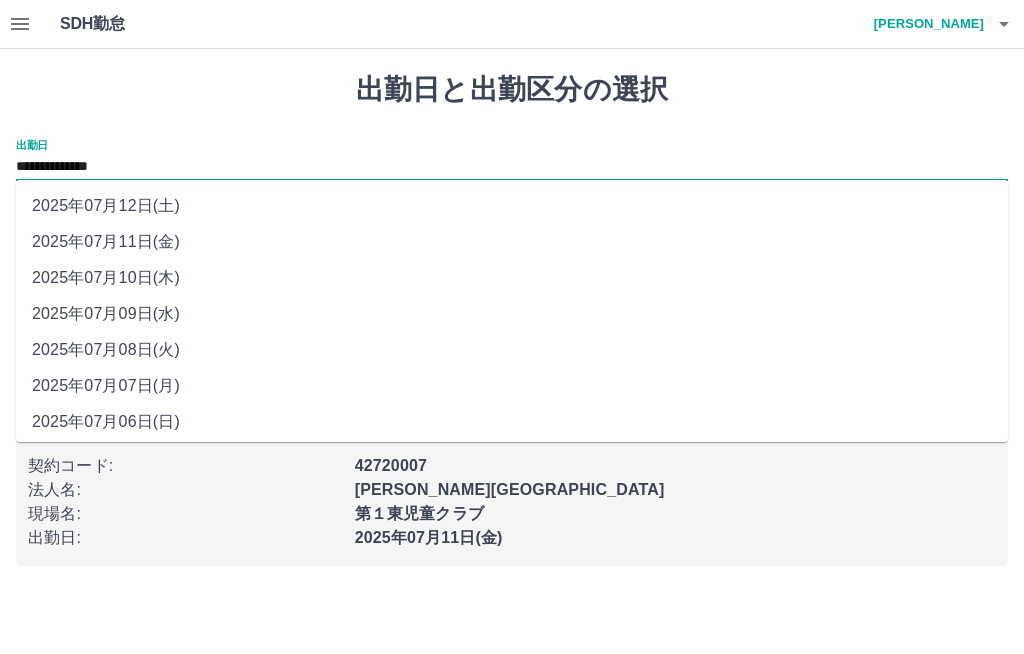 click on "2025年07月10日(木)" at bounding box center (512, 278) 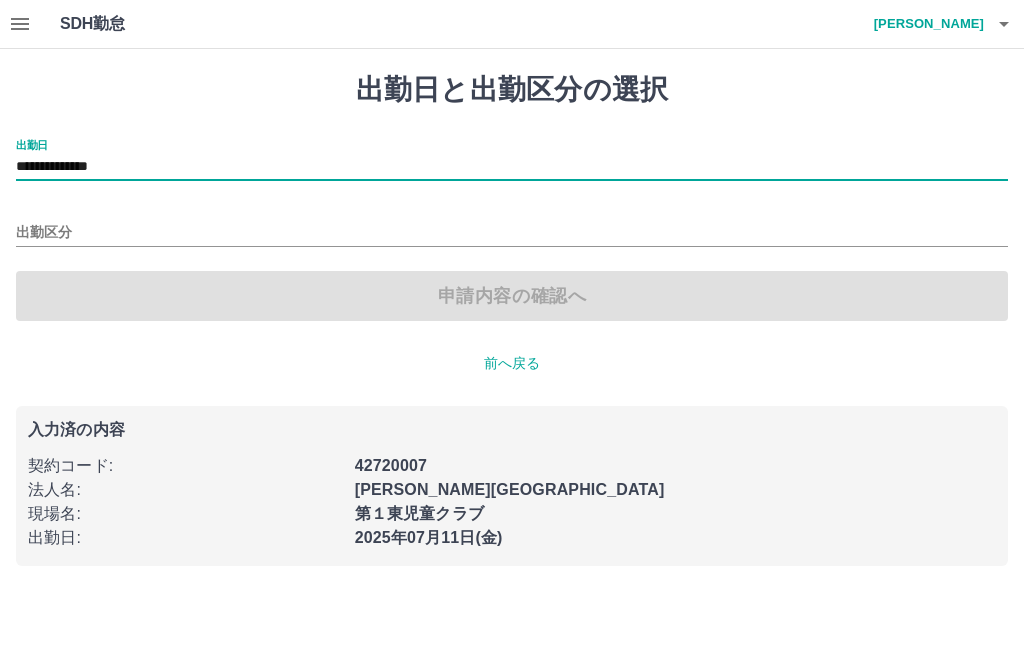 click on "**********" at bounding box center [512, 167] 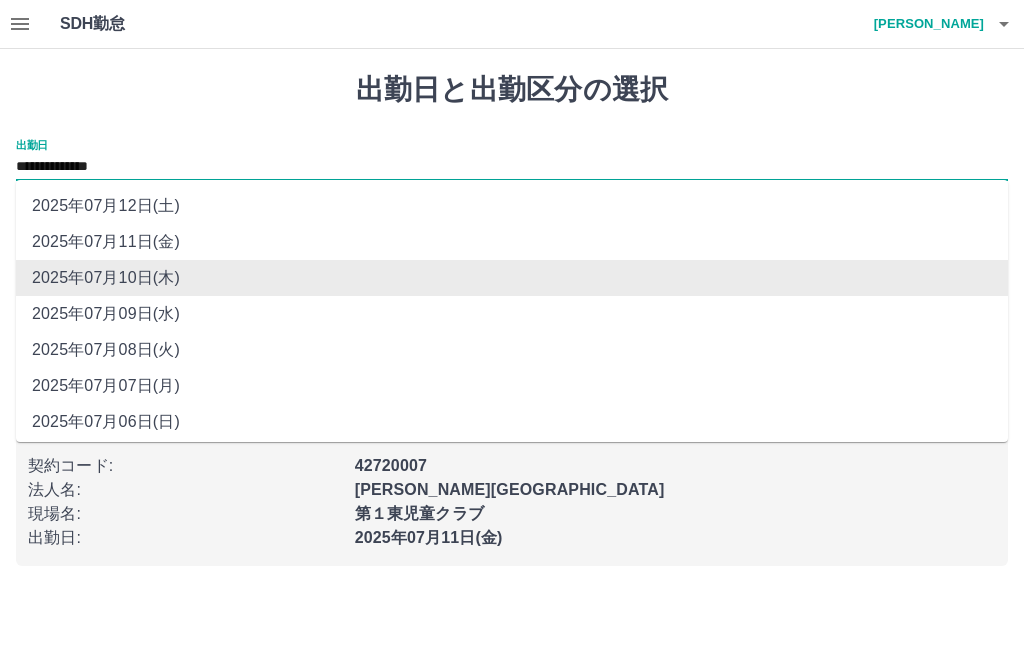 click on "2025年07月10日(木)" at bounding box center (512, 278) 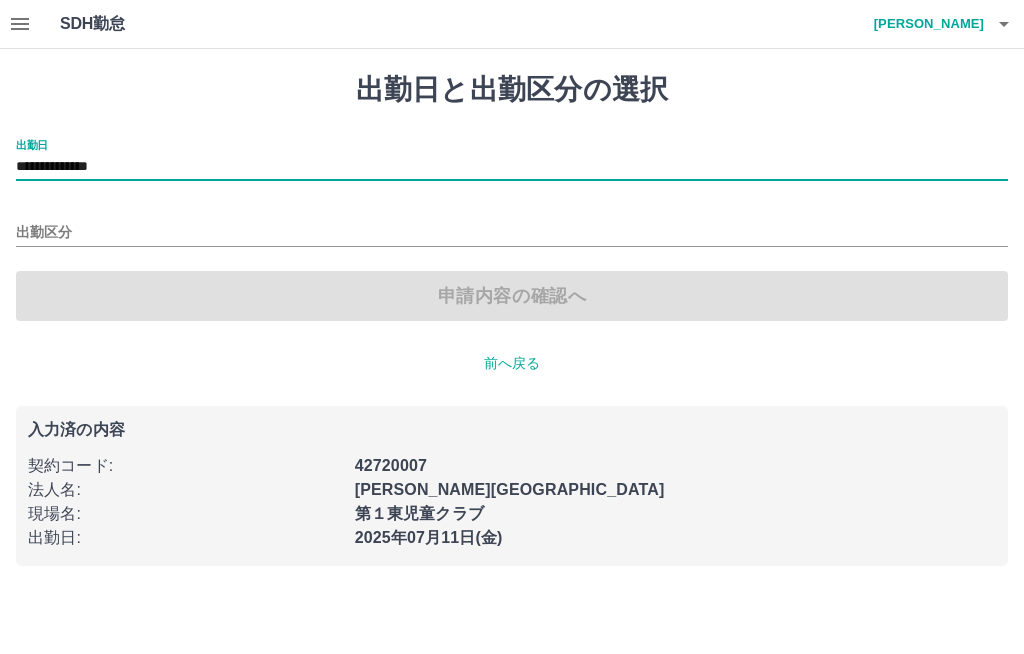 click on "出勤区分" at bounding box center [512, 233] 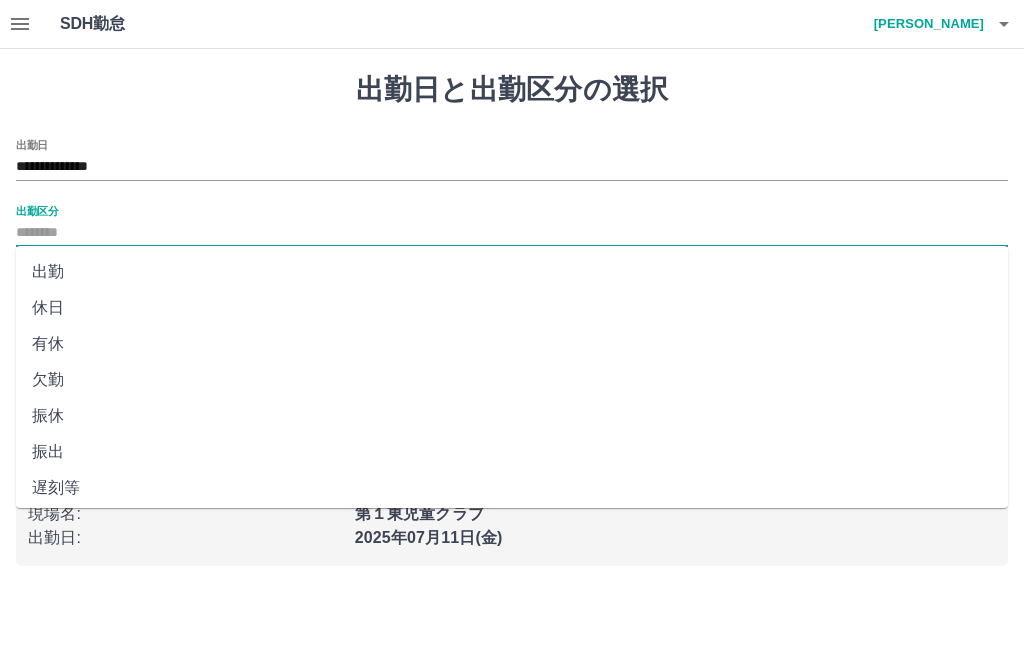 click on "休日" at bounding box center [512, 308] 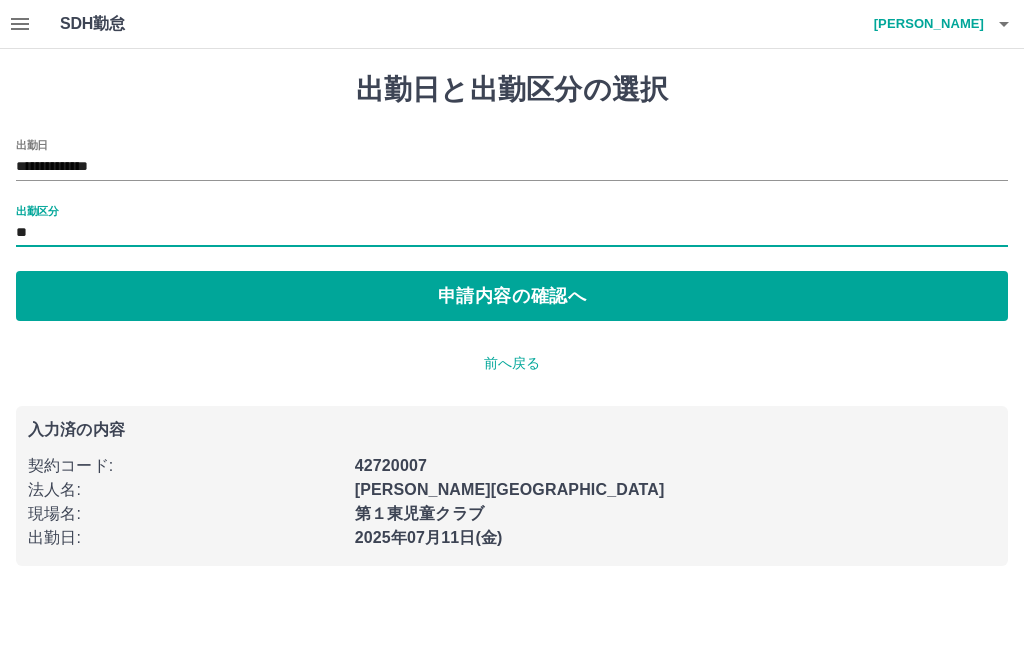 click on "申請内容の確認へ" at bounding box center [512, 296] 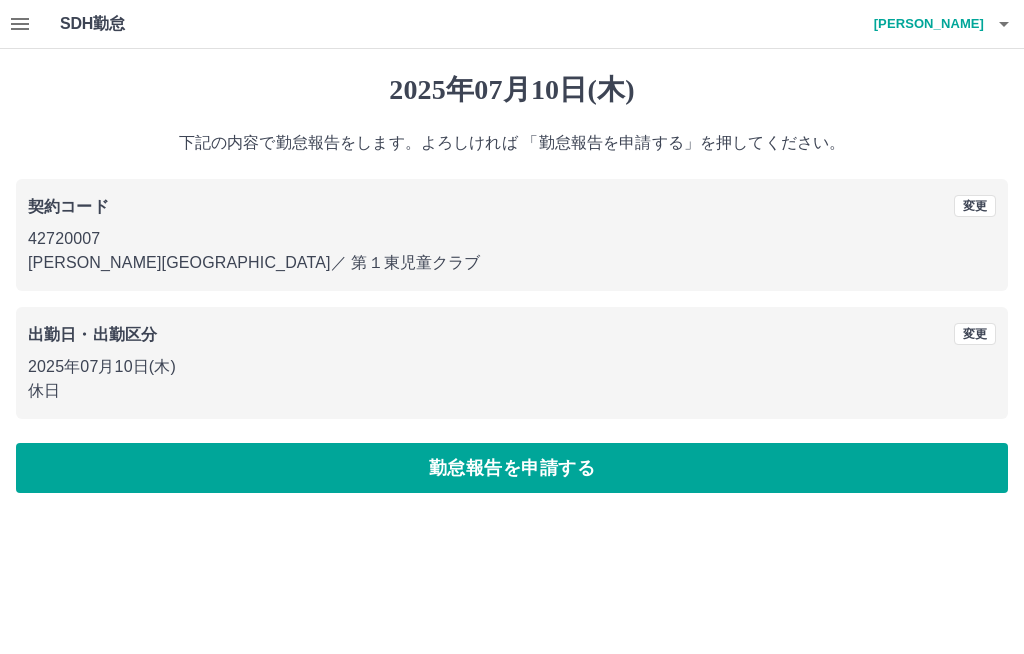 click on "勤怠報告を申請する" at bounding box center [512, 468] 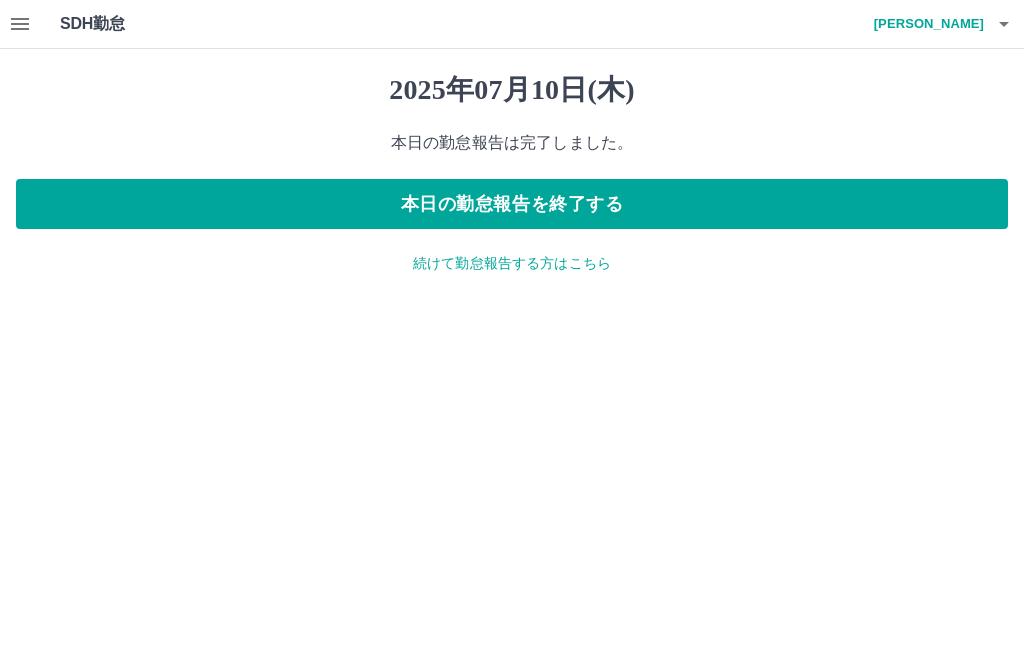 click on "続けて勤怠報告する方はこちら" at bounding box center [512, 263] 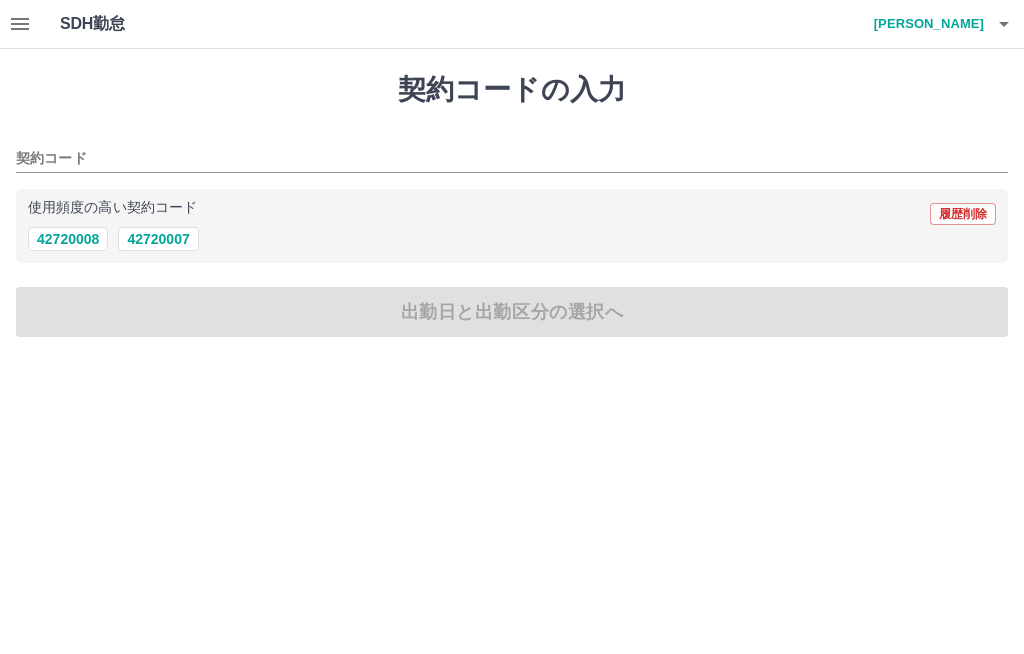 click on "42720007" at bounding box center (158, 239) 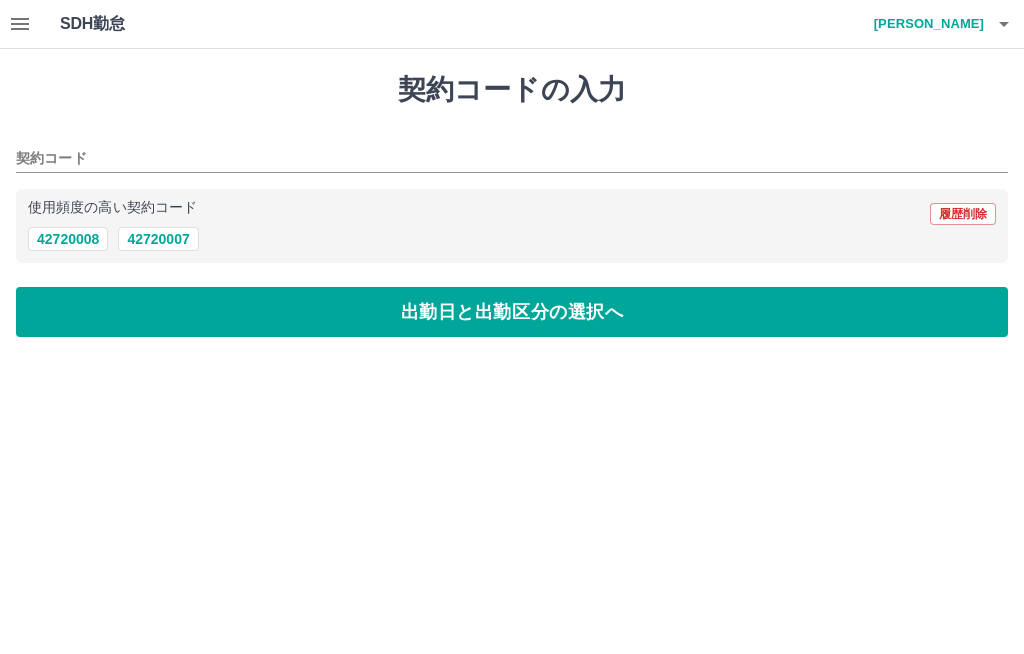 type on "********" 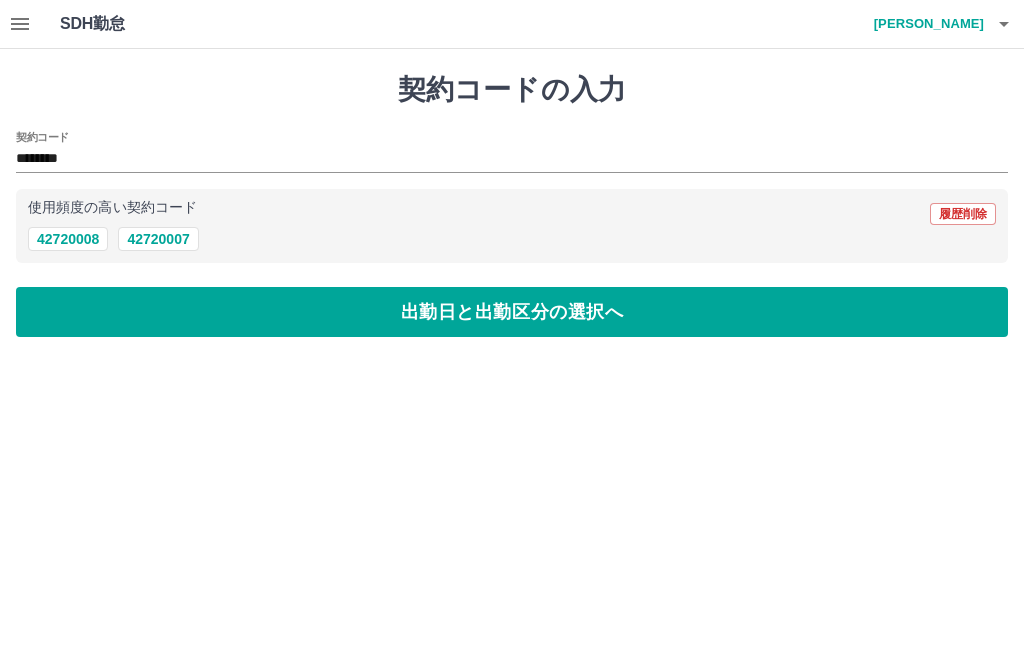 click on "出勤日と出勤区分の選択へ" at bounding box center [512, 312] 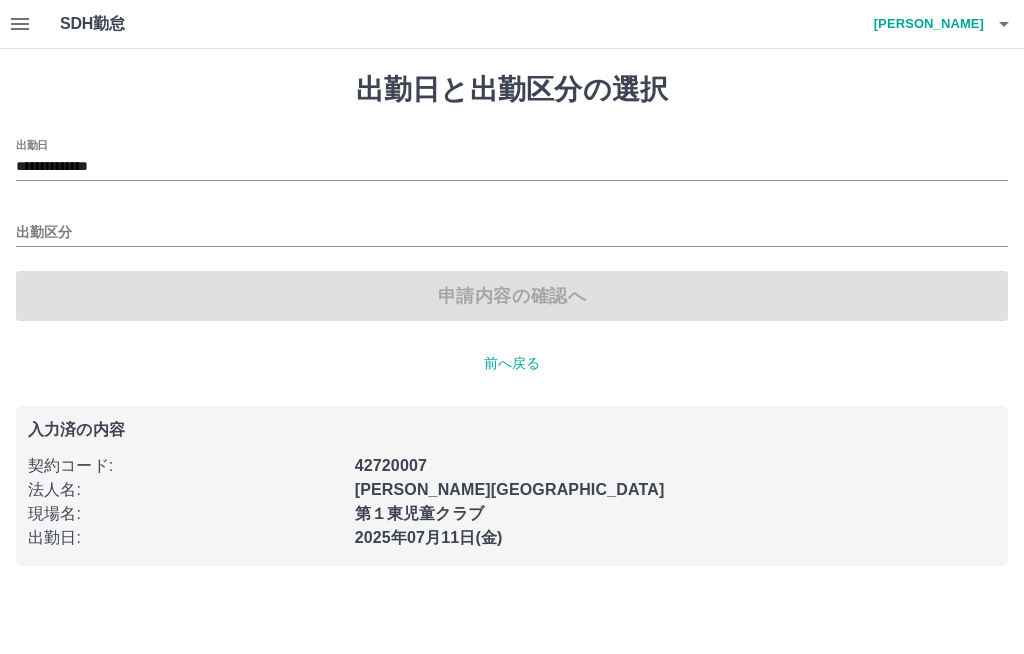 click on "**********" at bounding box center (512, 167) 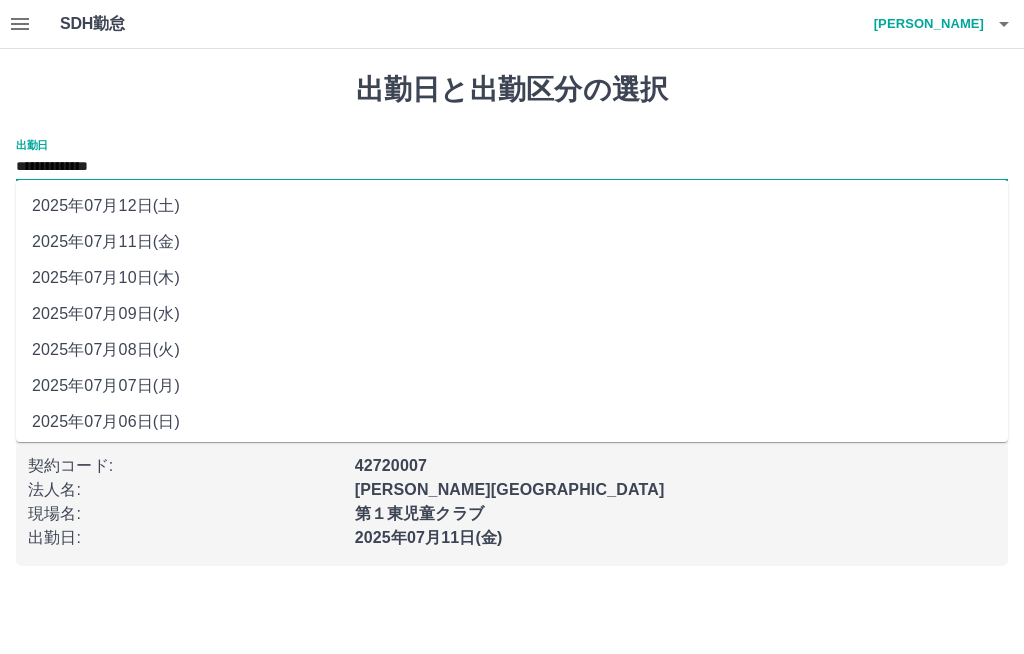 click on "2025年07月09日(水)" at bounding box center [512, 314] 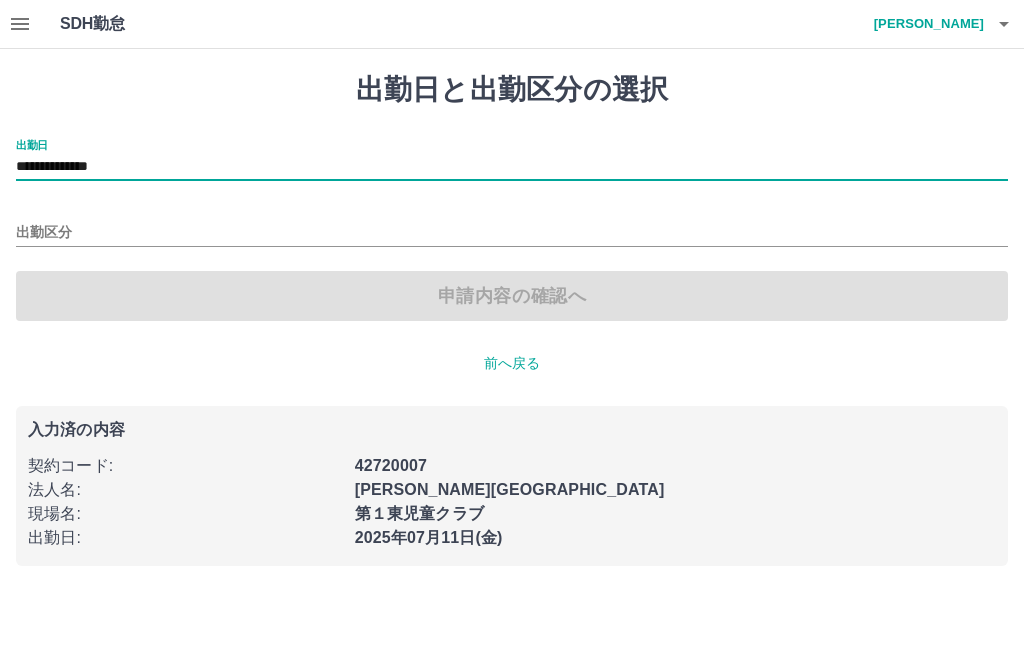 click on "出勤区分" at bounding box center [512, 233] 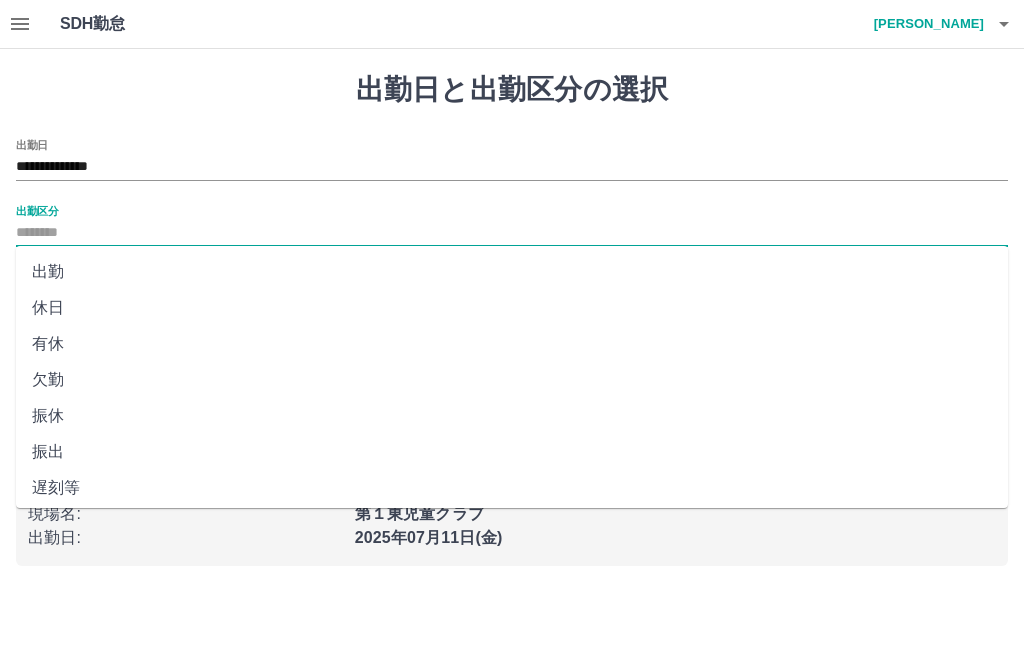 click on "有休" at bounding box center [512, 344] 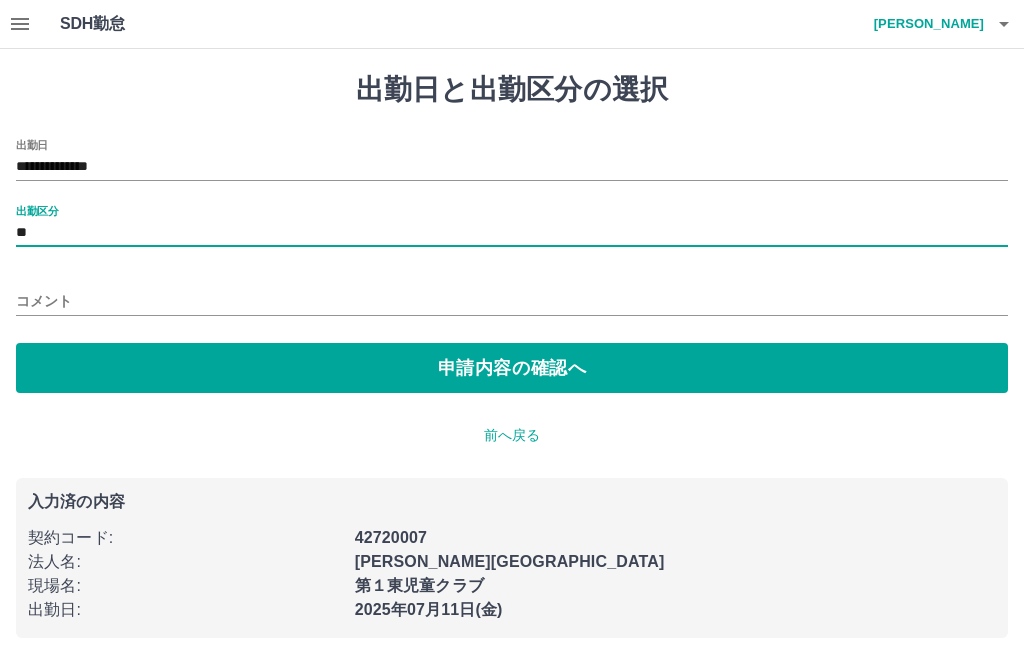 click on "**" at bounding box center [512, 233] 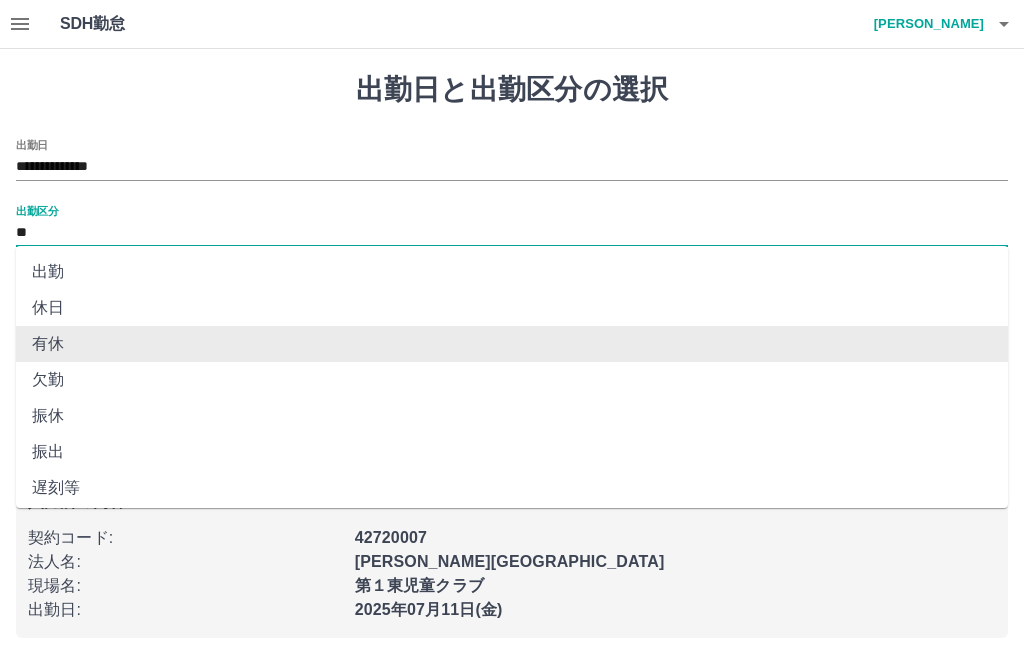 click on "有休" at bounding box center [512, 344] 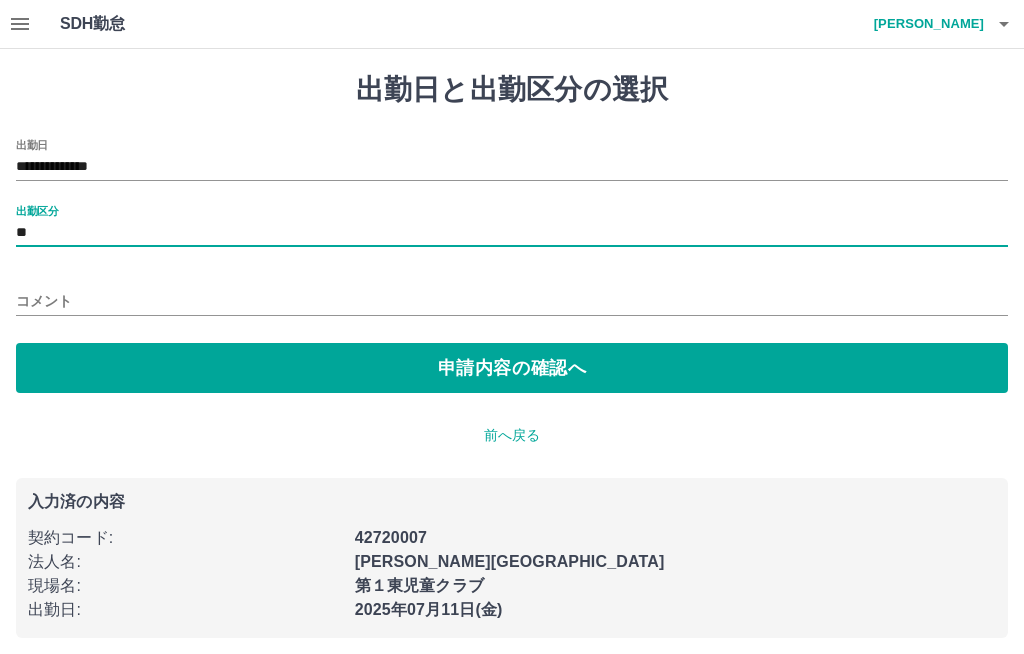 click on "コメント" at bounding box center (512, 301) 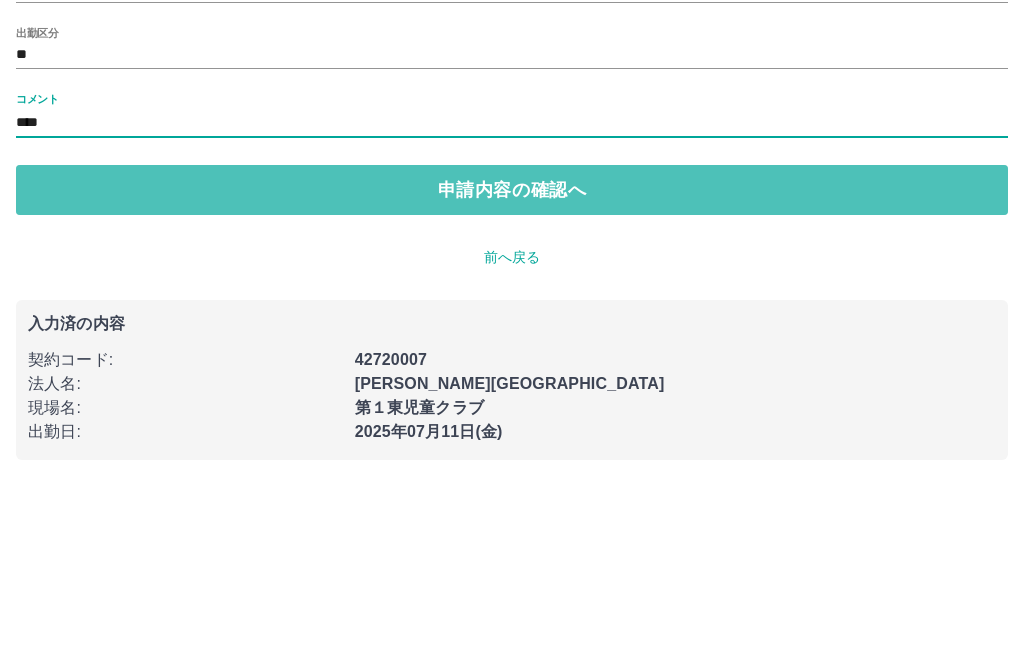 type on "****" 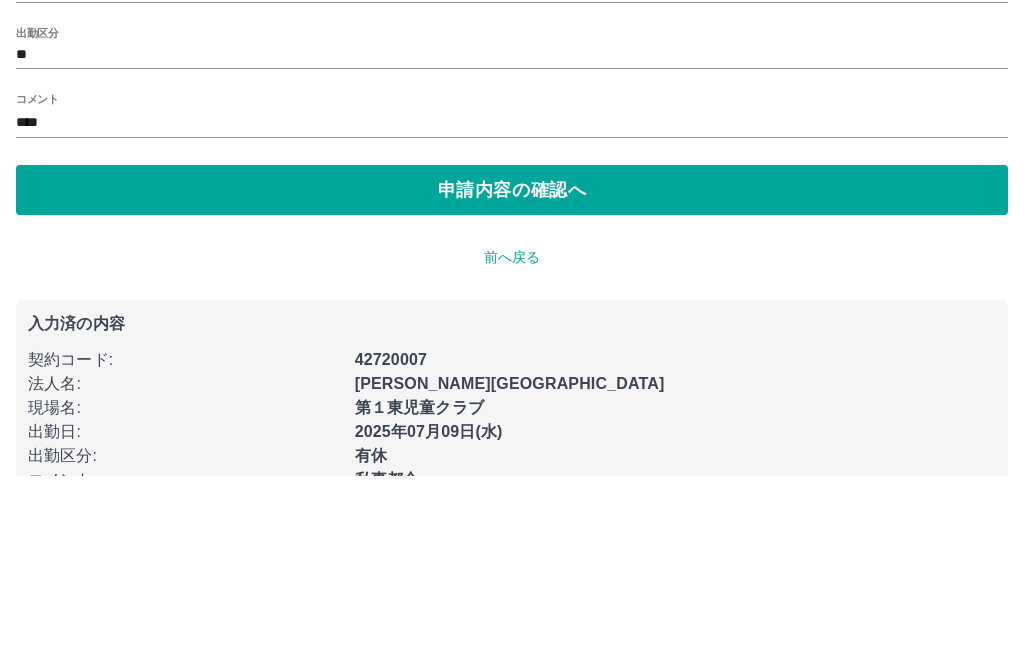 scroll, scrollTop: 0, scrollLeft: 0, axis: both 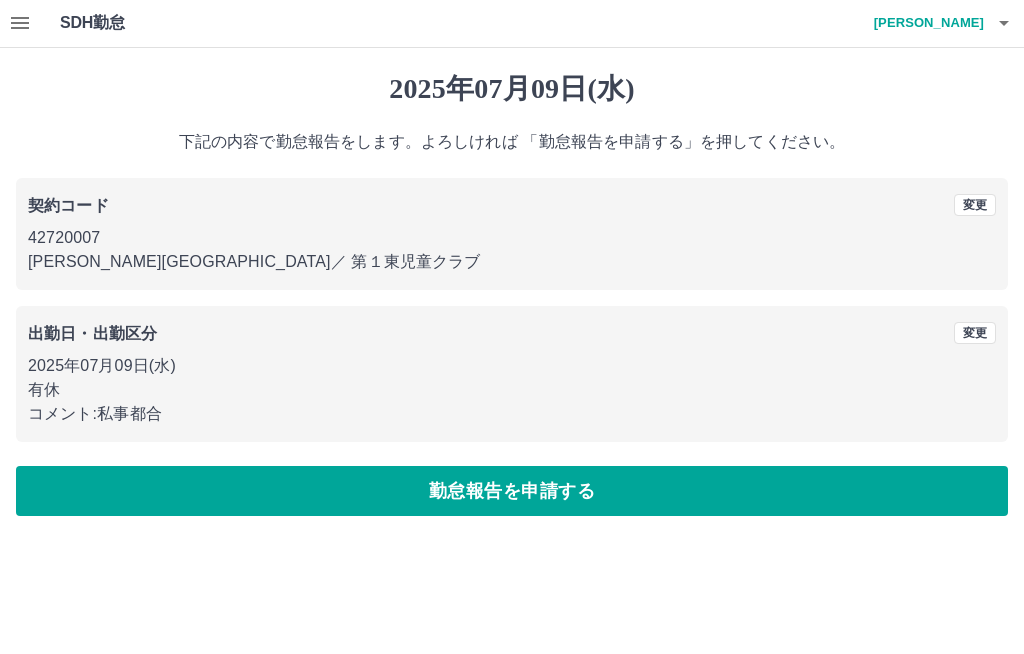 click on "勤怠報告を申請する" at bounding box center (512, 492) 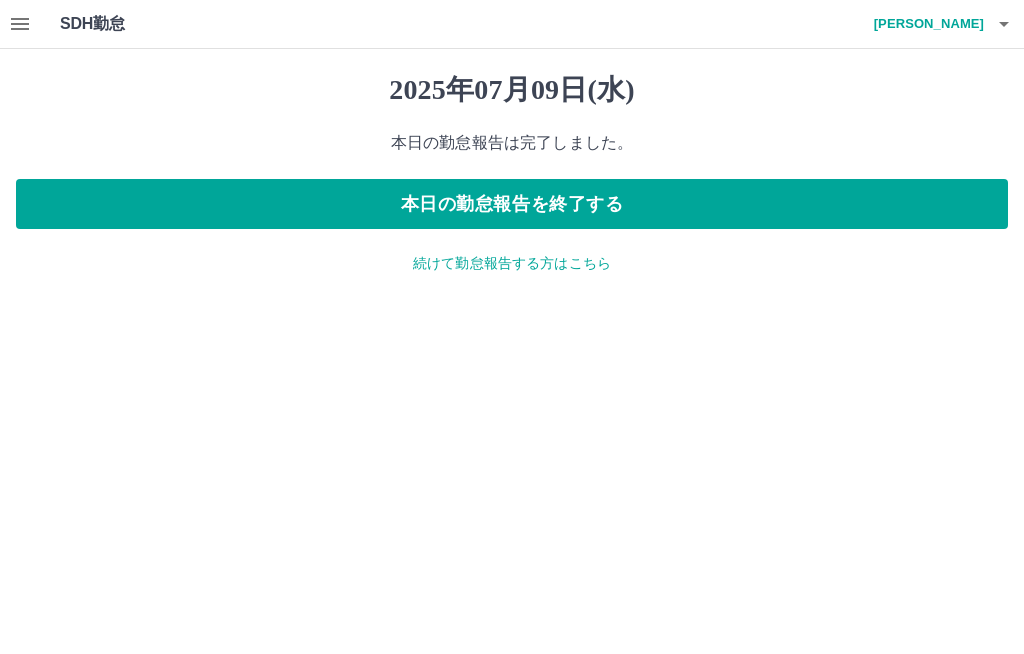 click on "続けて勤怠報告する方はこちら" at bounding box center (512, 263) 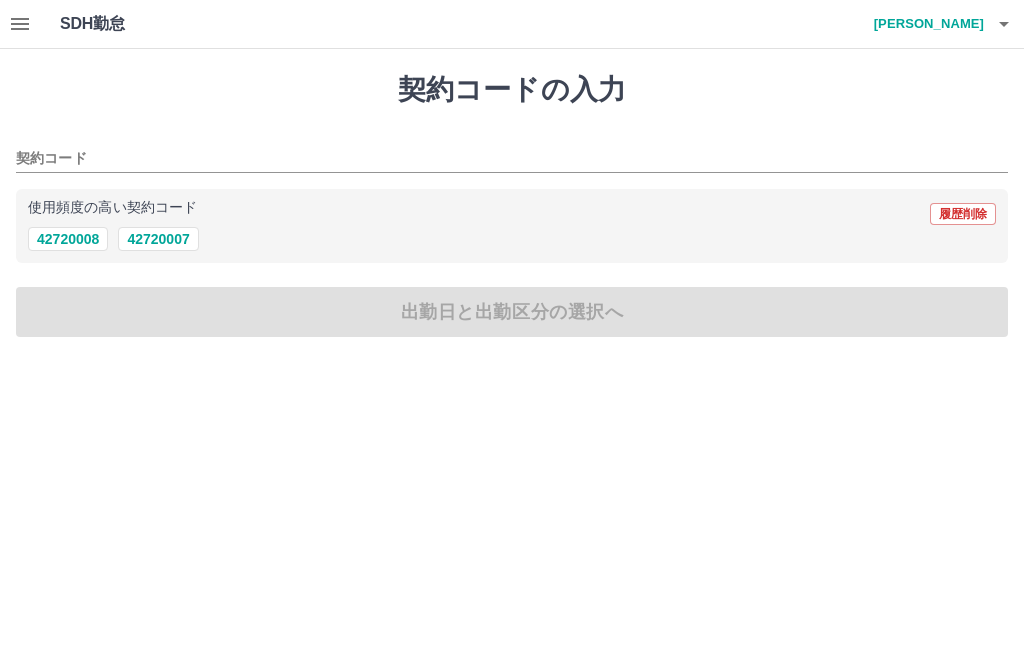 click on "42720007" at bounding box center (158, 239) 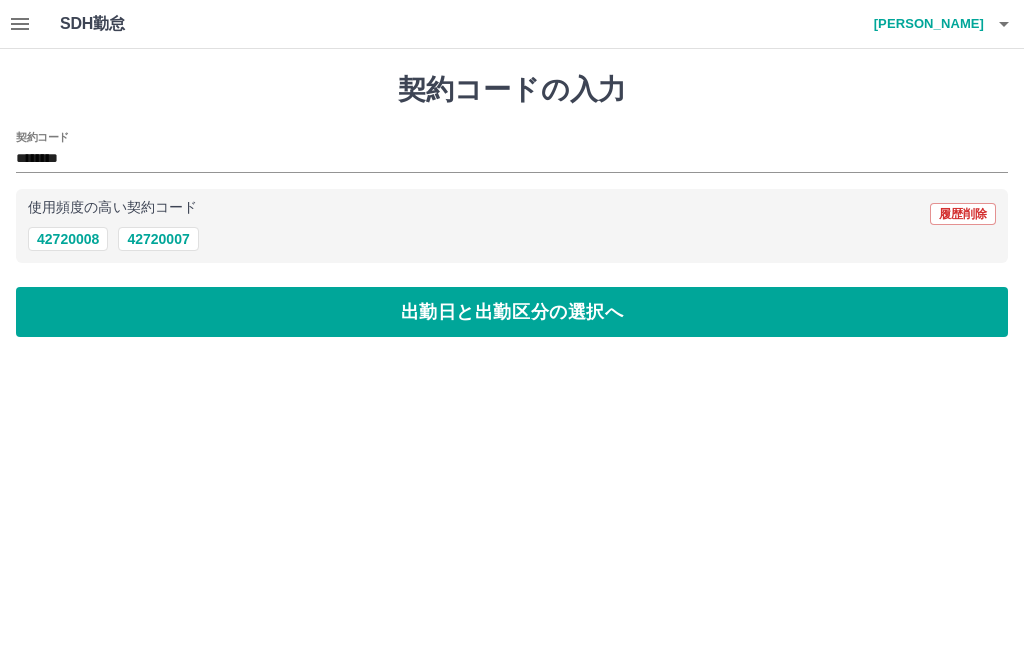 click on "出勤日と出勤区分の選択へ" at bounding box center (512, 312) 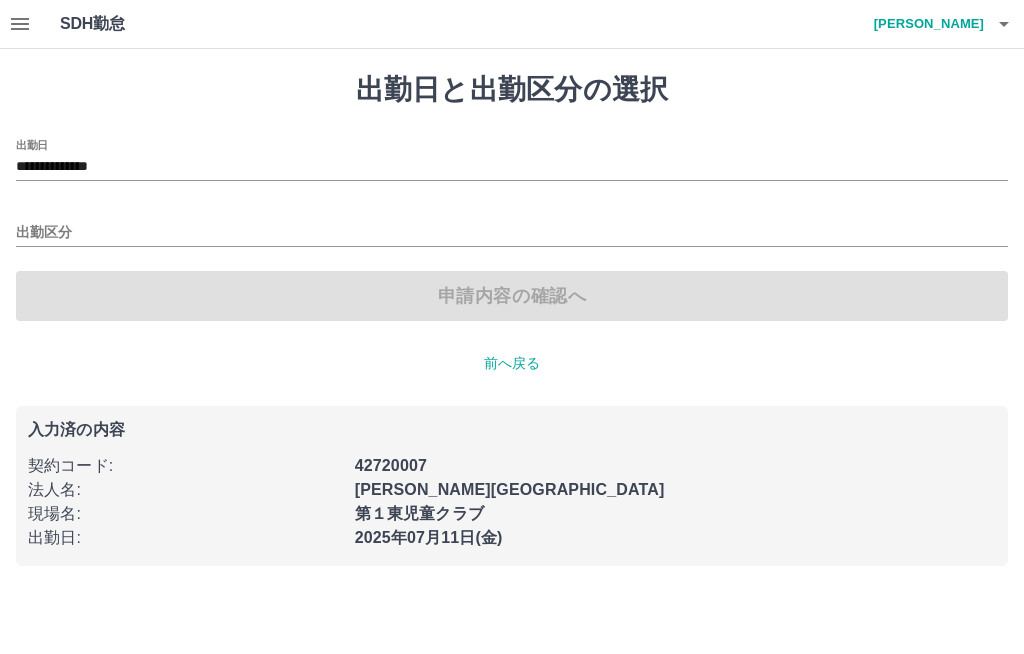 click on "**********" at bounding box center (512, 167) 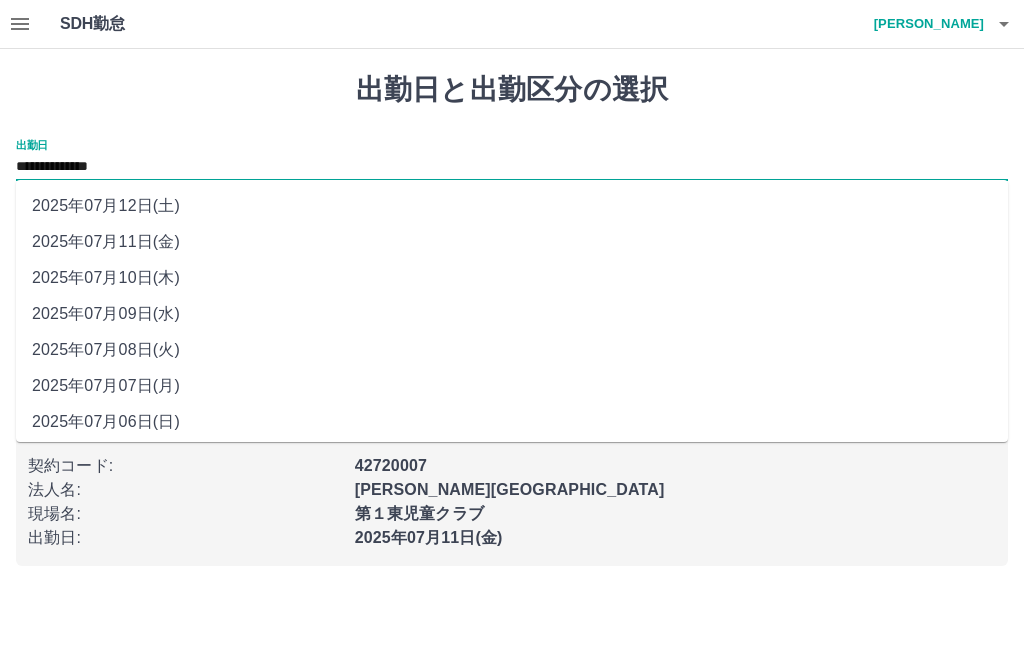 click on "**********" at bounding box center (512, 160) 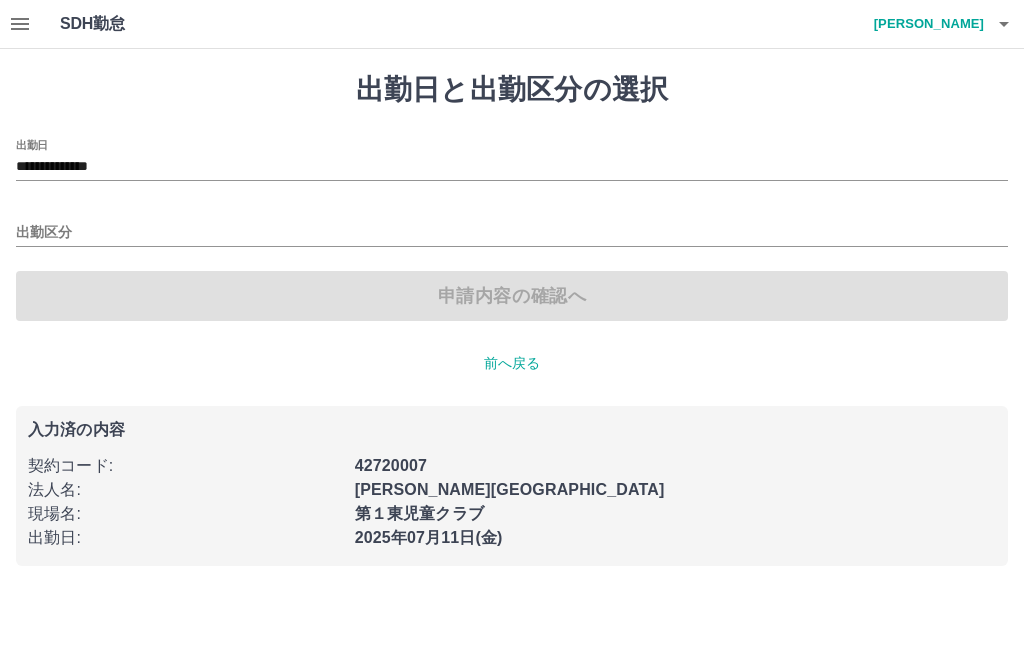 click on "出勤区分" at bounding box center (512, 233) 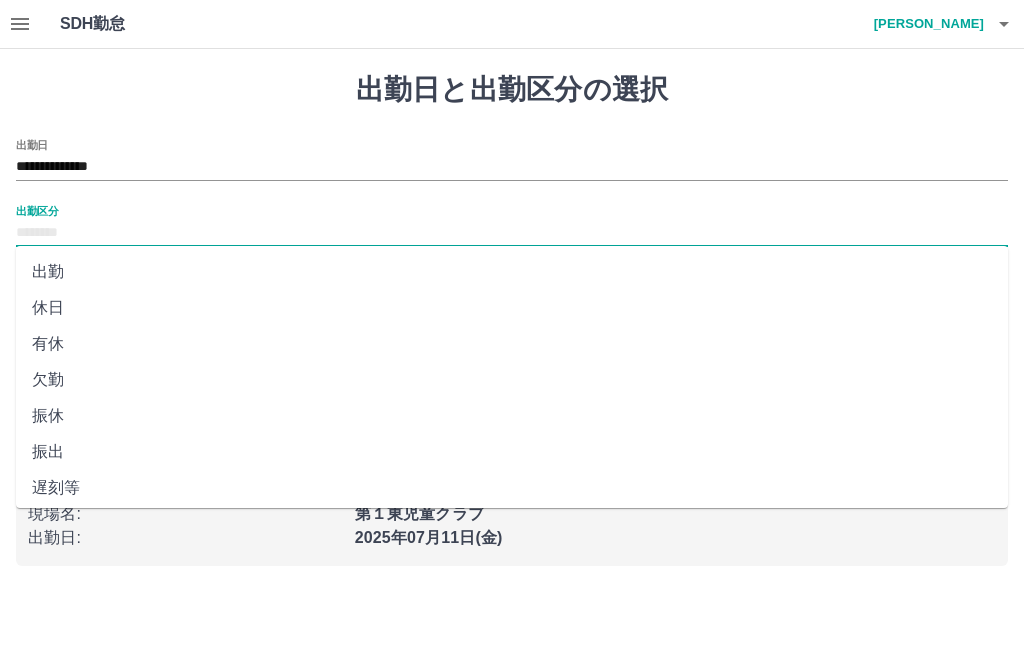click on "出勤" at bounding box center [512, 272] 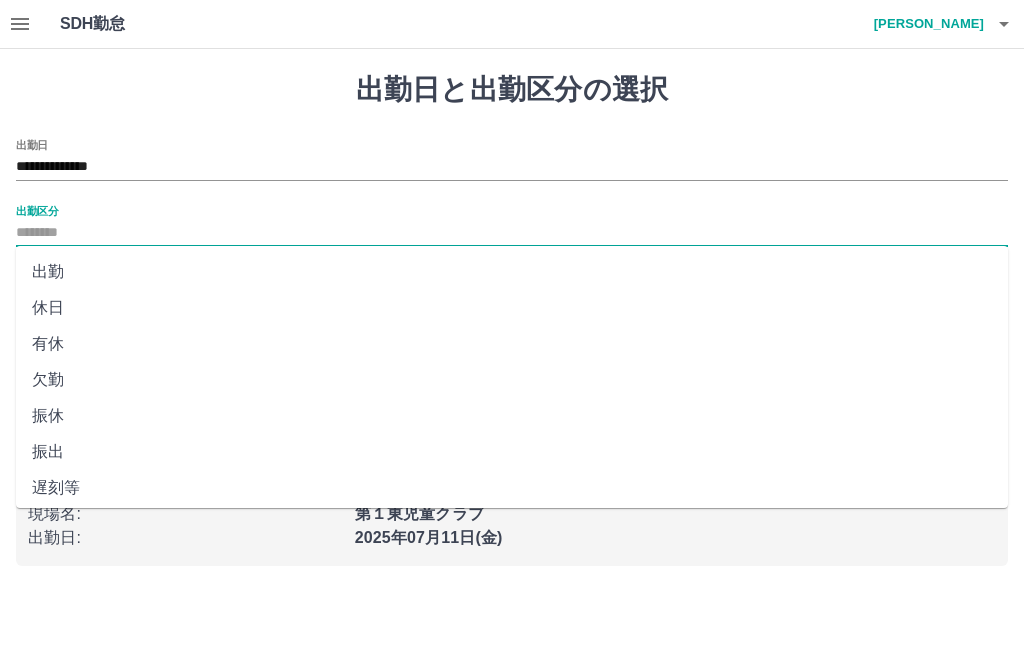 type on "**" 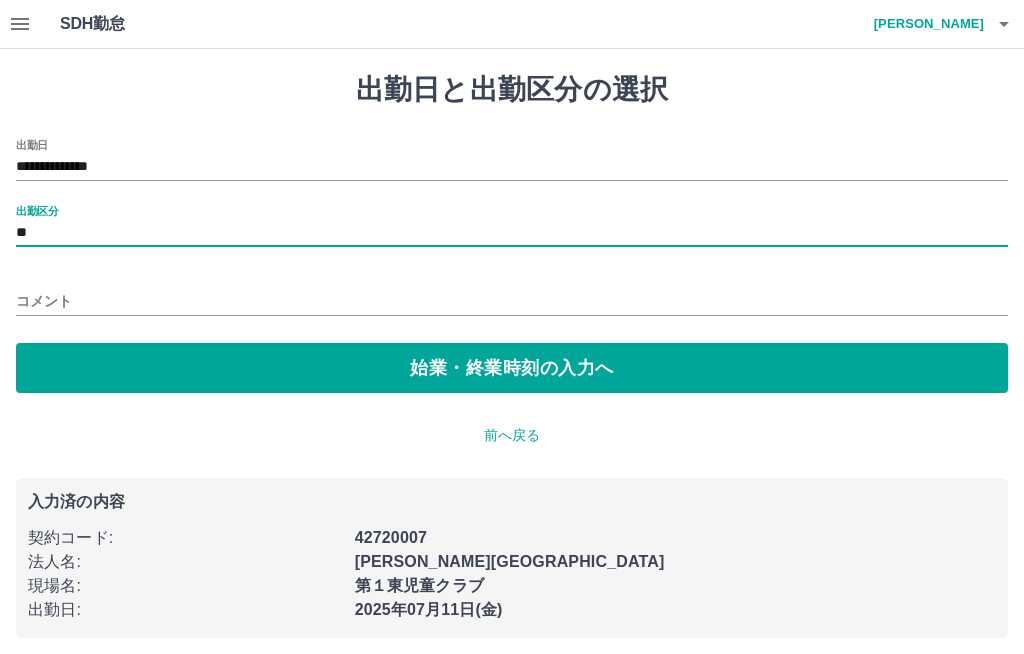 click on "始業・終業時刻の入力へ" at bounding box center (512, 368) 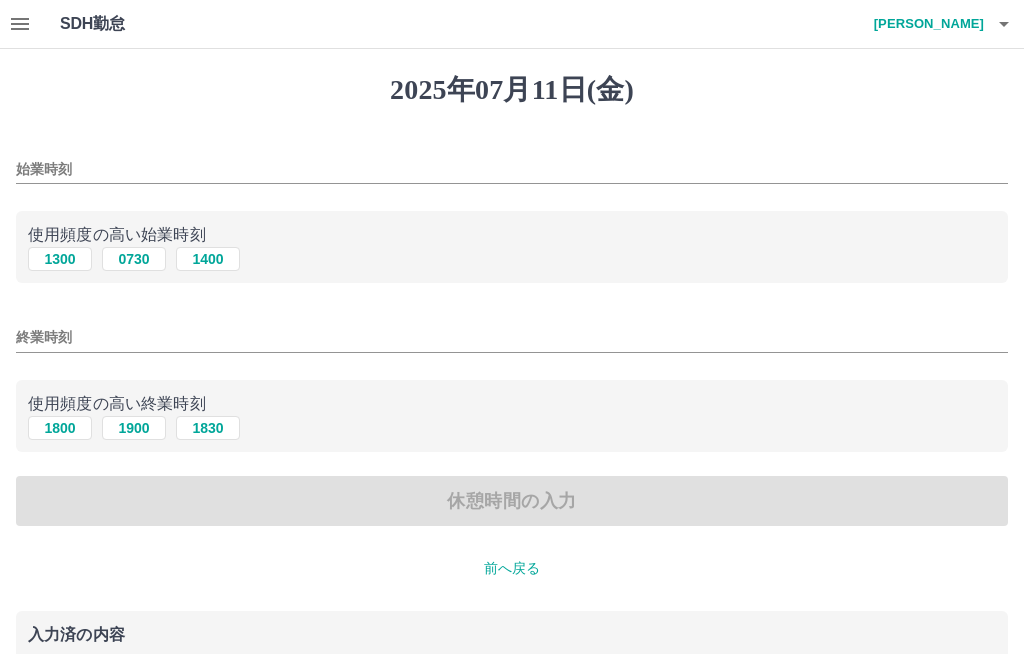 click on "1300" at bounding box center [60, 259] 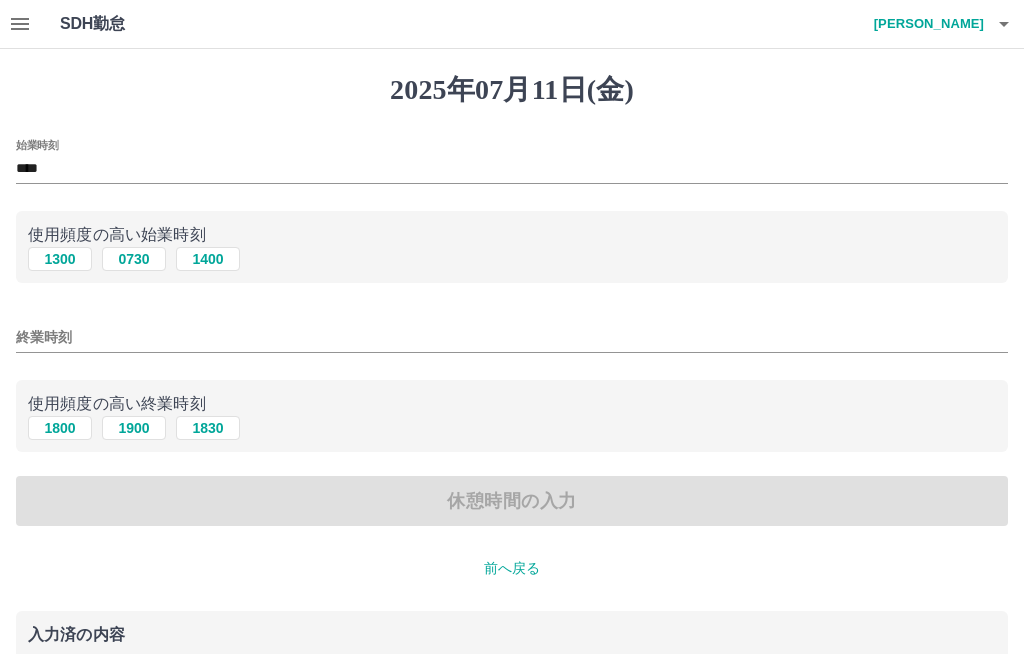 click on "1830" at bounding box center [208, 428] 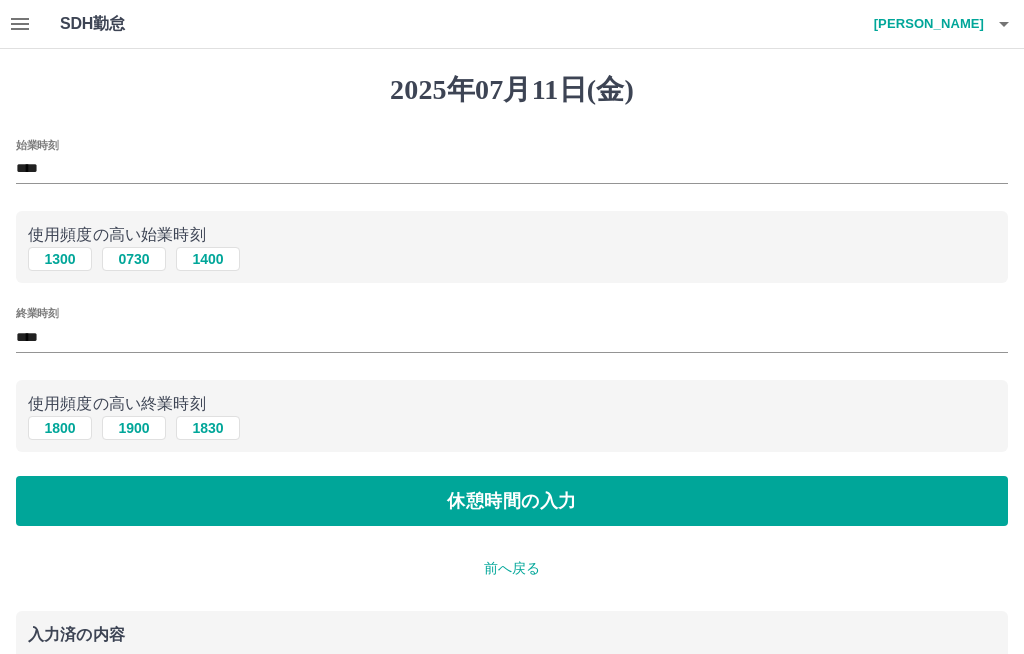 click on "****" at bounding box center (512, 337) 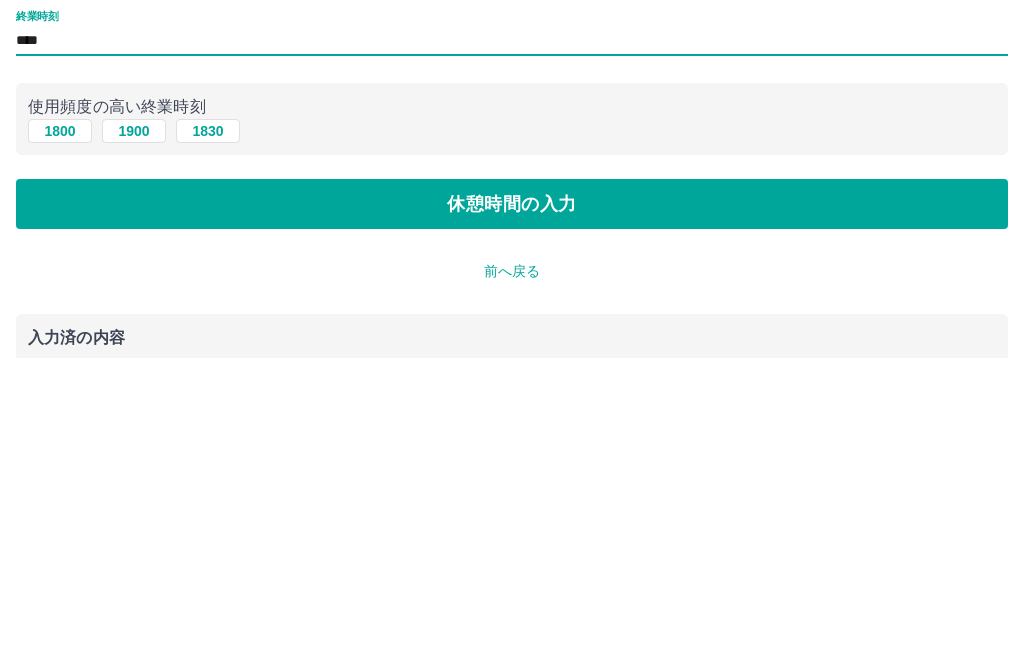 type on "****" 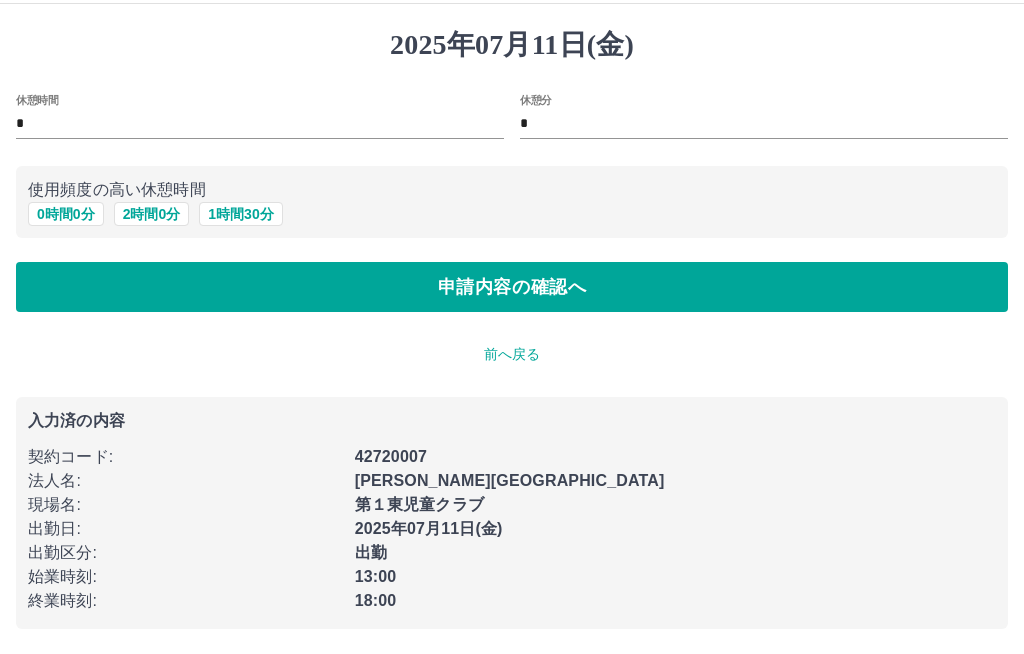 click on "申請内容の確認へ" at bounding box center [512, 288] 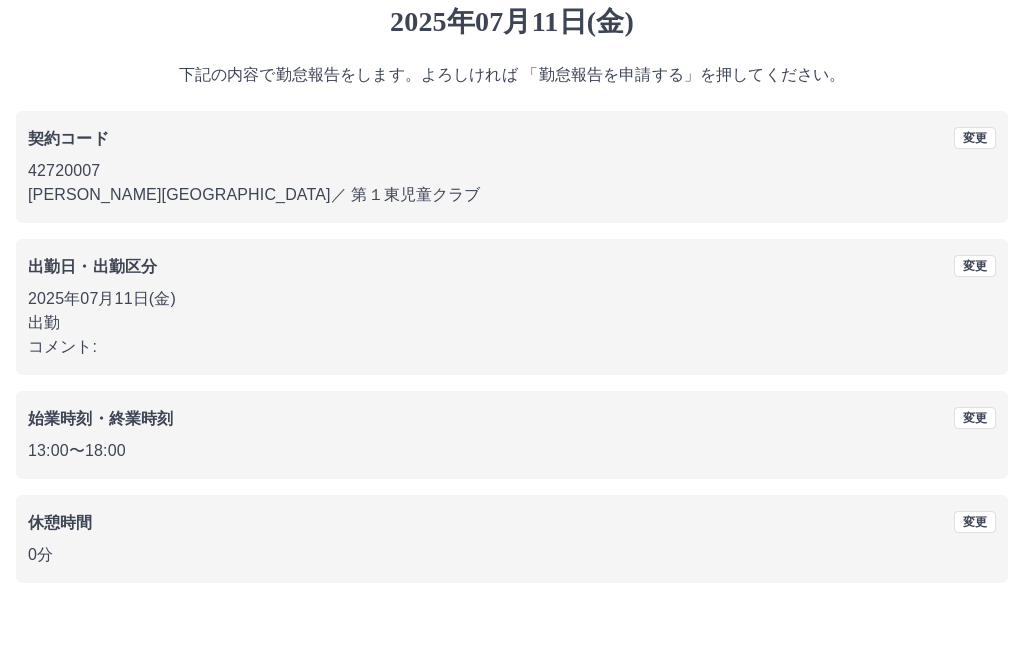 scroll, scrollTop: 25, scrollLeft: 0, axis: vertical 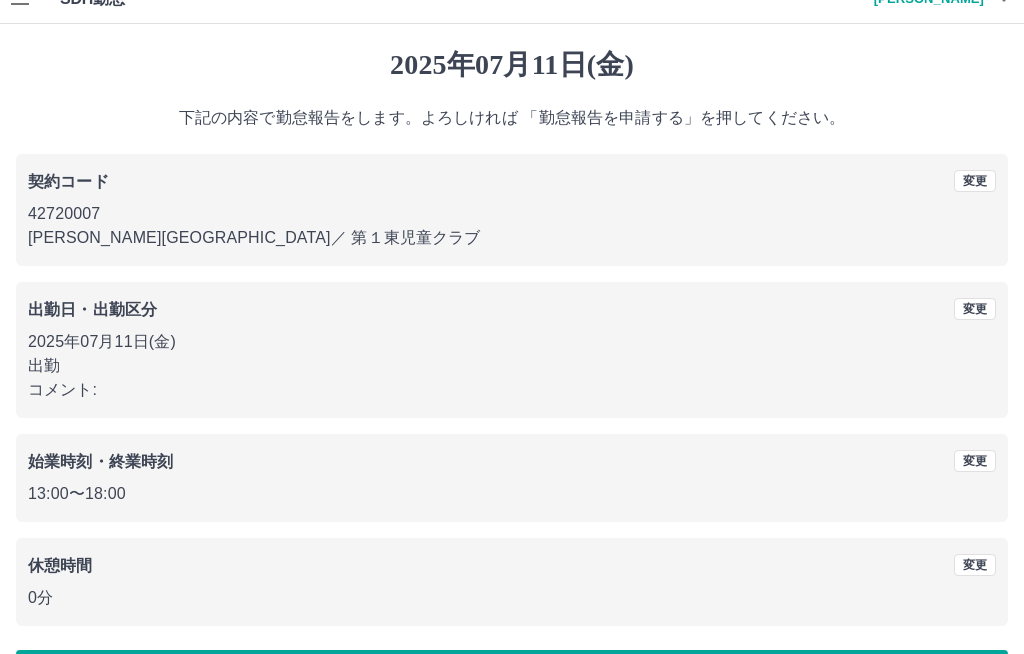 click on "勤怠報告を申請する" at bounding box center [512, 675] 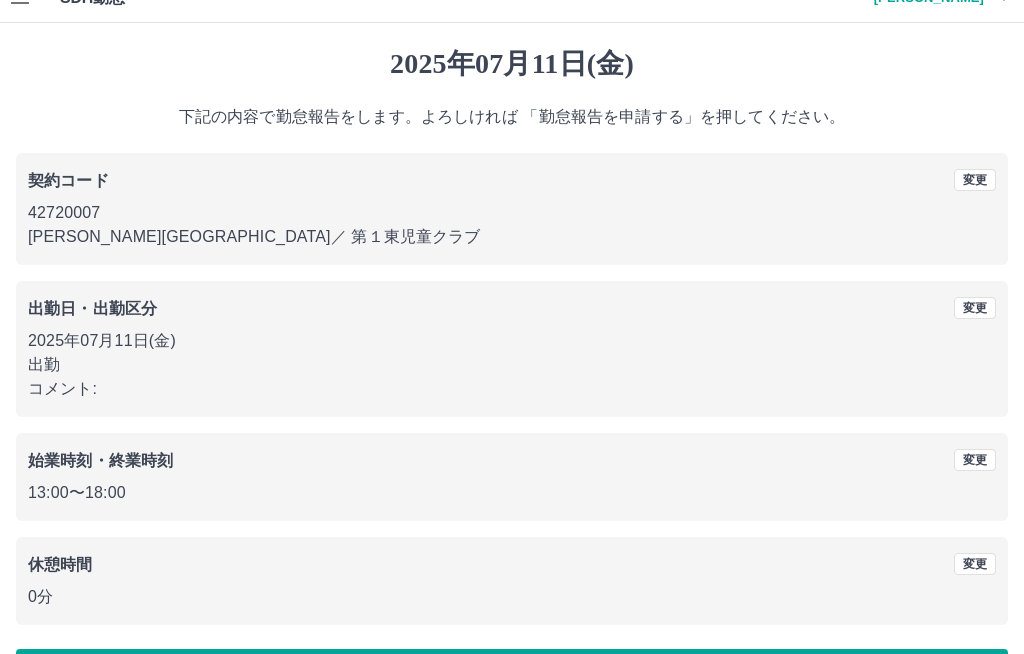scroll, scrollTop: 0, scrollLeft: 0, axis: both 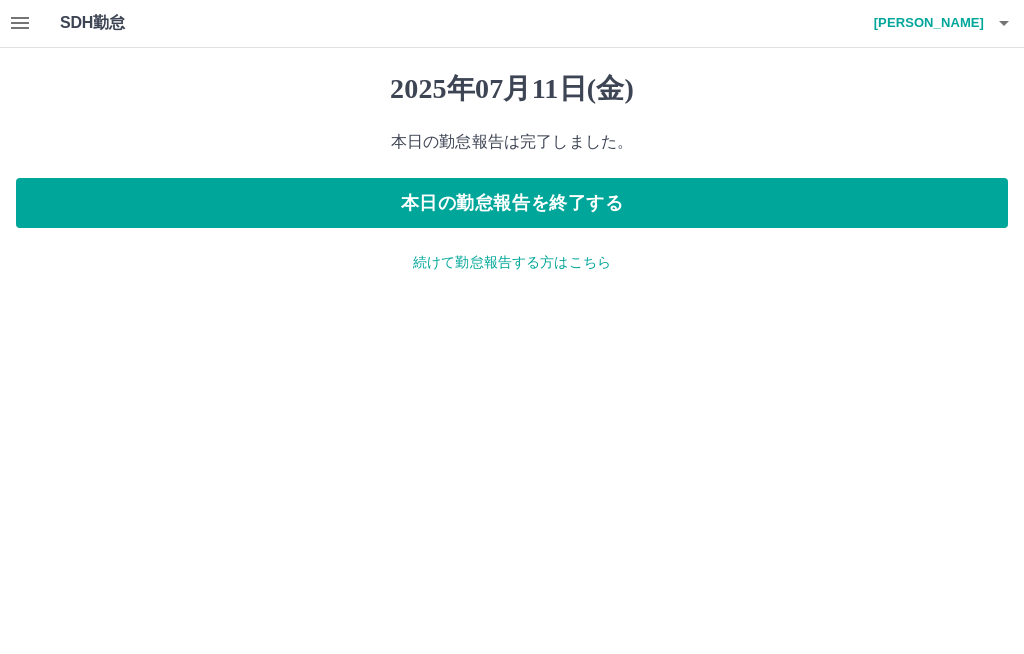 click on "続けて勤怠報告する方はこちら" at bounding box center (512, 263) 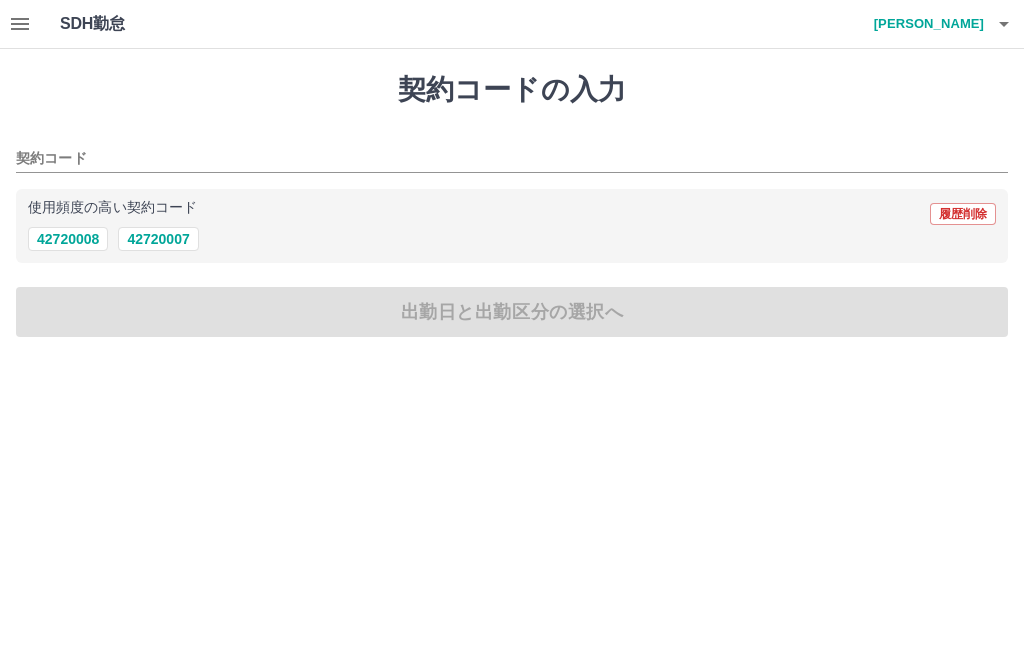 click on "42720007" at bounding box center (158, 239) 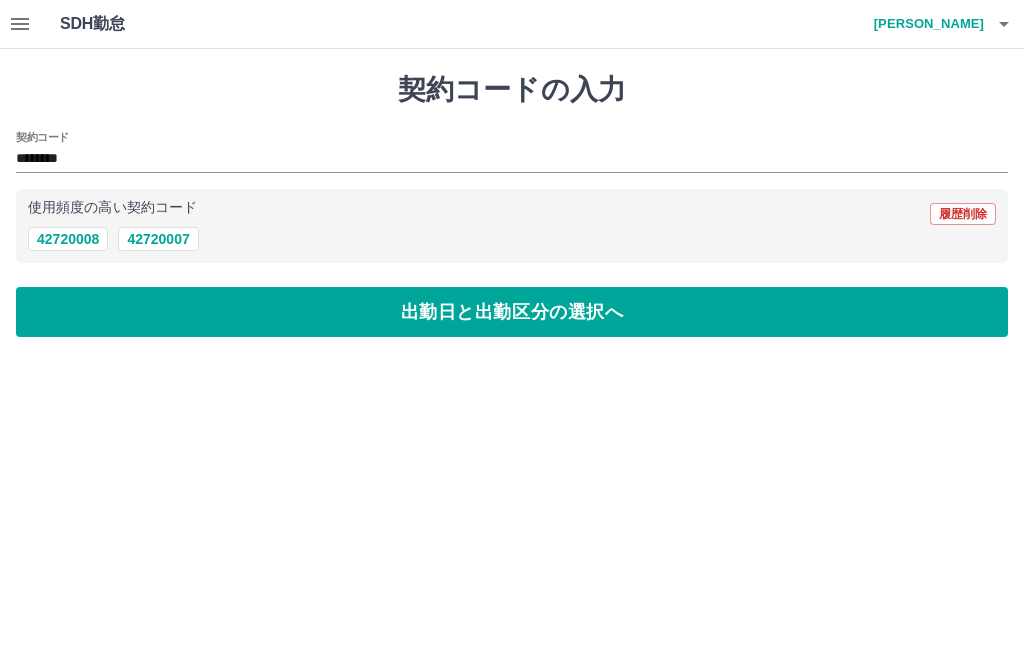 click on "出勤日と出勤区分の選択へ" at bounding box center (512, 312) 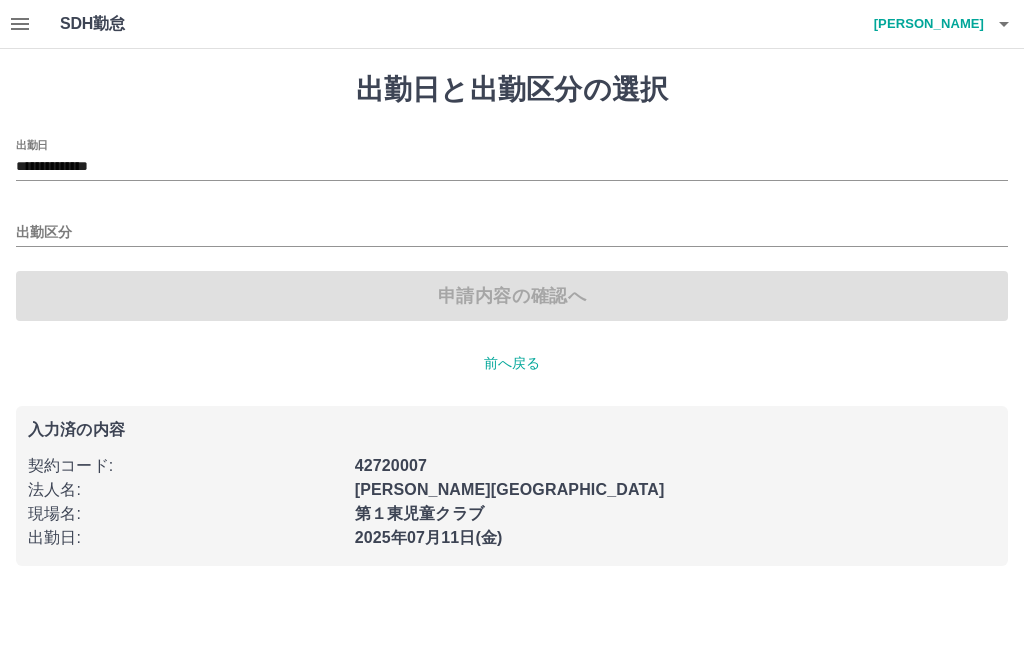click on "**********" at bounding box center (512, 167) 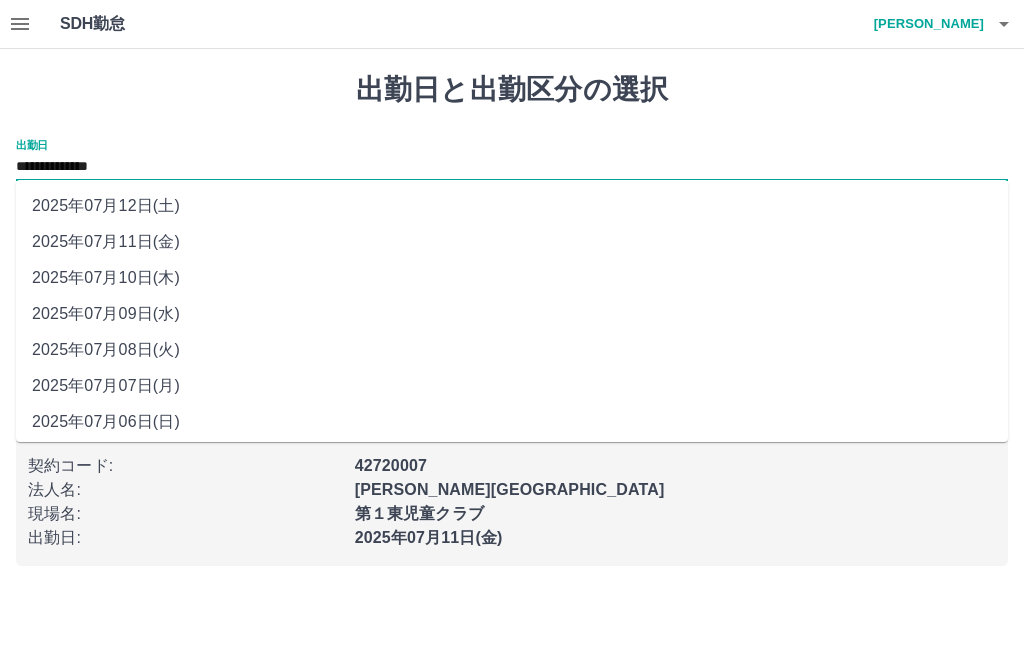 click on "2025年07月12日(土)" at bounding box center [512, 206] 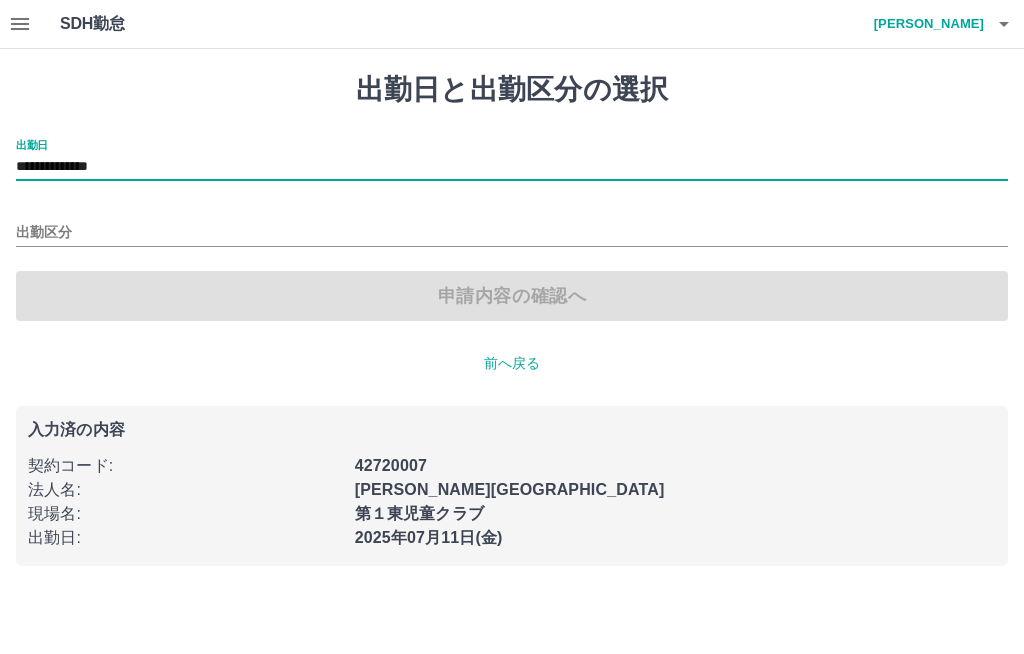 click on "出勤区分" at bounding box center (512, 233) 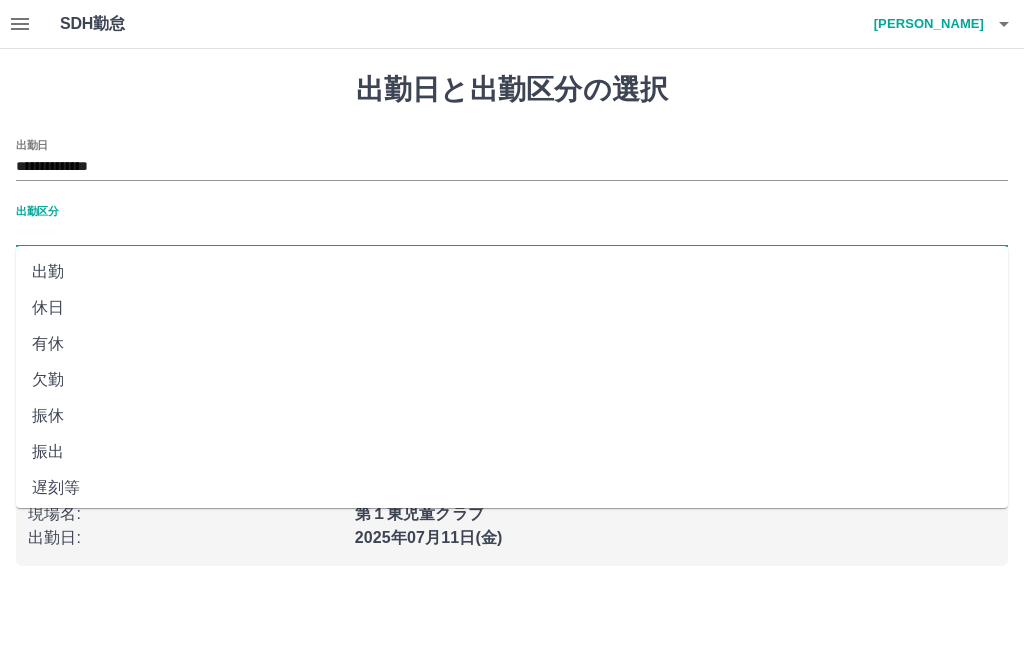 click on "休日" at bounding box center (512, 308) 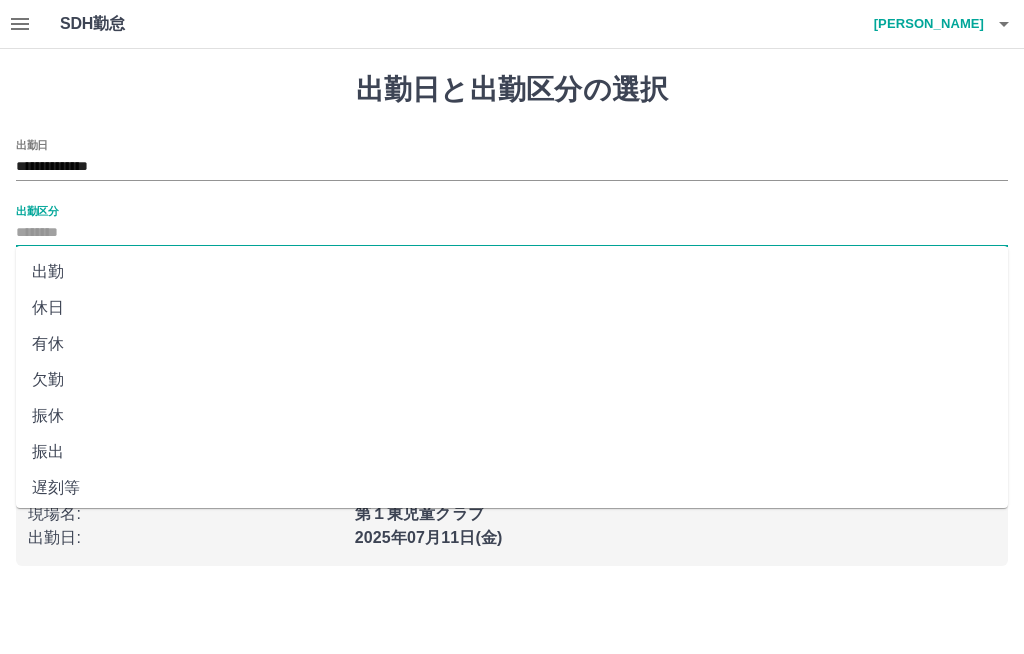 type on "**" 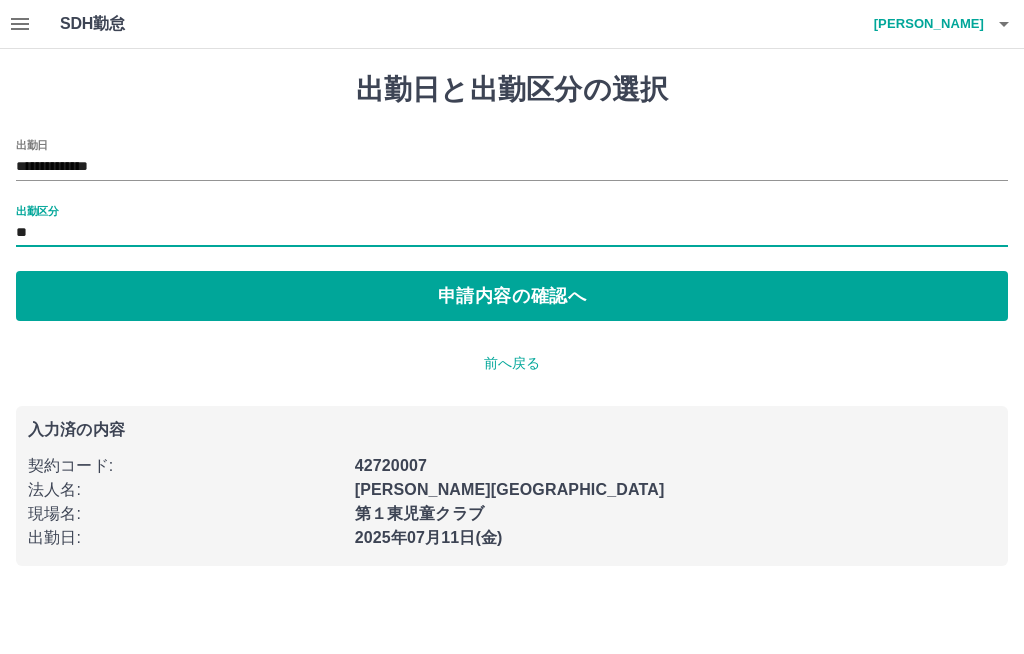 click on "申請内容の確認へ" at bounding box center [512, 296] 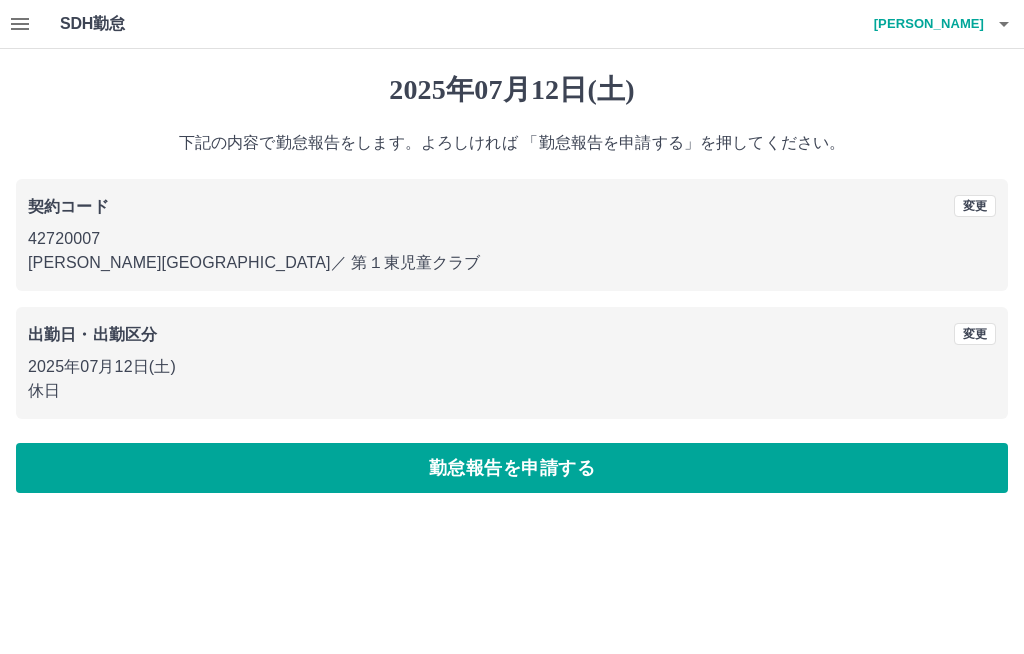 click on "勤怠報告を申請する" at bounding box center (512, 468) 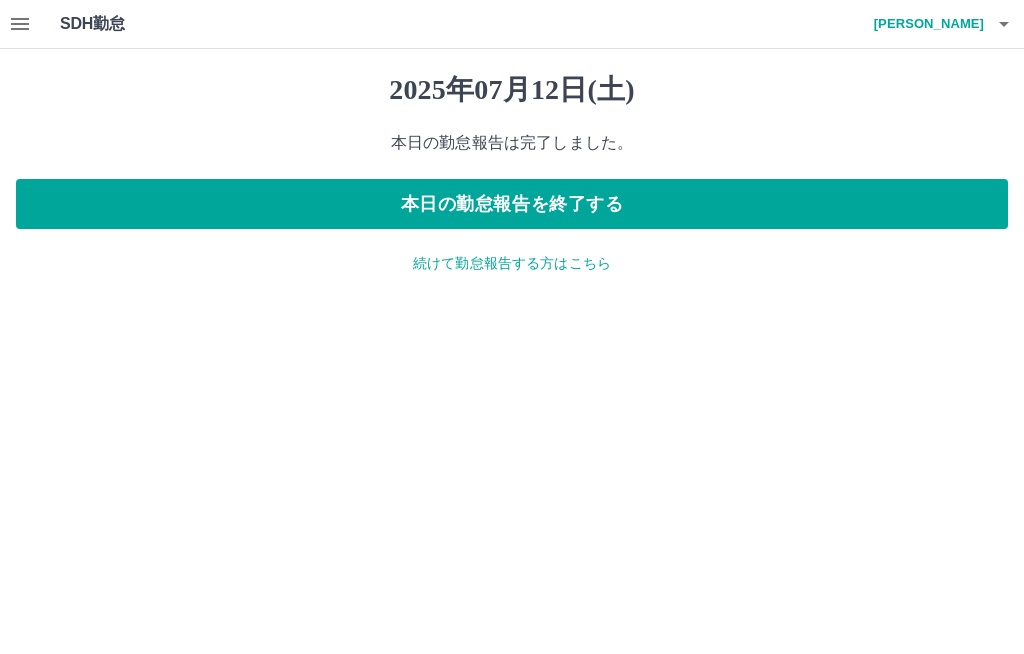 click 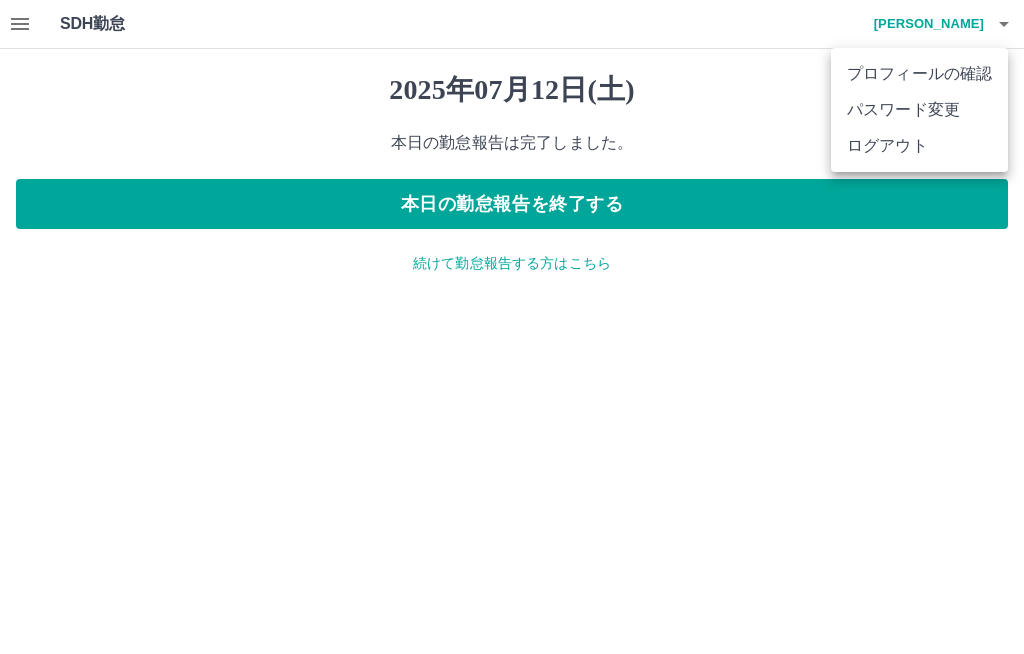 click on "ログアウト" at bounding box center (919, 146) 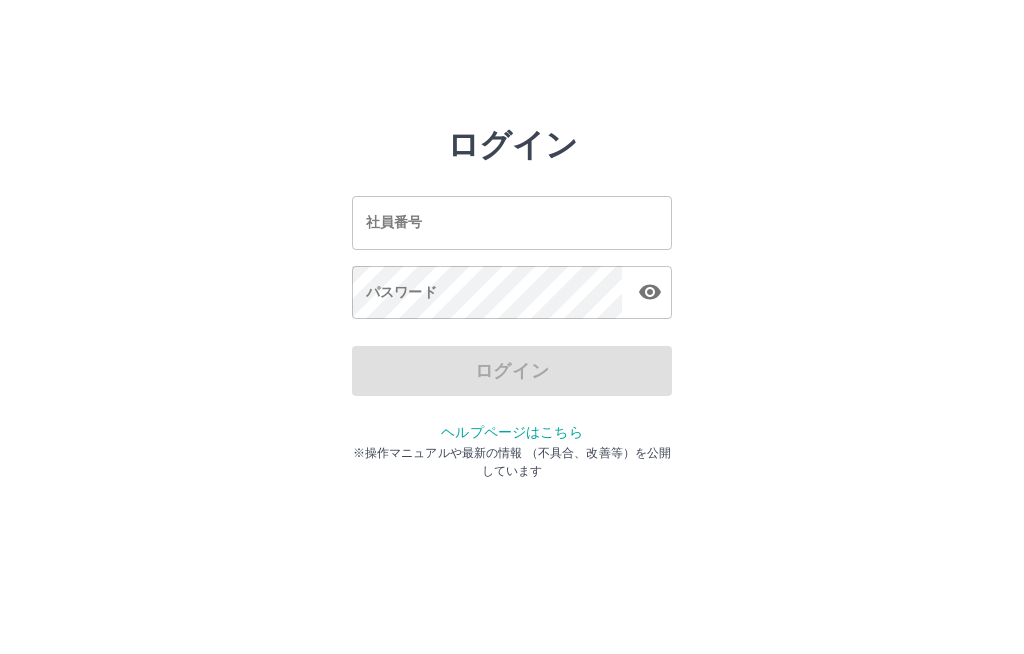 scroll, scrollTop: 0, scrollLeft: 0, axis: both 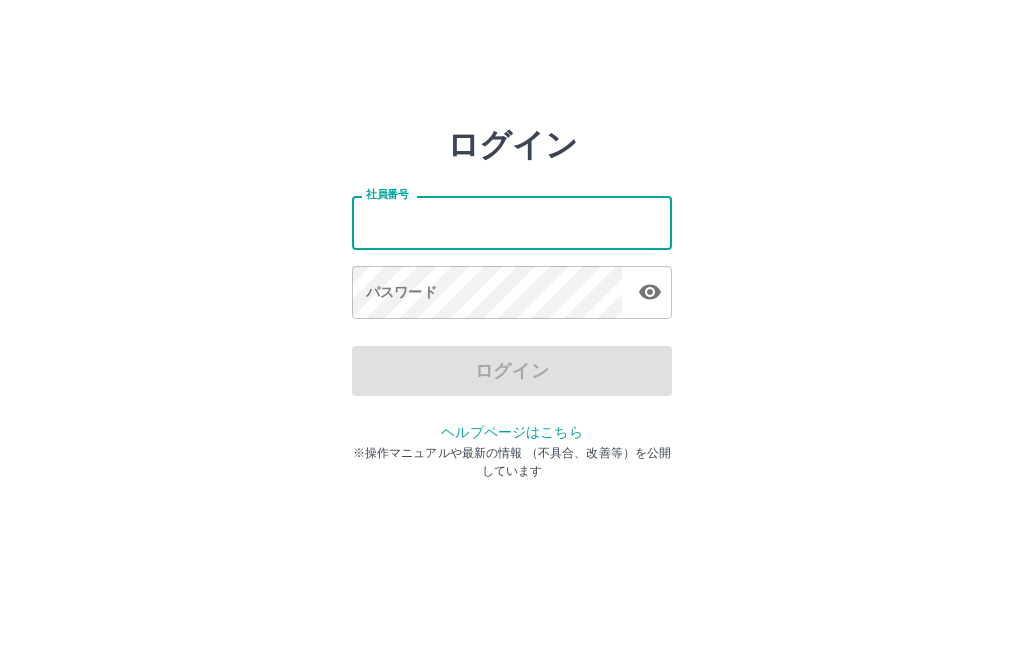 type on "*******" 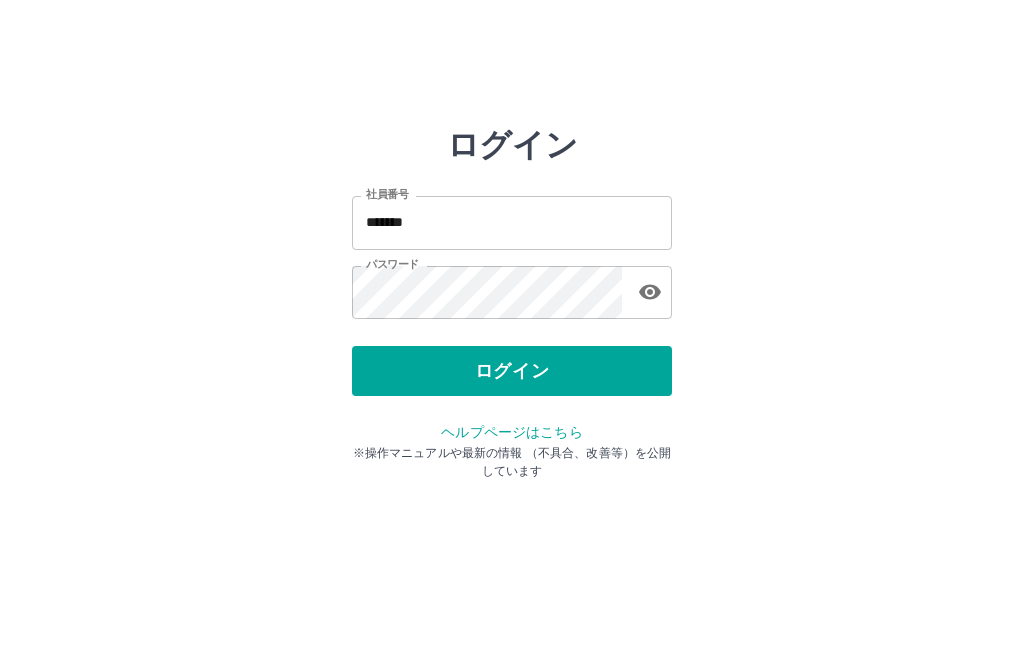 click on "ログイン" at bounding box center [512, 371] 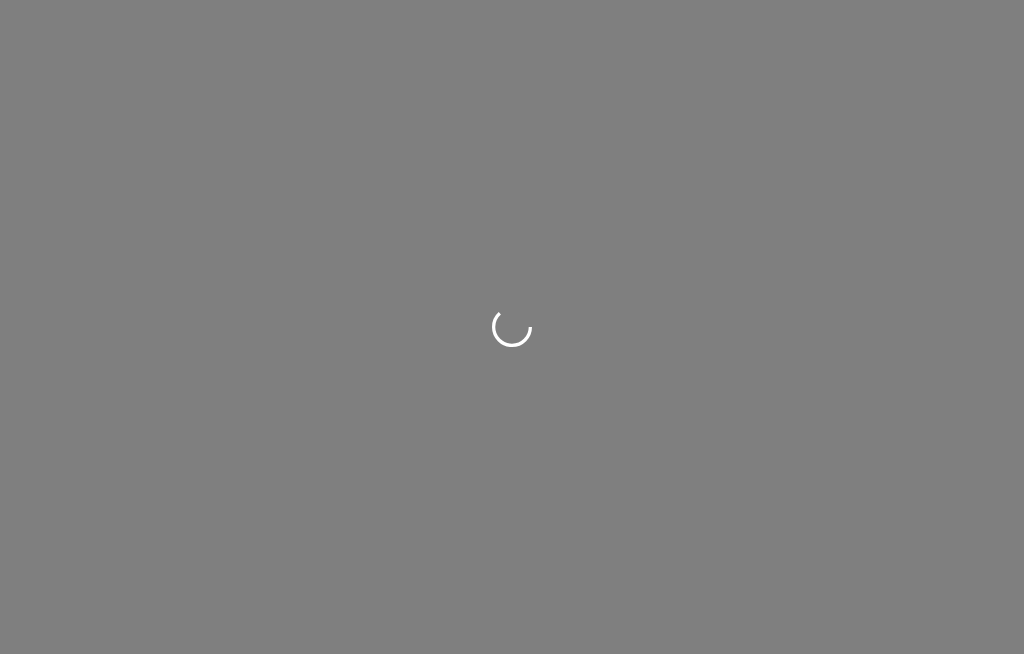 scroll, scrollTop: 0, scrollLeft: 0, axis: both 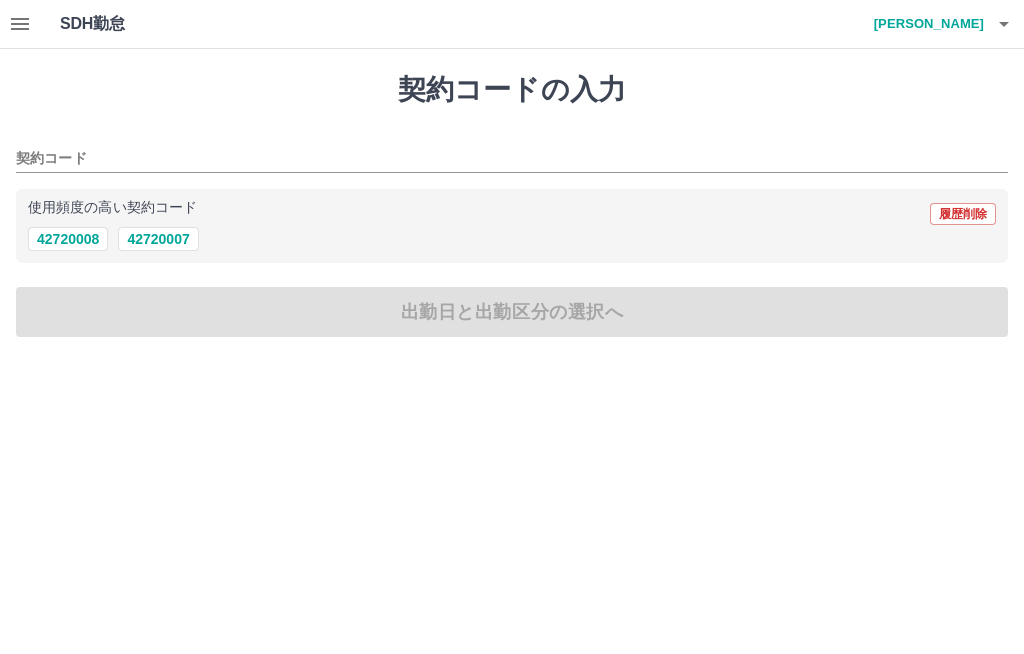 click on "42720007" at bounding box center (158, 239) 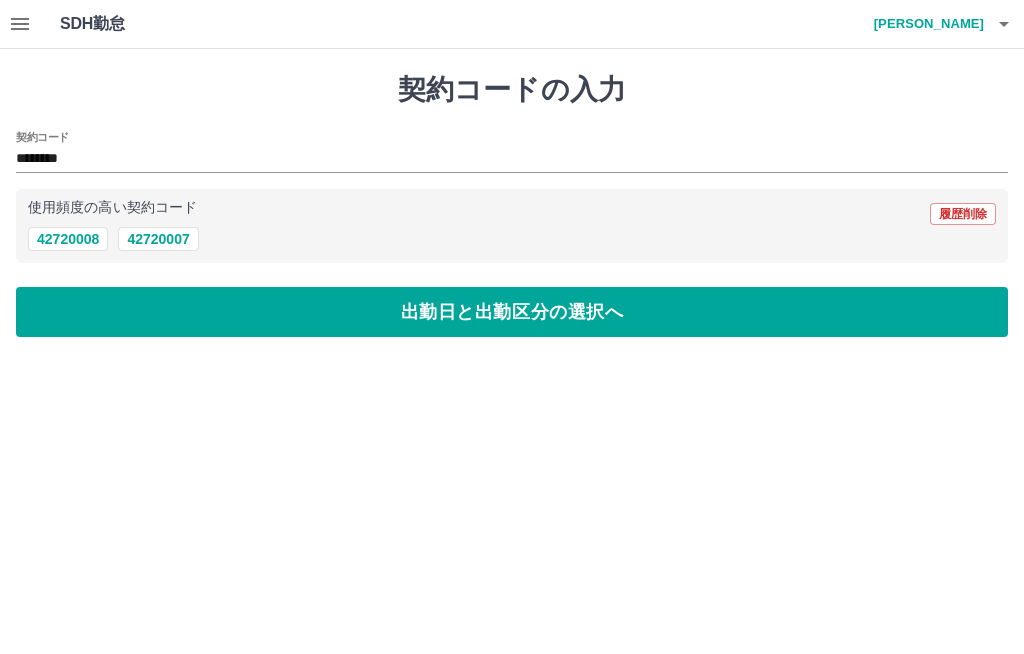 click on "出勤日と出勤区分の選択へ" at bounding box center [512, 312] 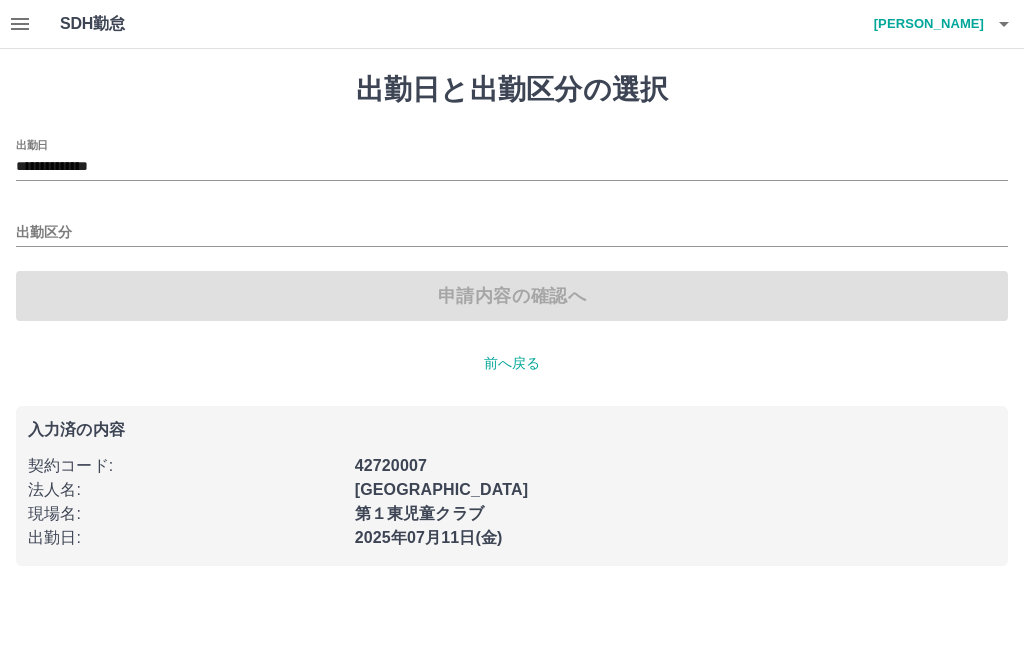click on "**********" at bounding box center [512, 167] 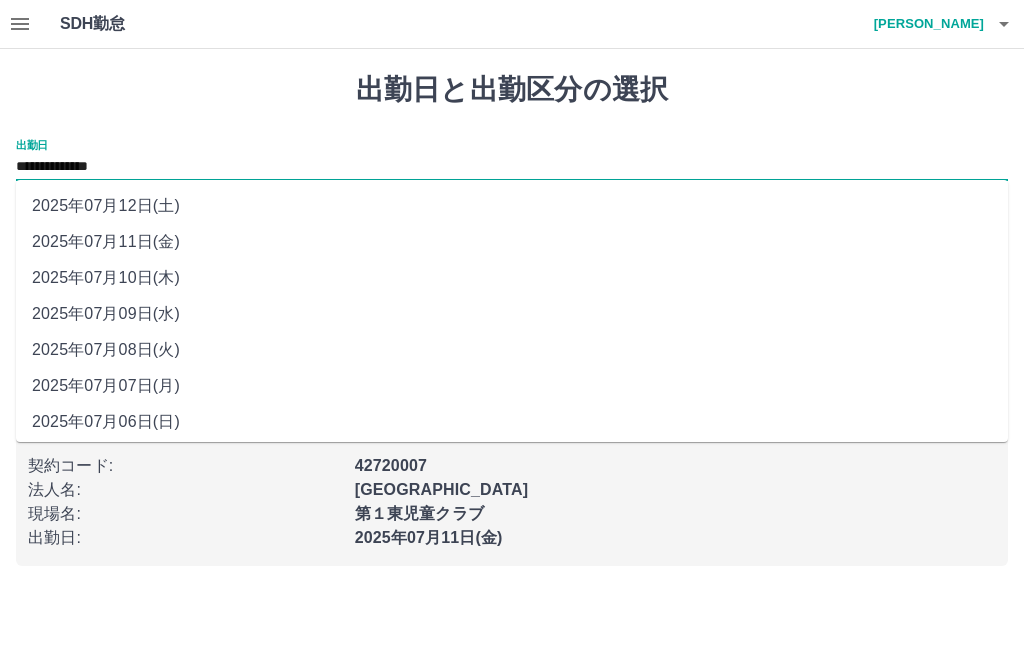 click on "2025年07月12日(土)" at bounding box center [512, 206] 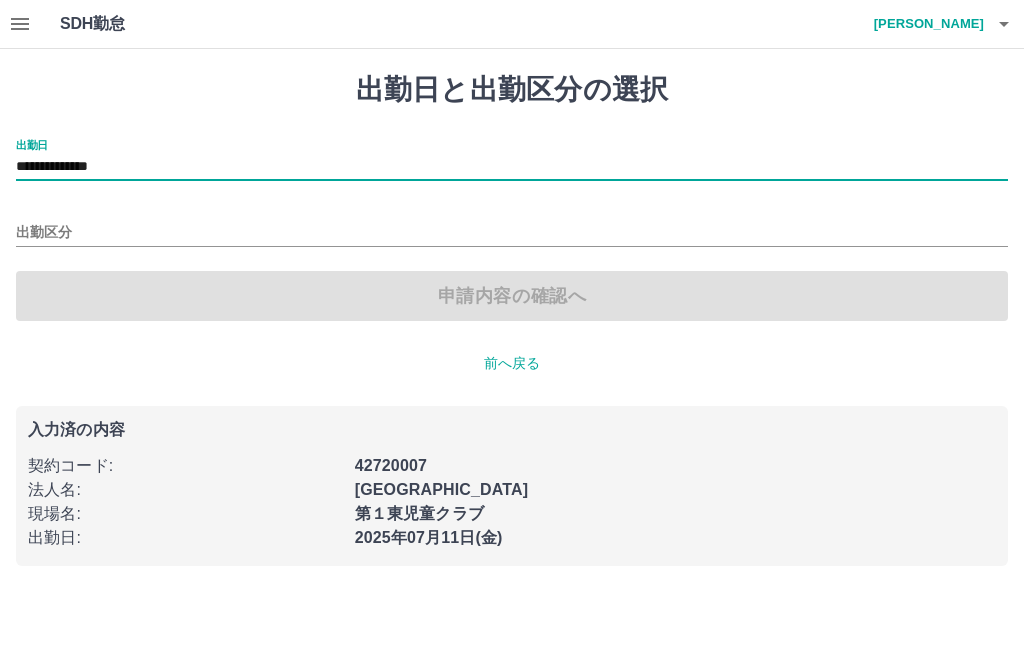type on "**********" 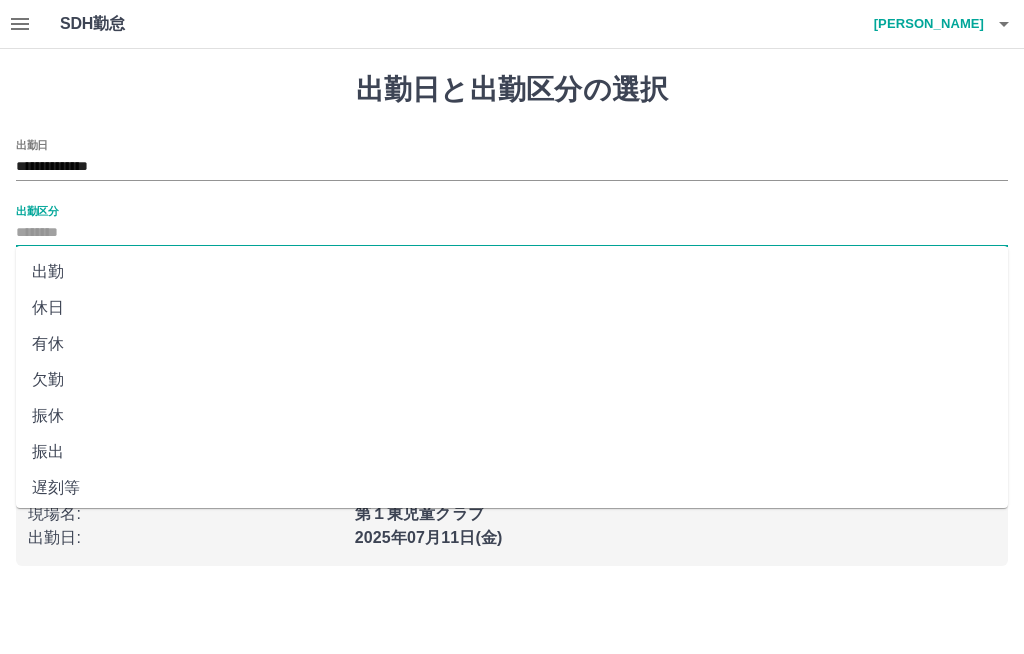 click on "出勤" at bounding box center (512, 272) 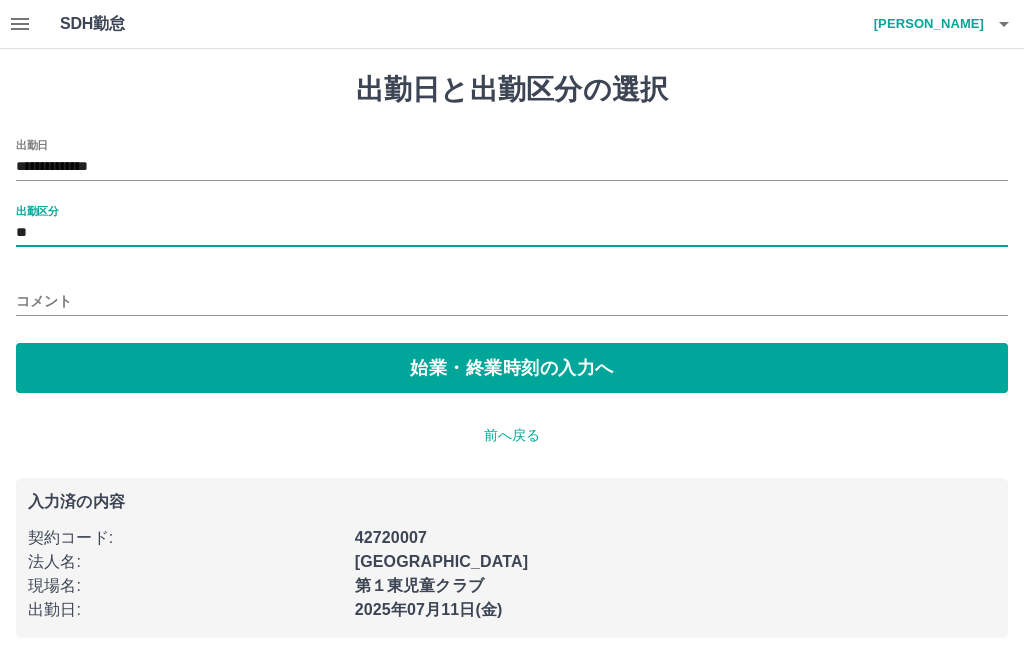 click on "**" at bounding box center [512, 233] 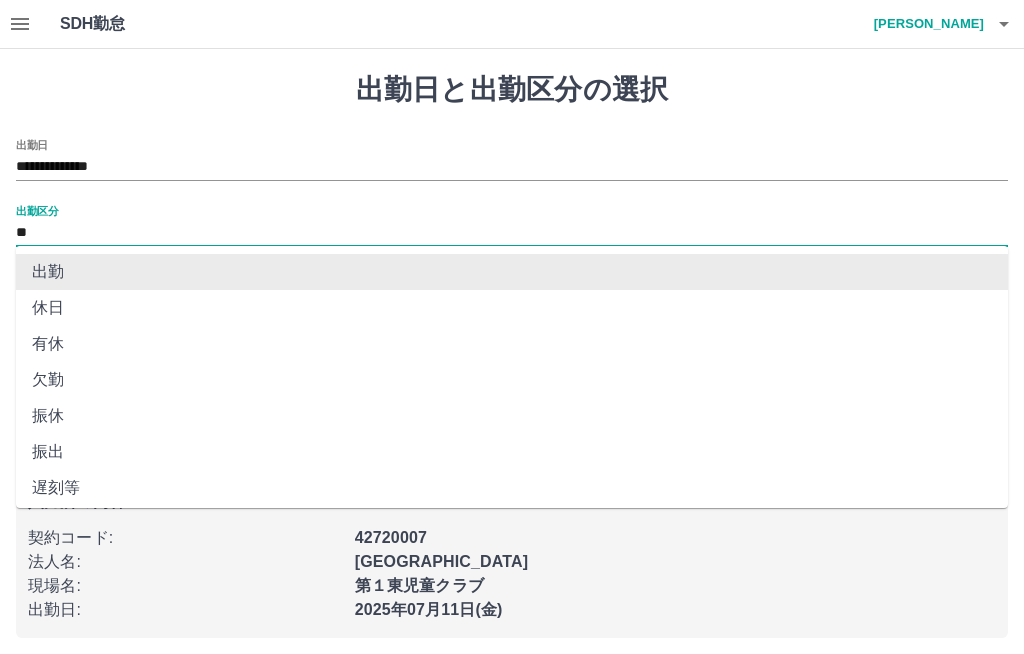 click on "休日" at bounding box center [512, 308] 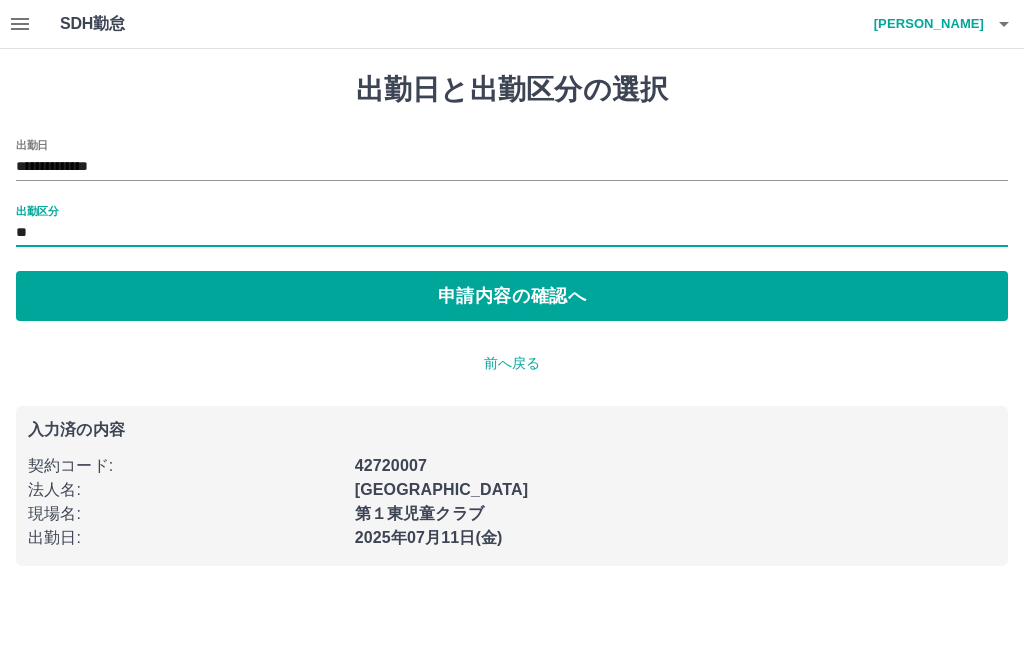 type on "**" 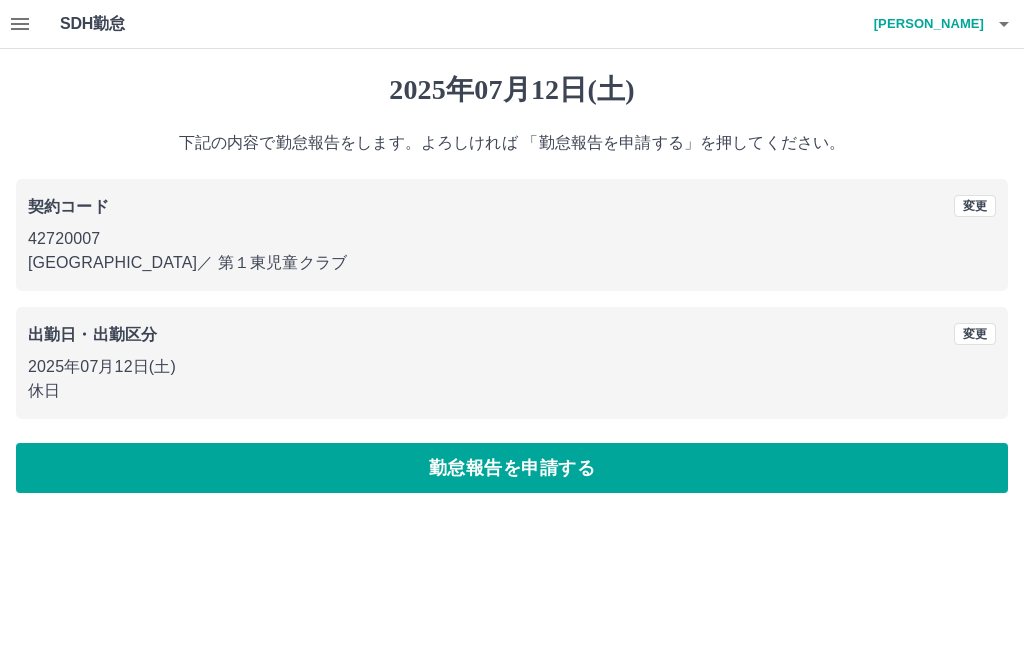 click on "勤怠報告を申請する" at bounding box center [512, 468] 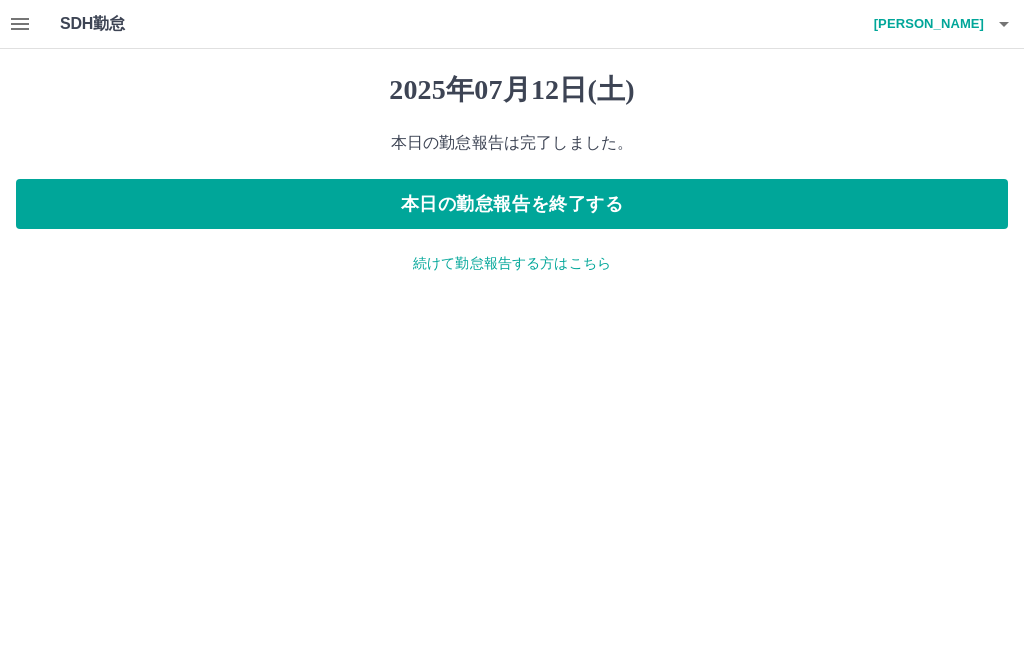 click on "本日の勤怠報告を終了する" at bounding box center [512, 204] 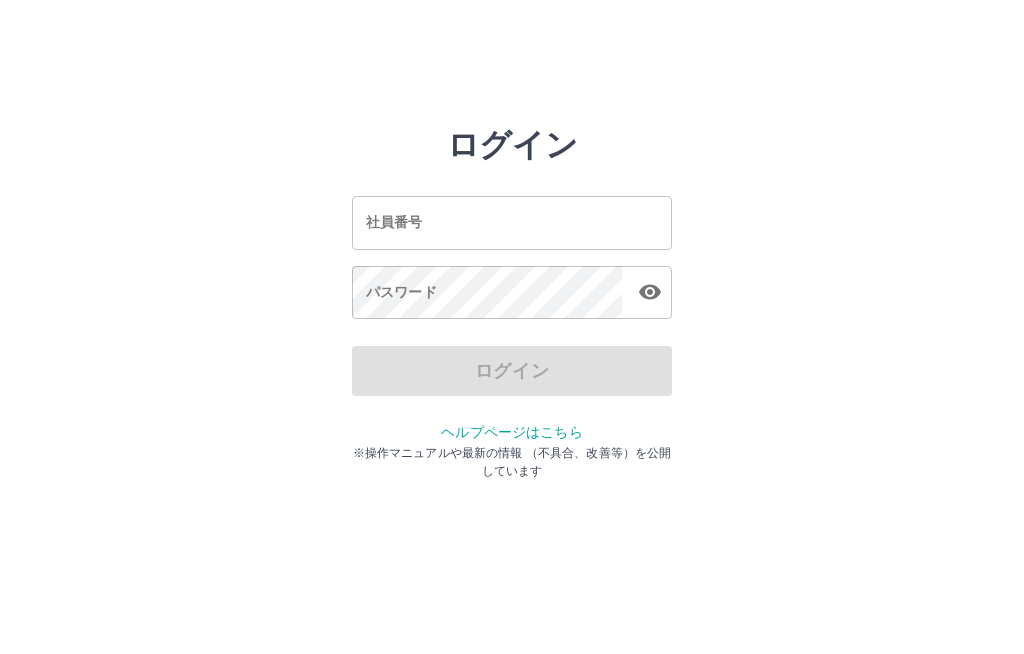 scroll, scrollTop: 0, scrollLeft: 0, axis: both 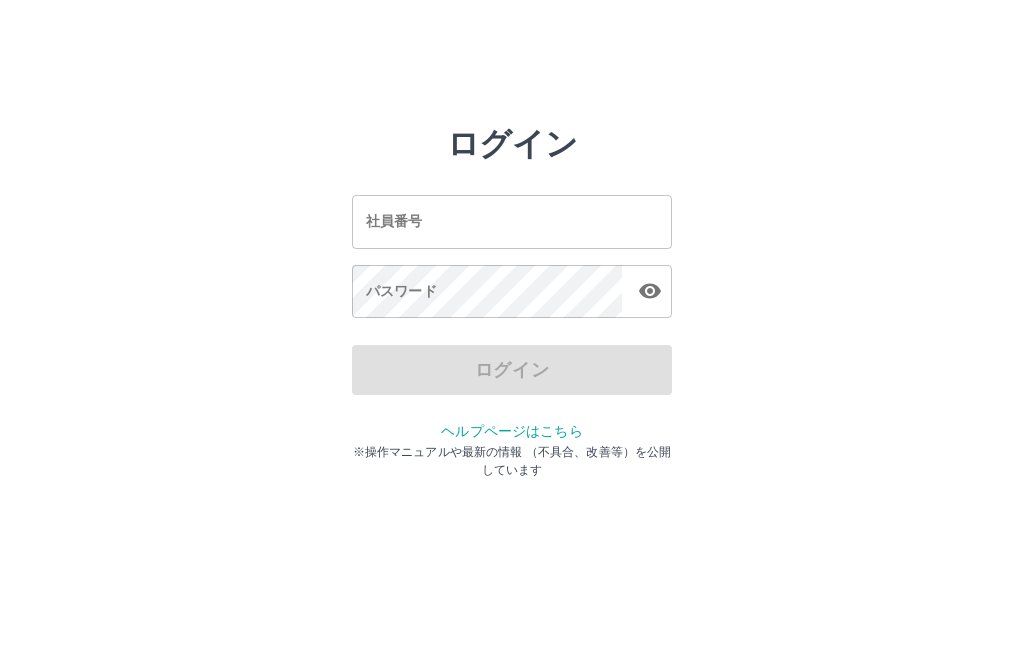 click on "社員番号" at bounding box center [512, 222] 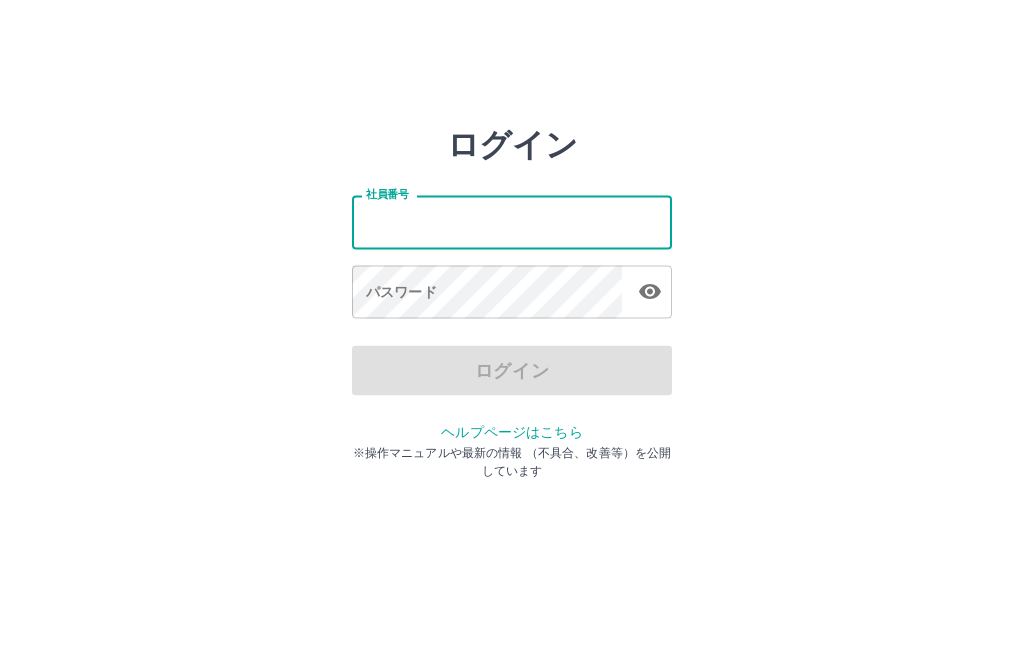 type on "*******" 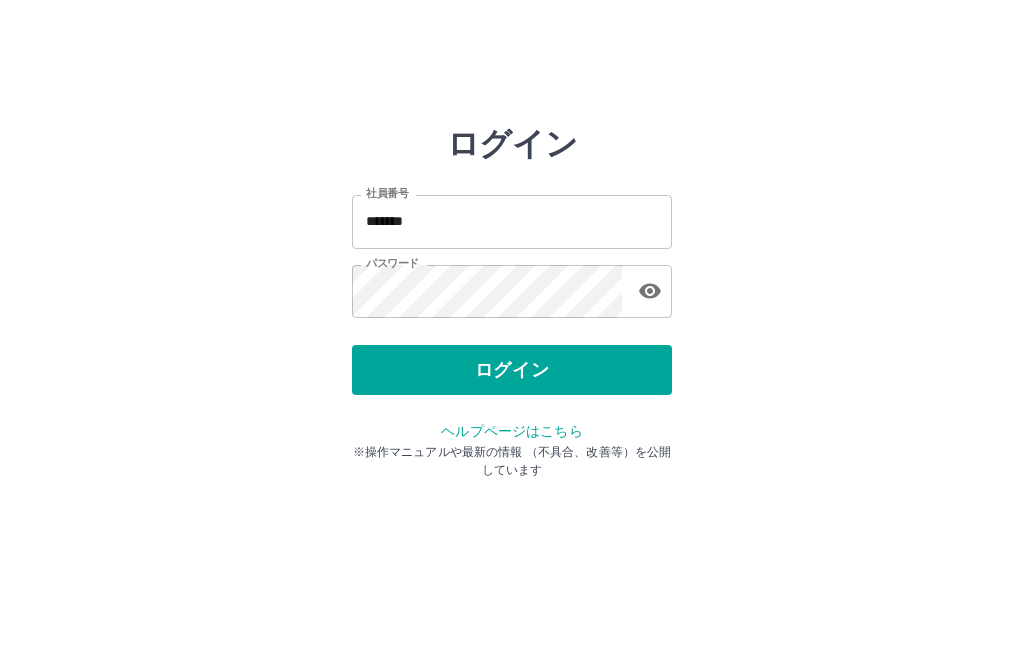 click on "ログイン" at bounding box center [512, 371] 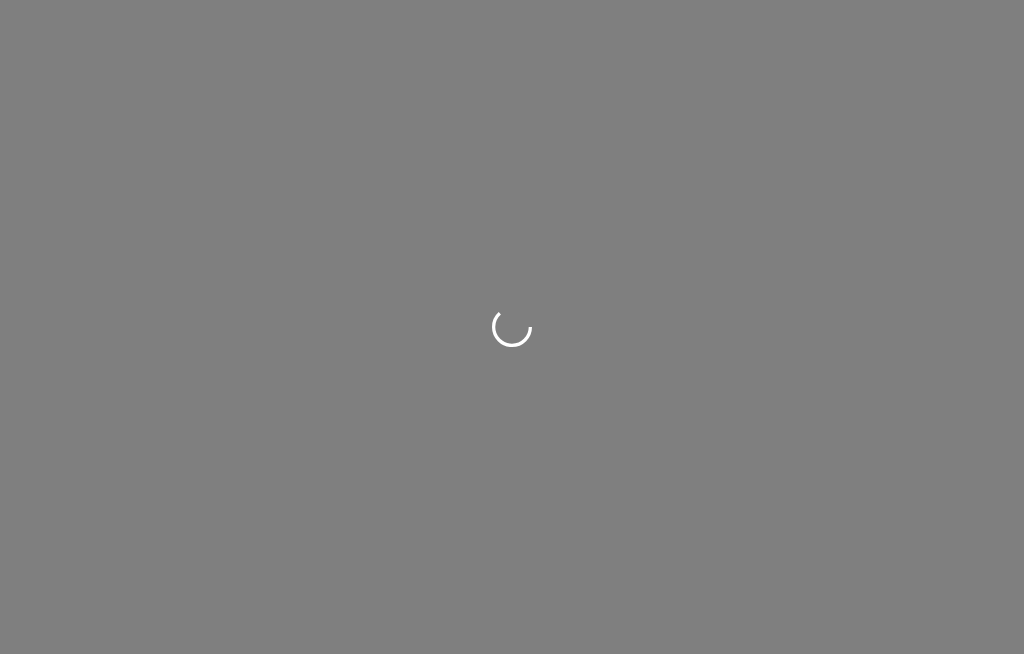 scroll, scrollTop: 0, scrollLeft: 0, axis: both 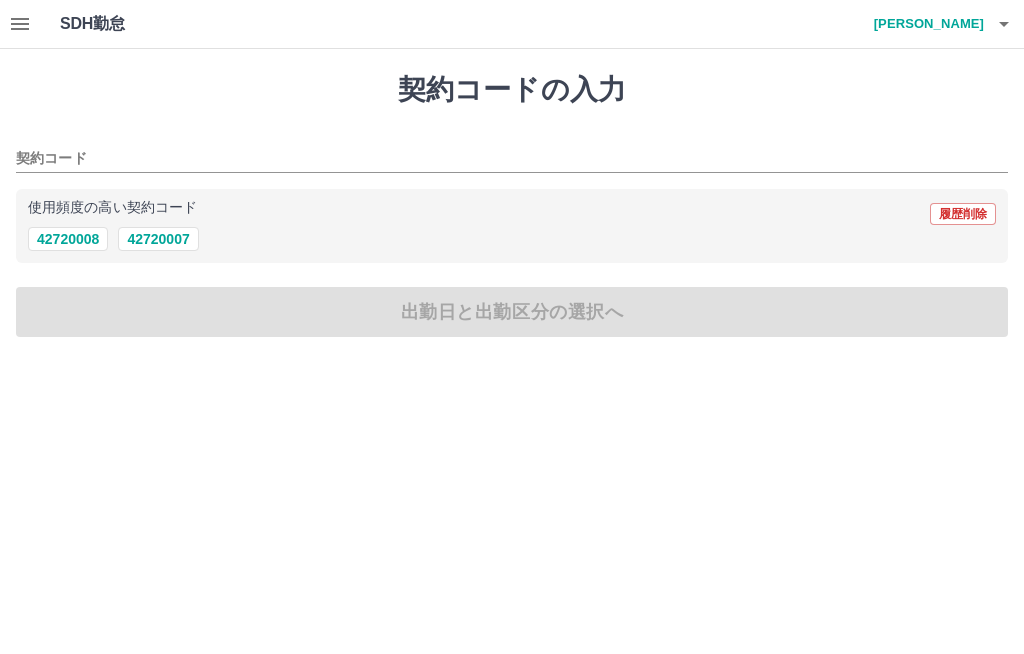 click on "42720007" at bounding box center (158, 239) 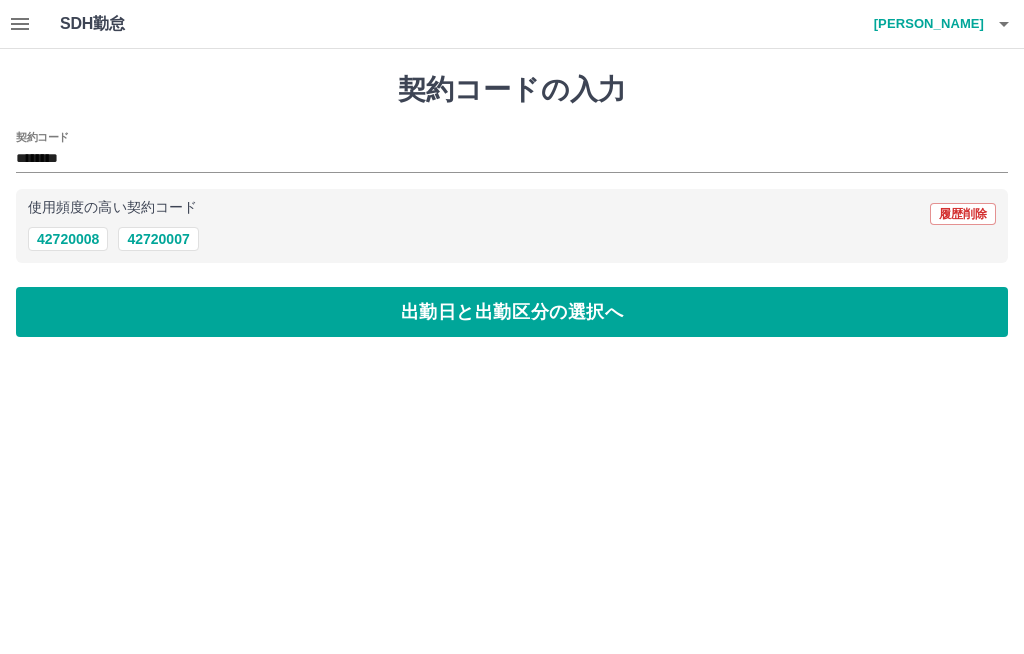 click on "出勤日と出勤区分の選択へ" at bounding box center [512, 312] 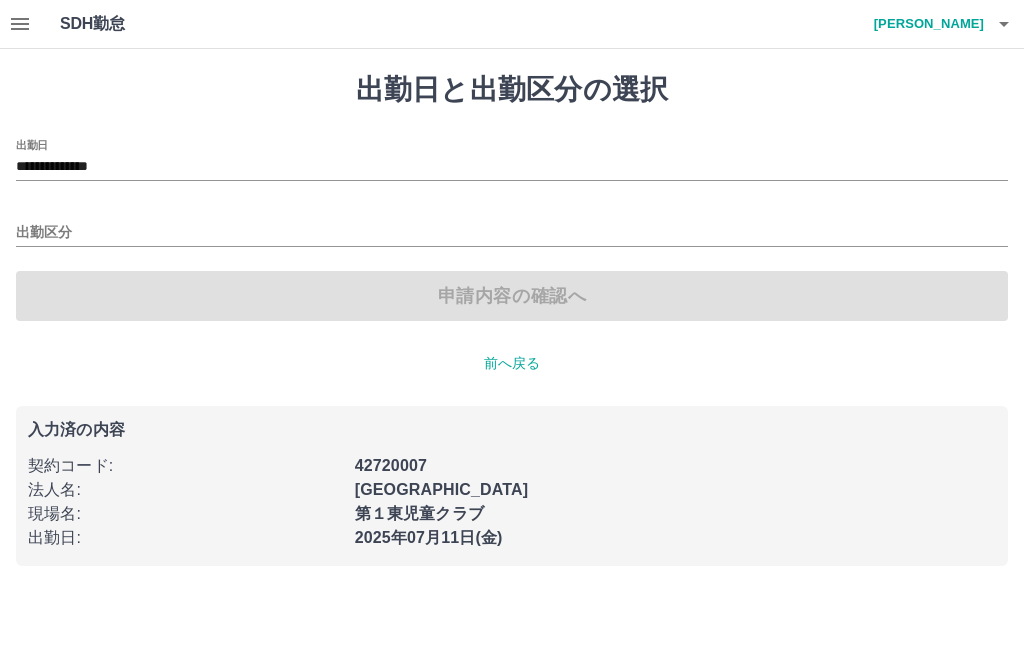 click on "出勤日" at bounding box center [32, 144] 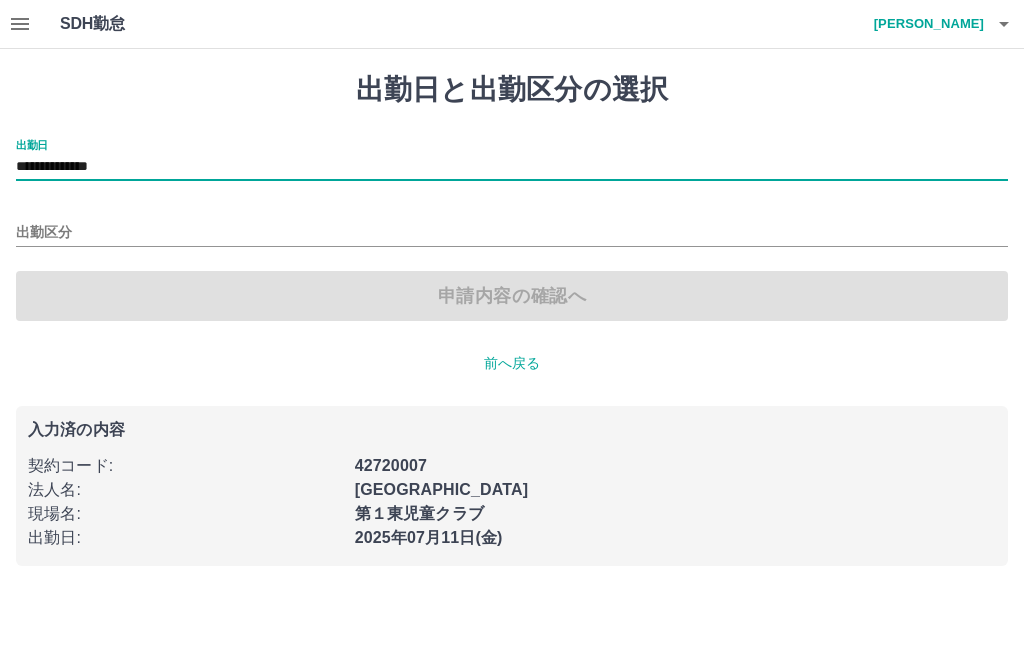 click on "**********" at bounding box center (512, 160) 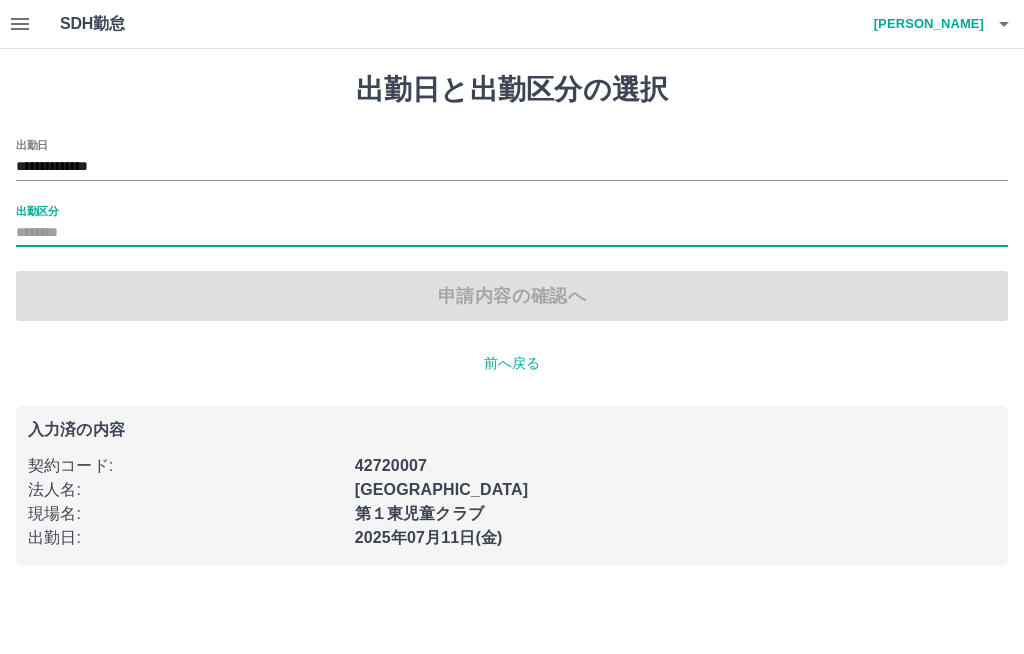 click on "**********" at bounding box center (512, 167) 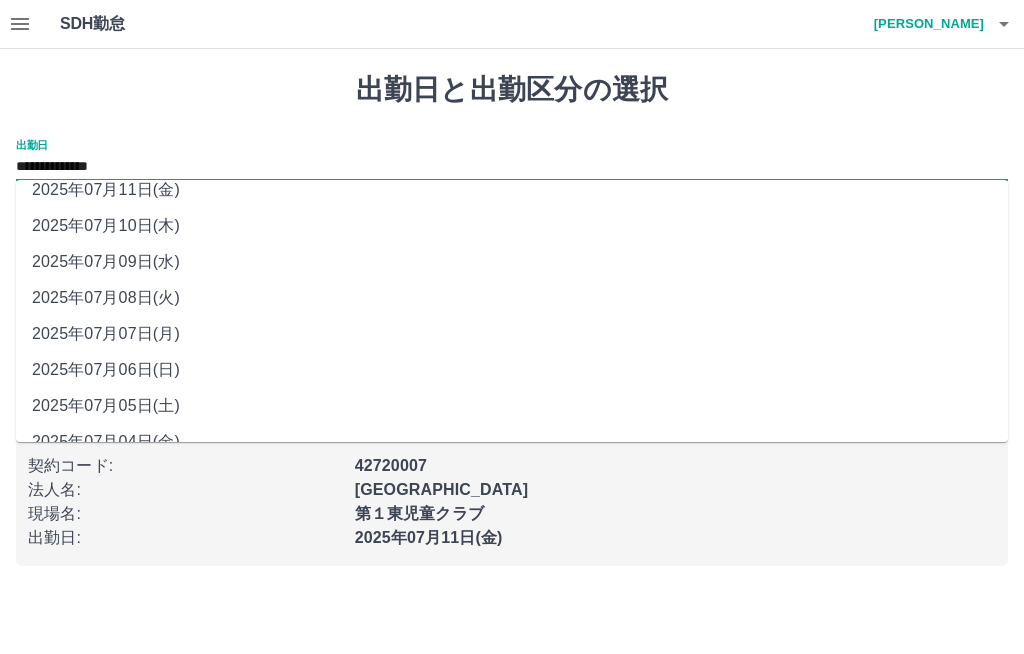 scroll, scrollTop: 51, scrollLeft: 0, axis: vertical 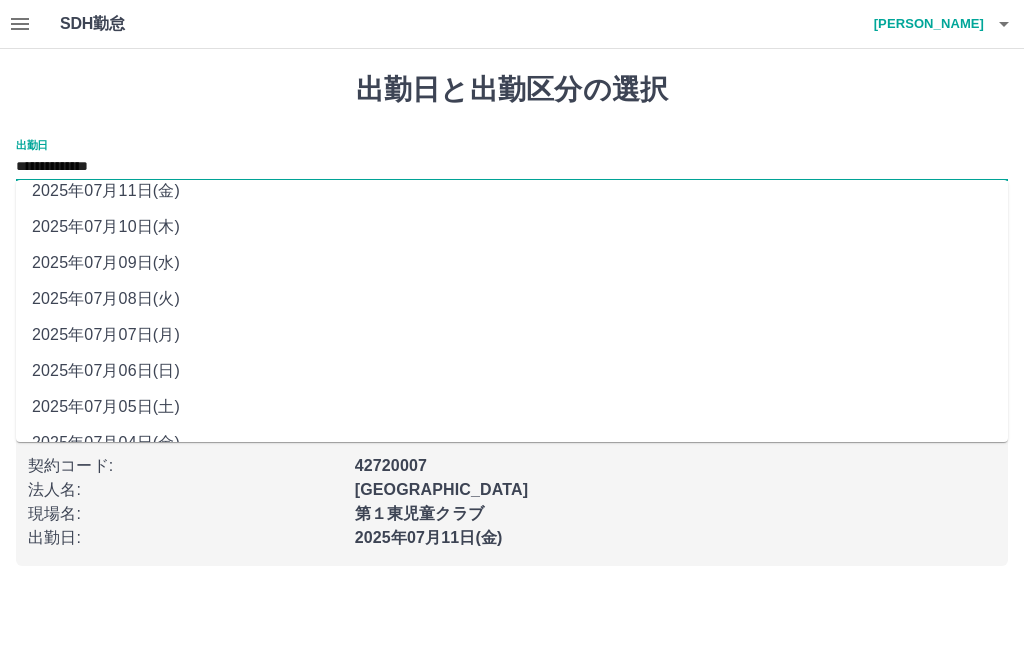 click on "2025年07月05日(土)" at bounding box center [512, 407] 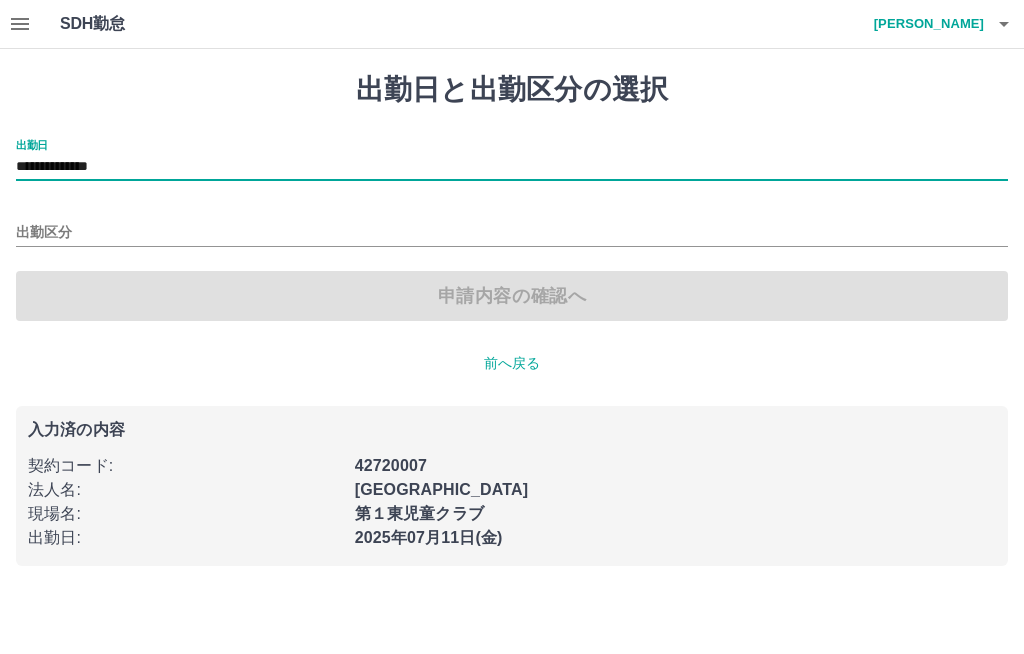 type on "**********" 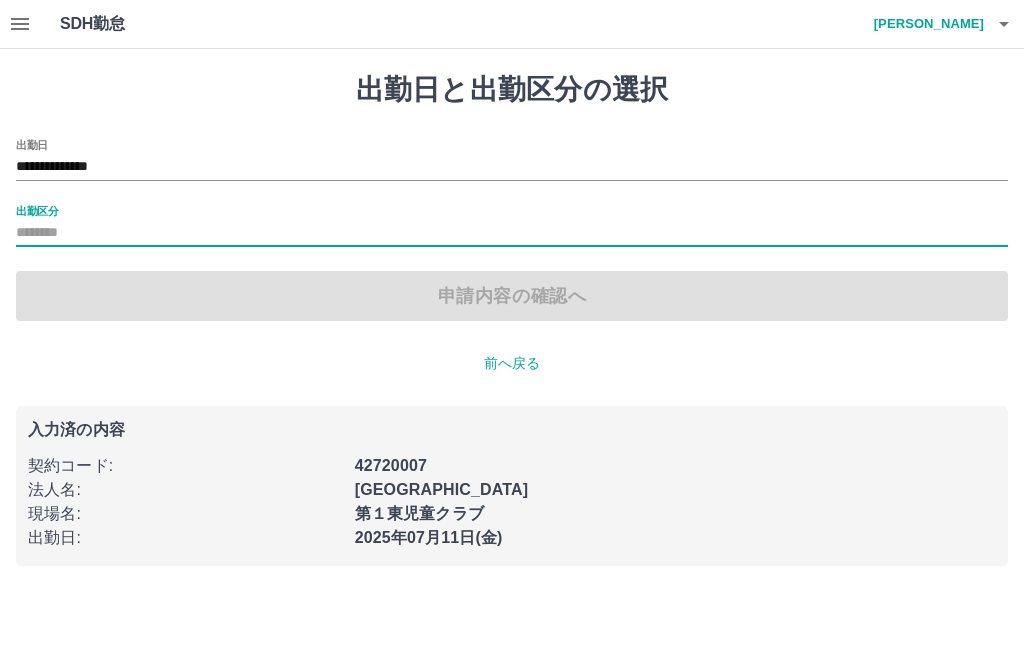 click on "出勤区分" at bounding box center [37, 210] 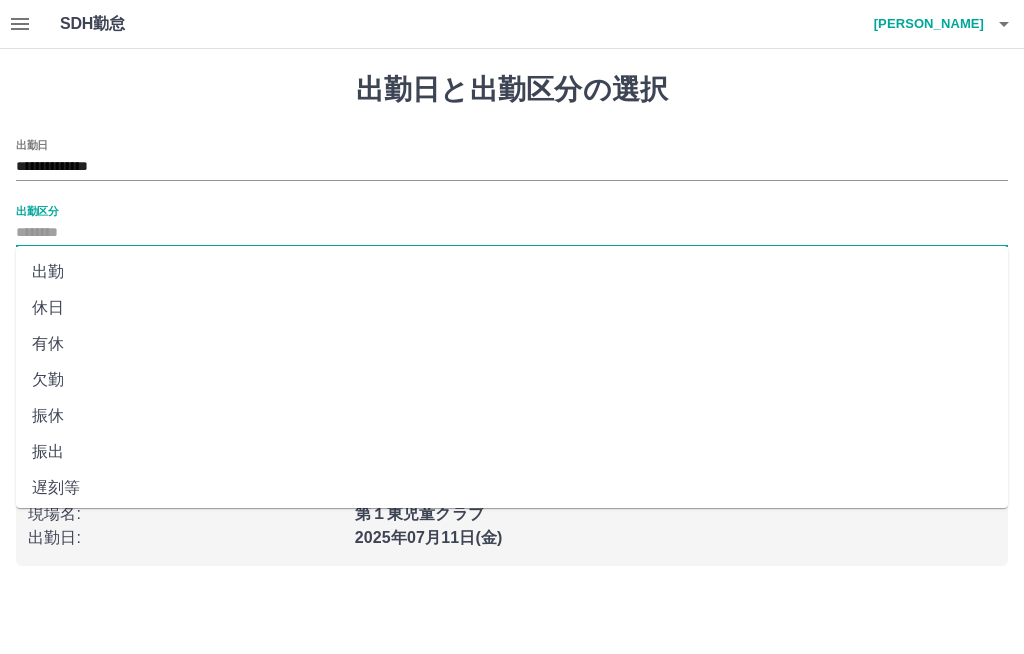 click on "出勤" at bounding box center [512, 272] 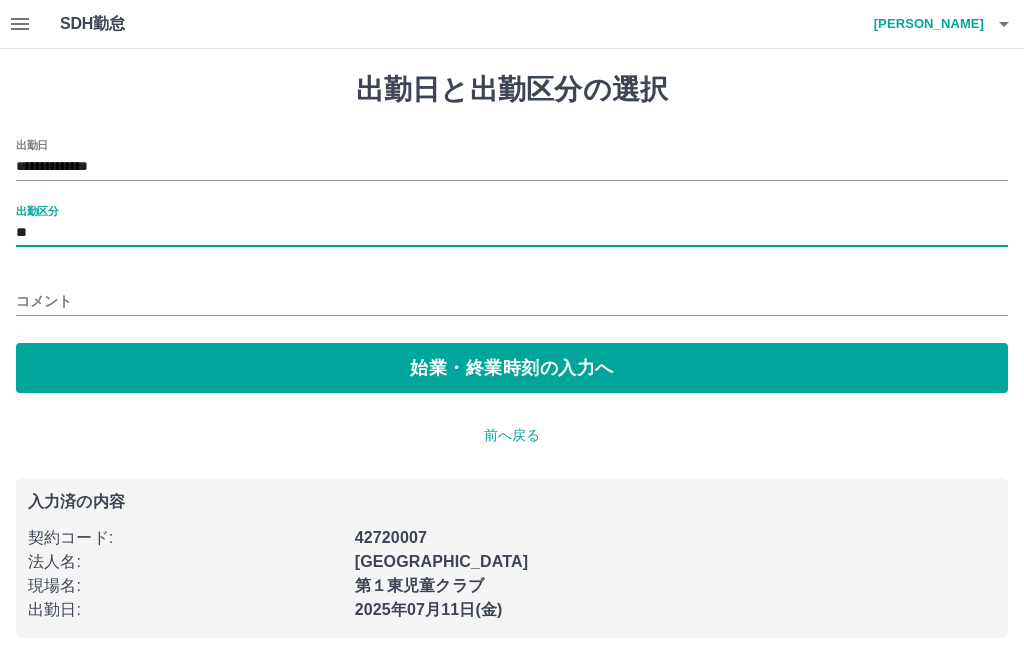 click on "始業・終業時刻の入力へ" at bounding box center (512, 368) 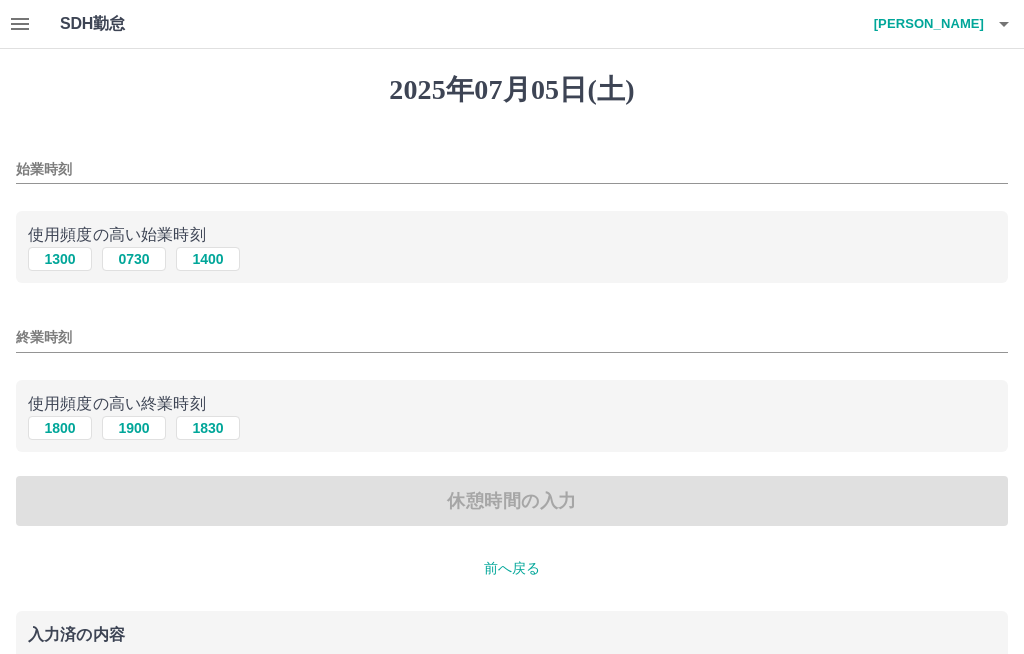 click on "1300" at bounding box center [60, 259] 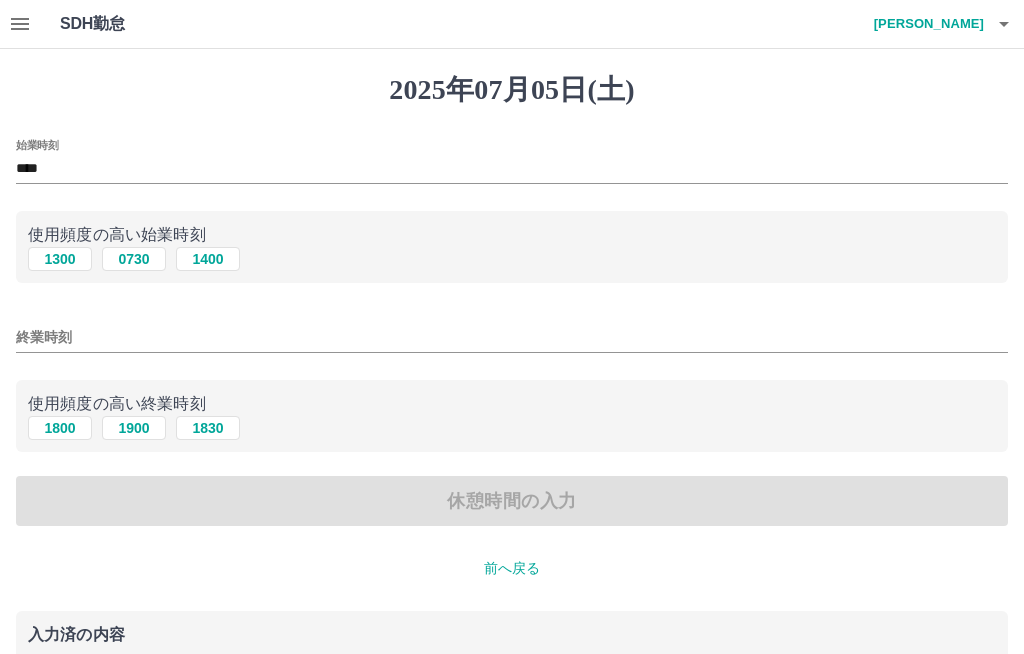click on "****" at bounding box center (512, 169) 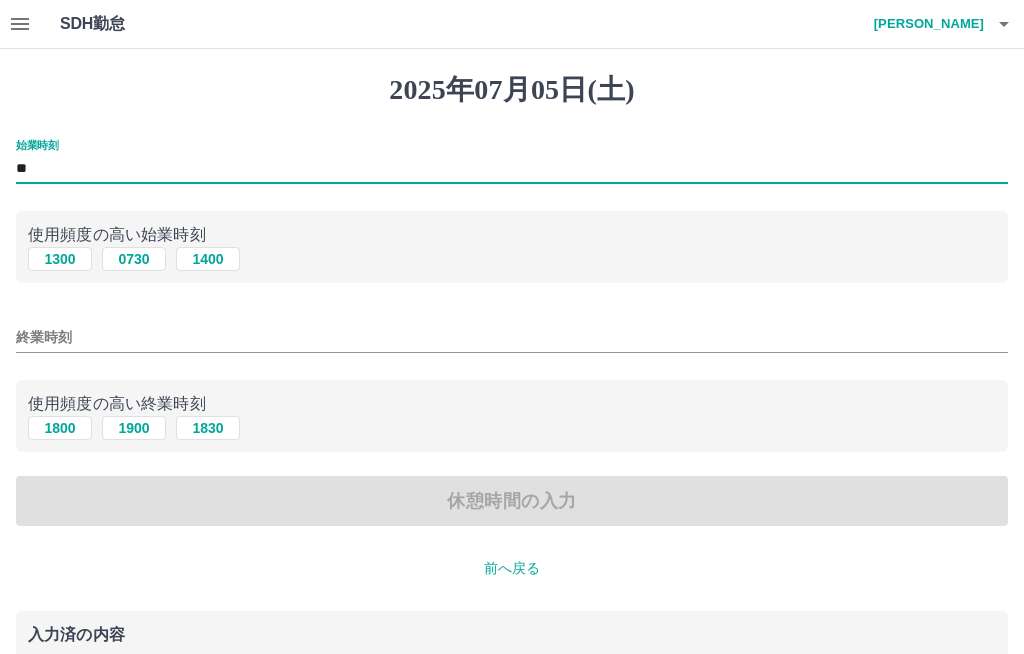 type on "*" 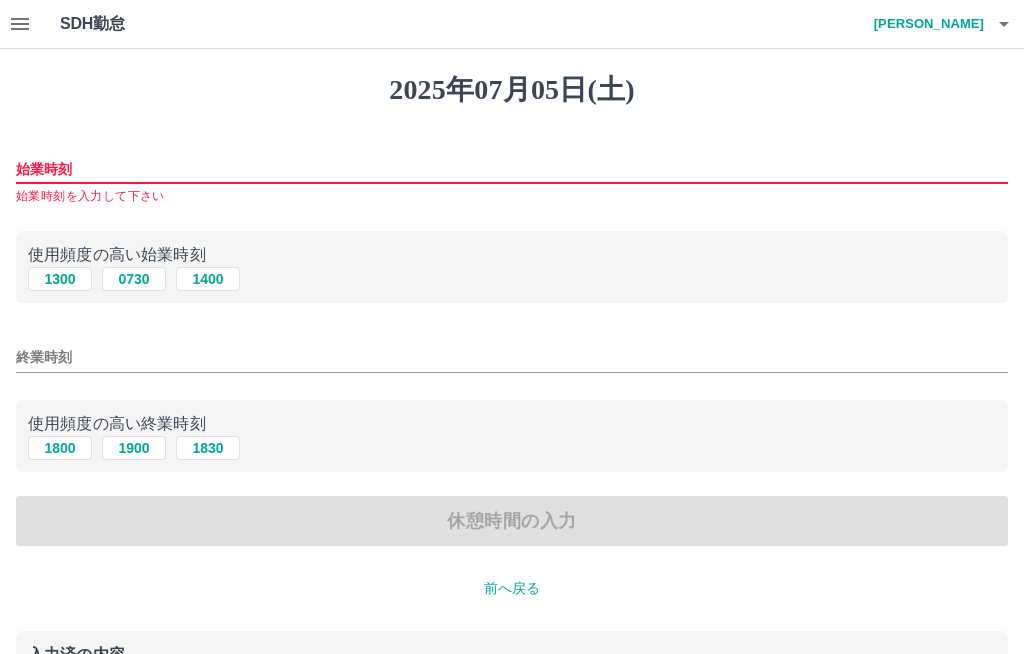 type 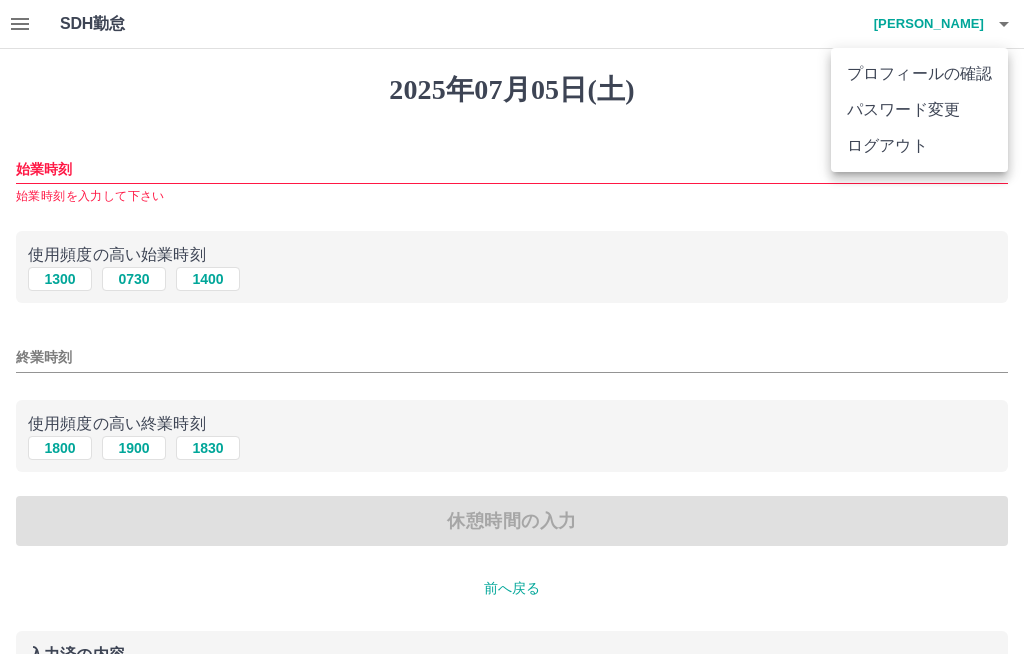 click at bounding box center (512, 327) 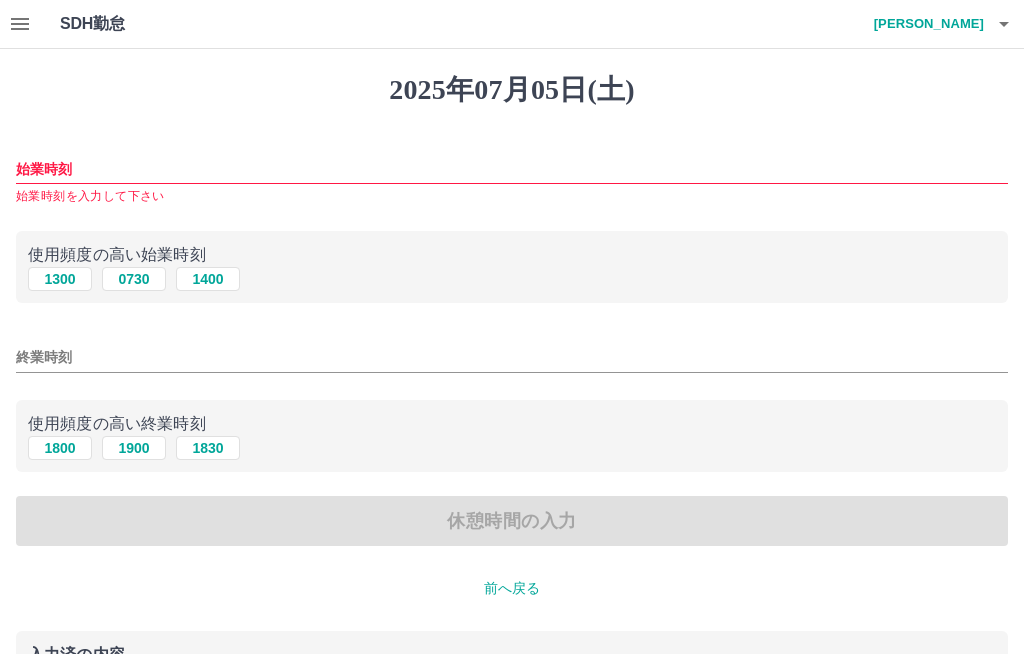 click on "大山　優美子" at bounding box center (924, 24) 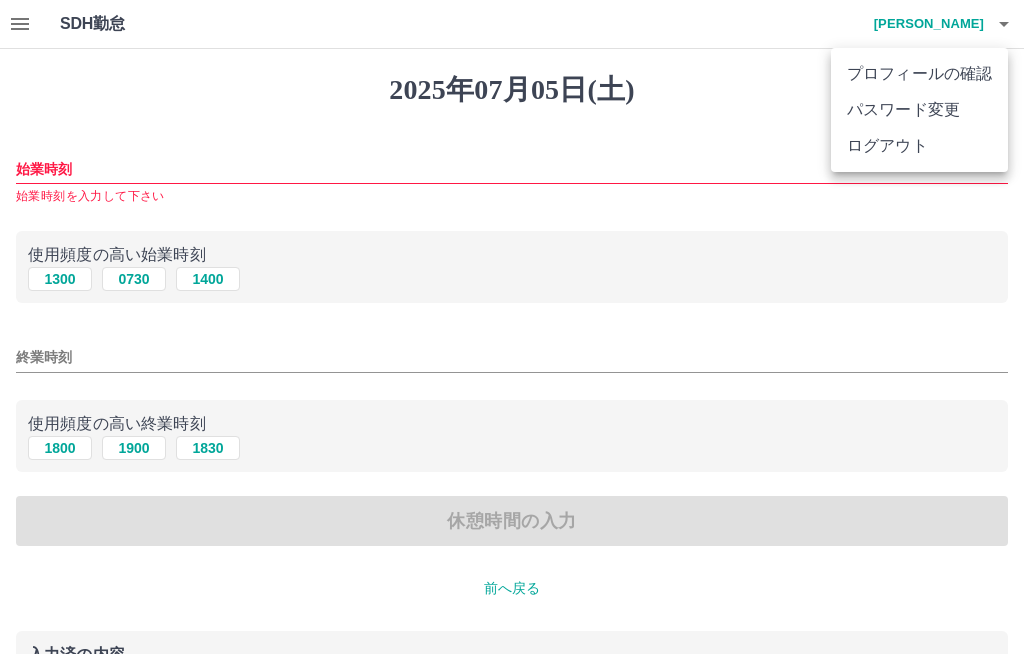 click on "ログアウト" at bounding box center [919, 146] 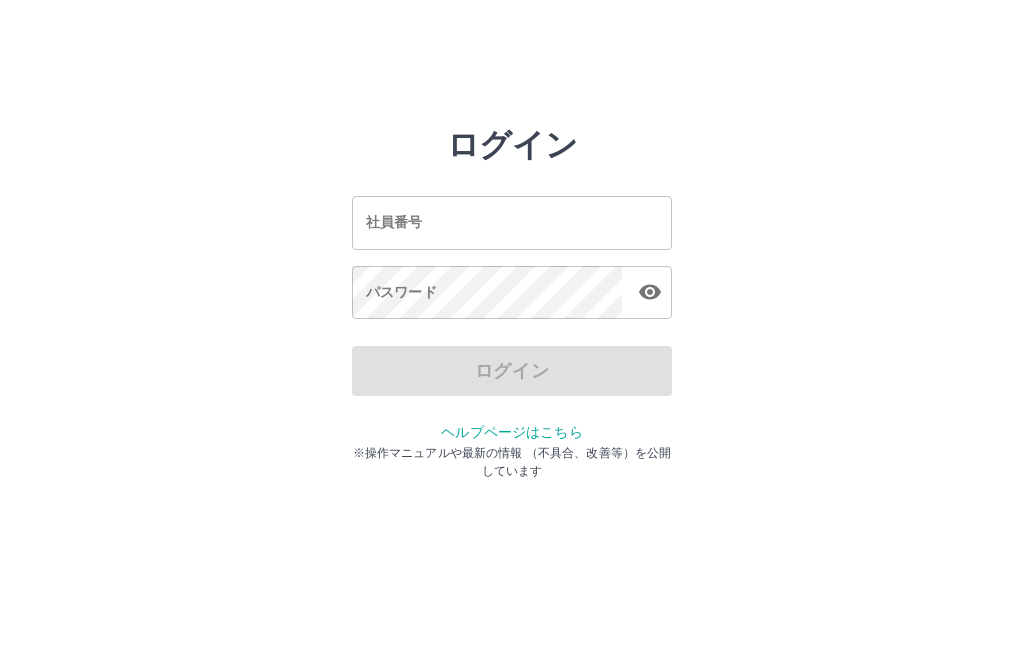 scroll, scrollTop: 0, scrollLeft: 0, axis: both 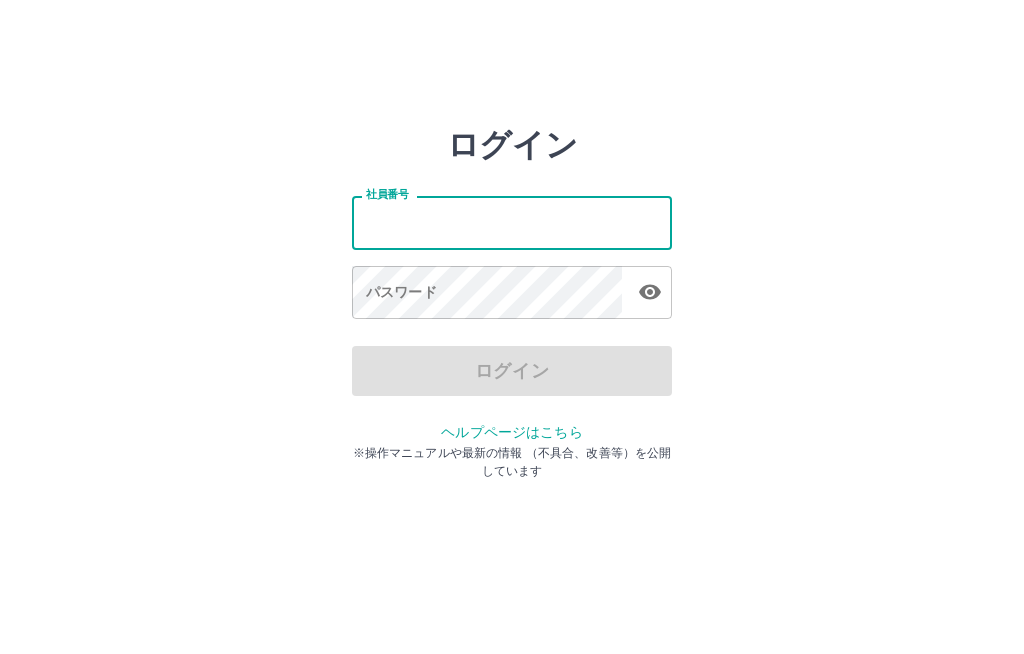 type on "*******" 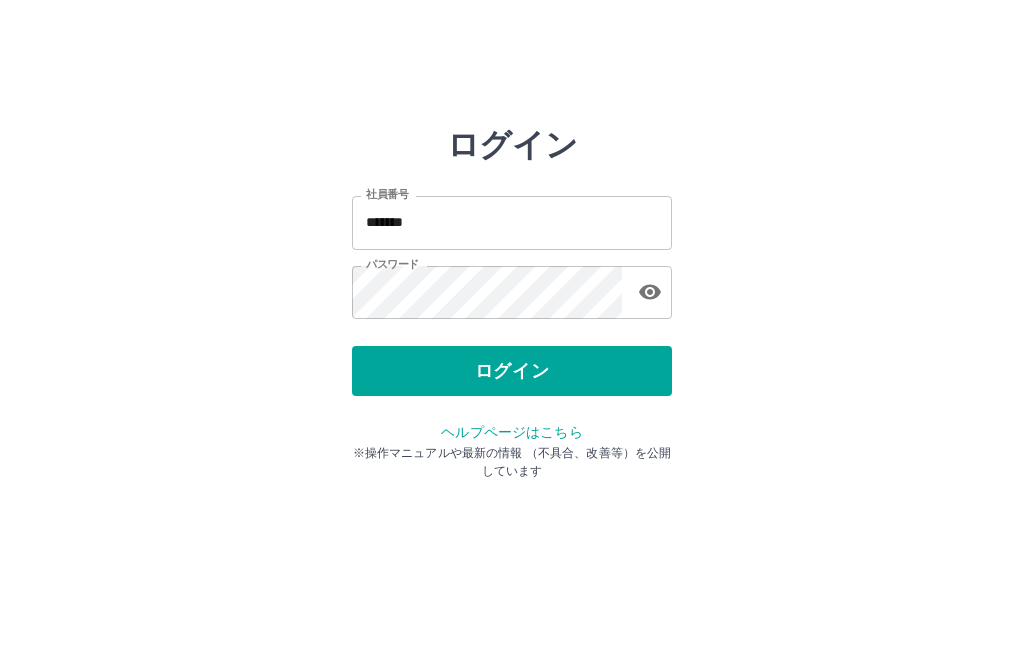 click on "ログイン" at bounding box center (512, 371) 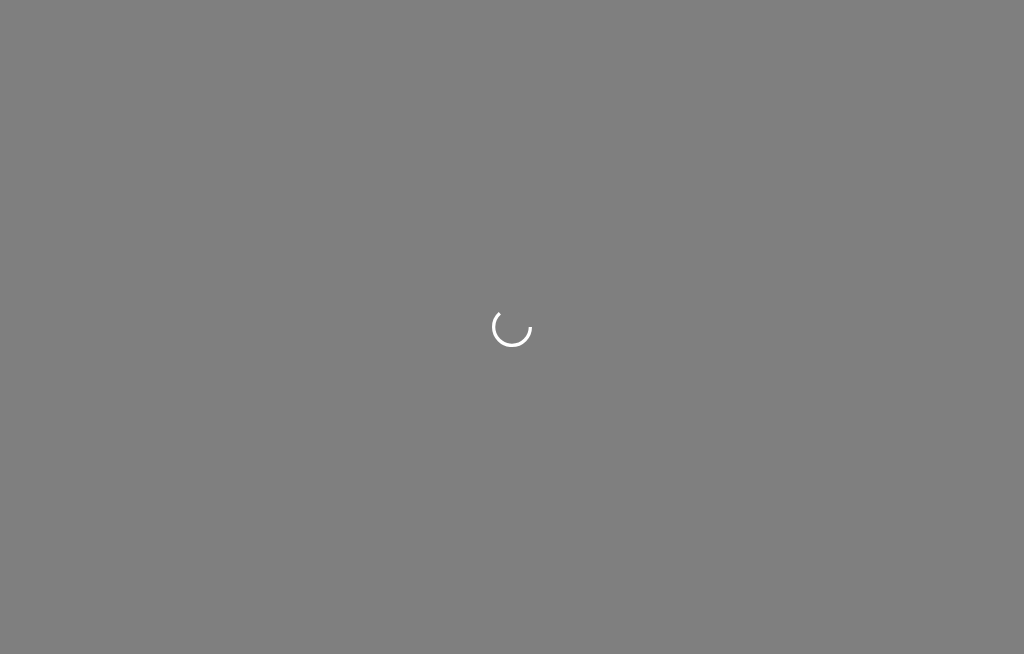 scroll, scrollTop: 0, scrollLeft: 0, axis: both 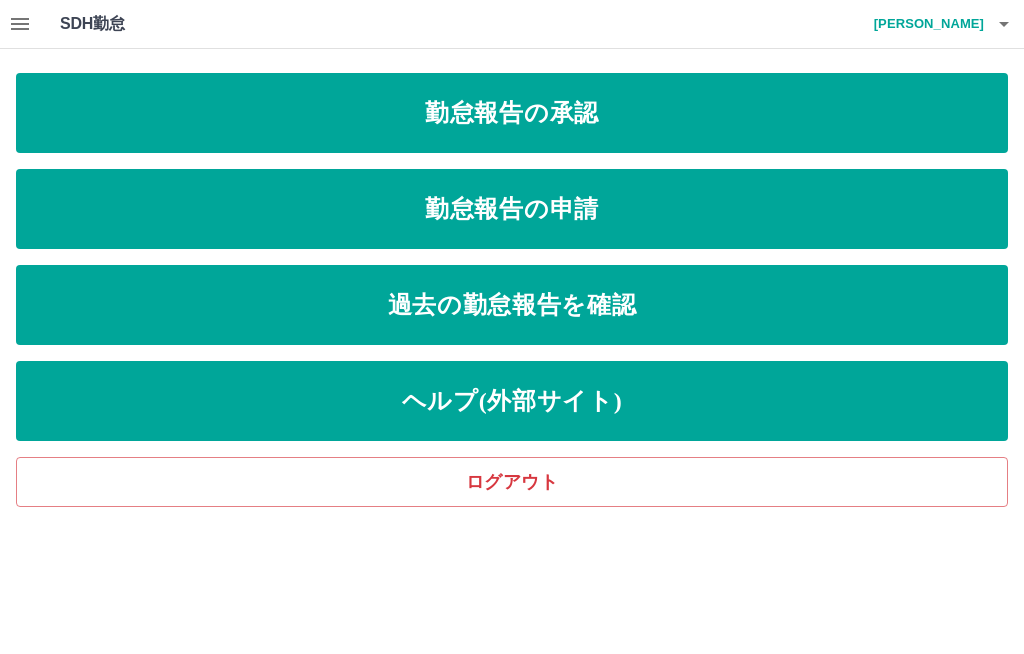 click on "勤怠報告の承認" at bounding box center [512, 113] 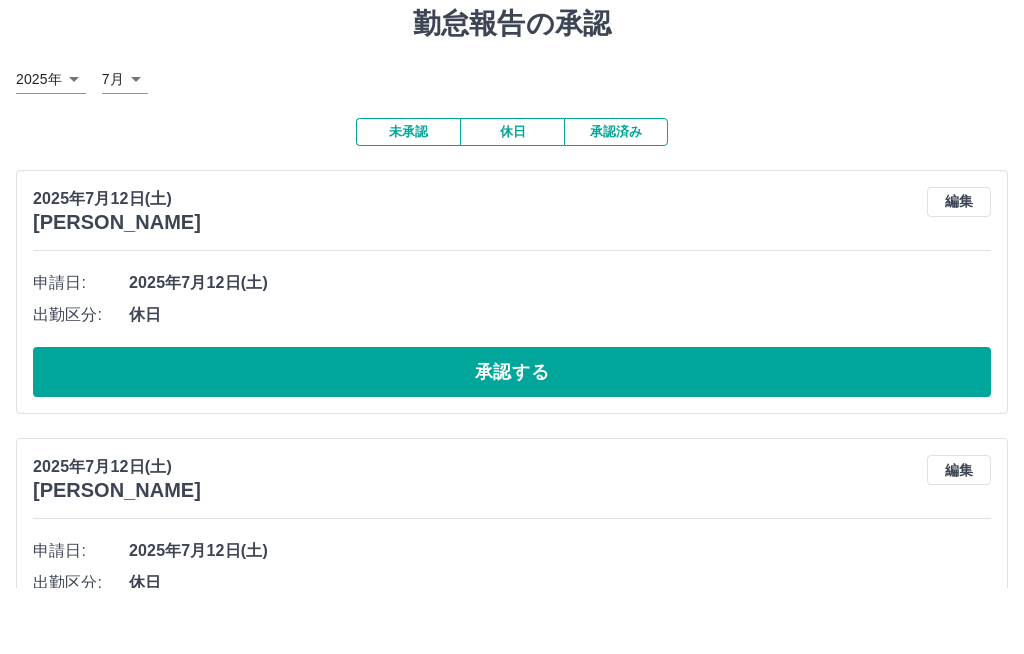 scroll, scrollTop: 67, scrollLeft: 0, axis: vertical 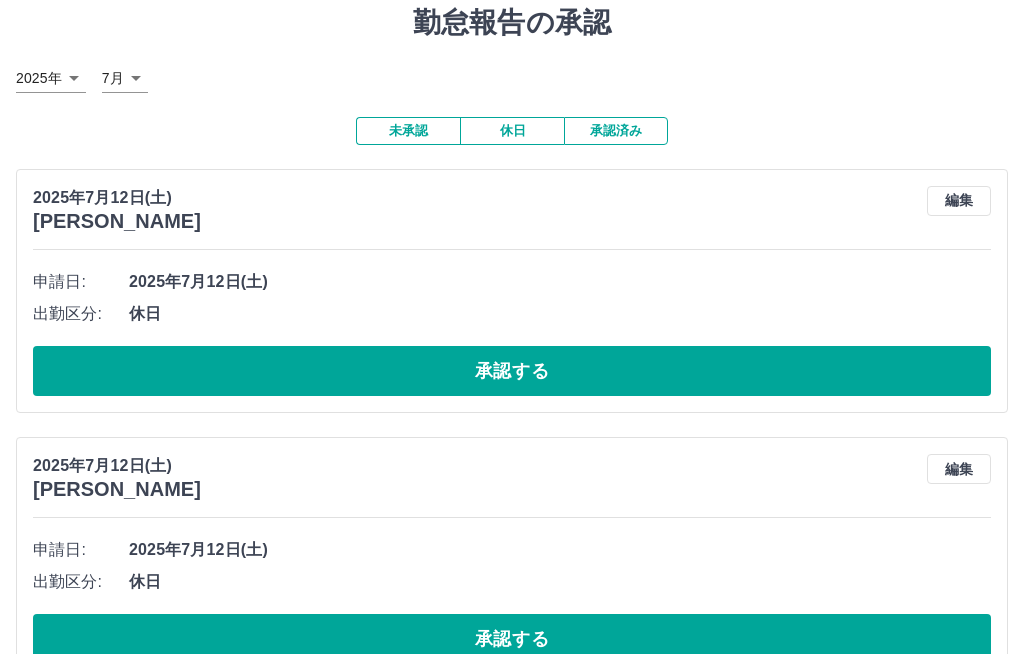 click on "編集" at bounding box center (959, 201) 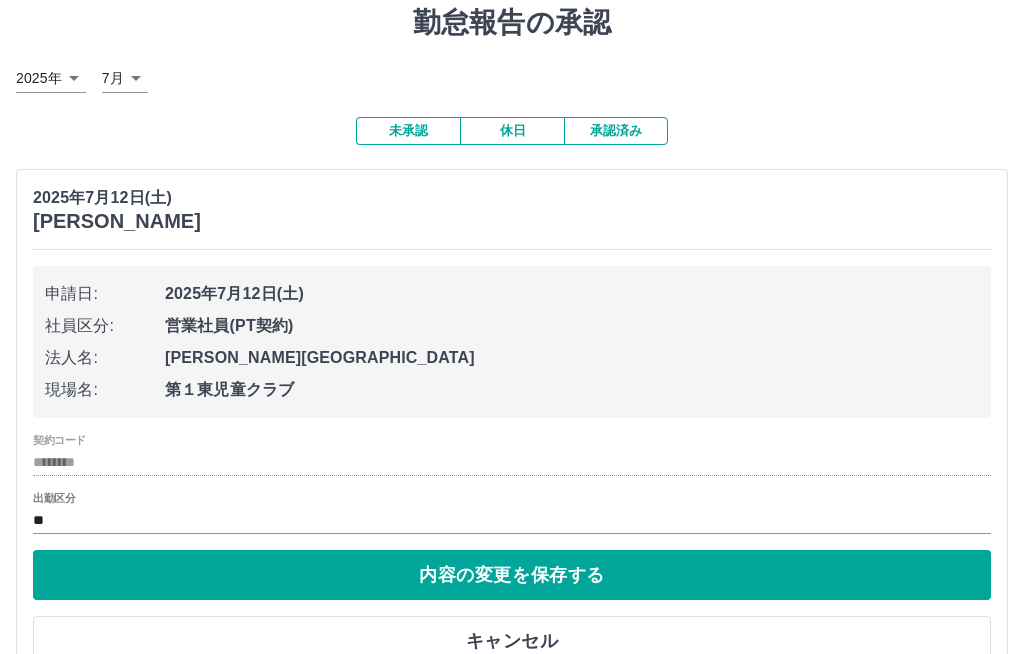 click on "SDH勤怠 原　弘子 勤怠報告の承認 2025年 **** 7月 * 未承認 休日 承認済み 2025年7月12日(土) 髙橋　伸子 申請日: 2025年7月12日(土) 社員区分: 営業社員(PT契約) 法人名: 大仙市 現場名: 第１東児童クラブ 契約コード ******** 出勤区分 ** 内容の変更を保存する キャンセル 2025年7月12日(土) 佐々木　彩 編集 申請日: 2025年7月12日(土) 出勤区分: 休日 承認する 2025年7月11日(金) 佐々木　彩 編集 申請日: 2025年7月11日(金) 出勤区分: 出勤 始業時刻: 13:00 終業時刻: 18:00 休憩時間: 0分 コメント: 所定開始: 13:00 所定終業: 18:00 所定休憩: 00:00 所定内: 5時間0分 所定外: 0分 承認する 2025年7月11日(金) 髙橋　伸子 編集 申請日: 2025年7月11日(金) 出勤区分: 出勤 始業時刻: 13:00 終業時刻: 18:00 休憩時間: 0分 コメント: 所定開始: 13:00 所定終業: 18:00 所定休憩: 00:00 所定内: 5時間0分 所定外: 0分 編集" at bounding box center (512, 1787) 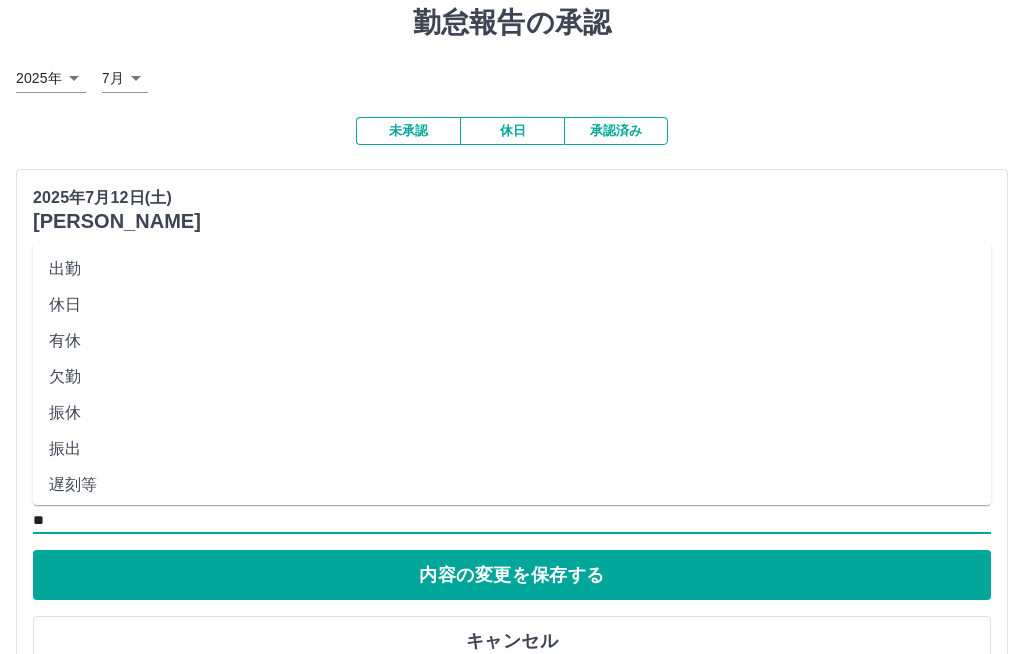 click on "出勤" at bounding box center (512, 269) 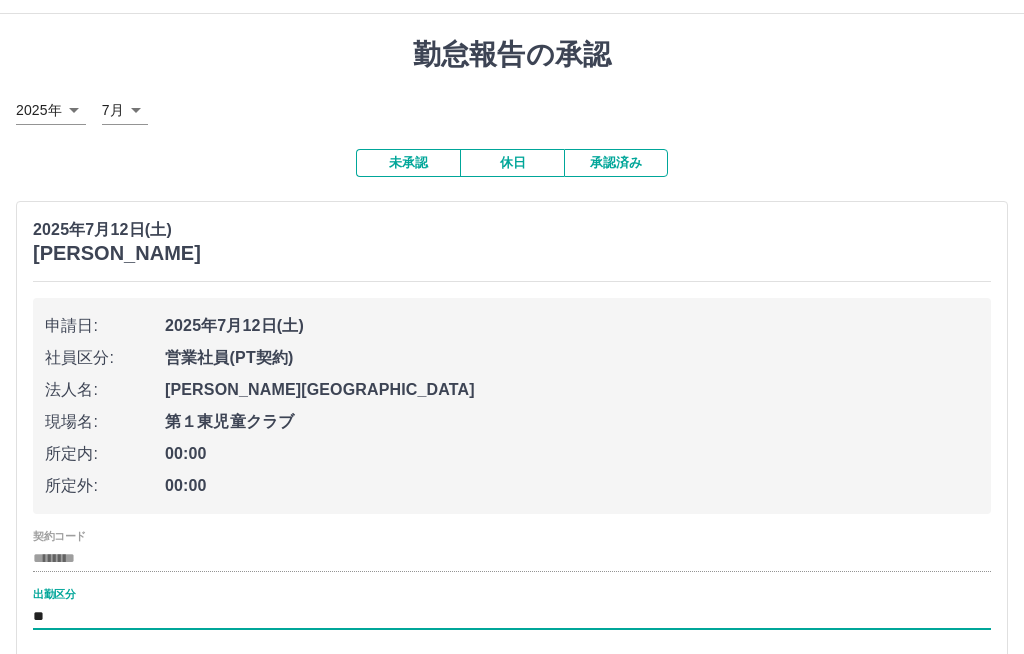 scroll, scrollTop: 37, scrollLeft: 0, axis: vertical 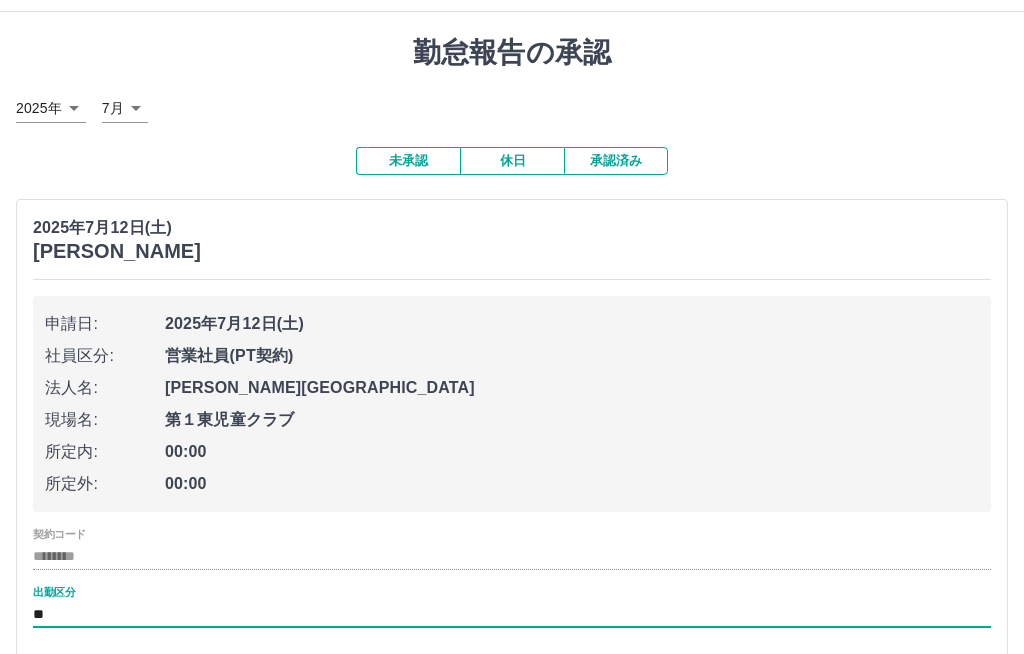 click on "休日" at bounding box center [512, 161] 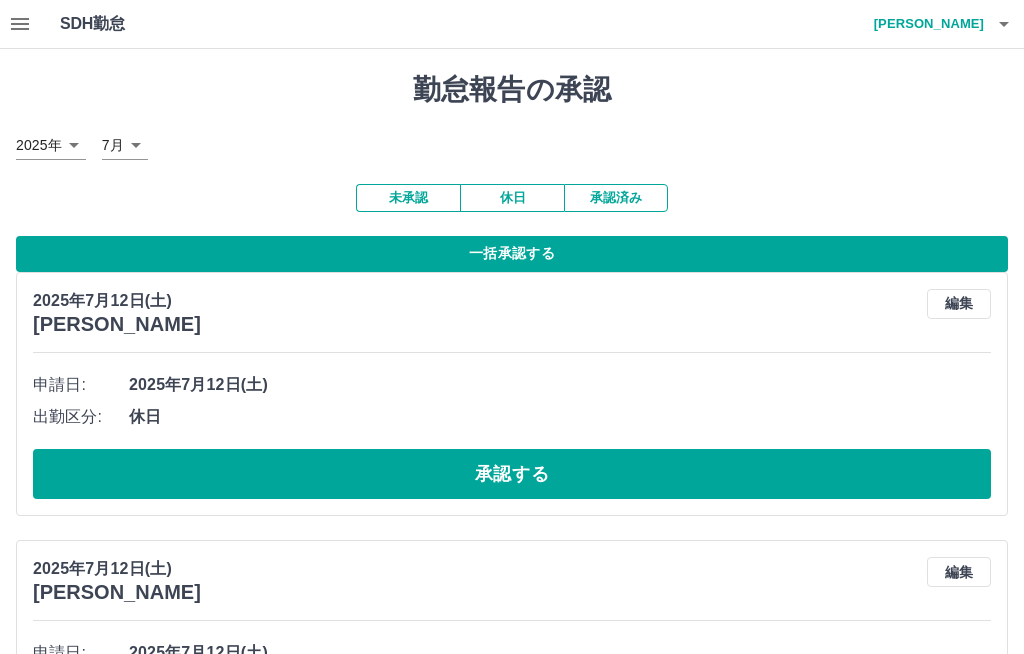 click on "未承認" at bounding box center [408, 198] 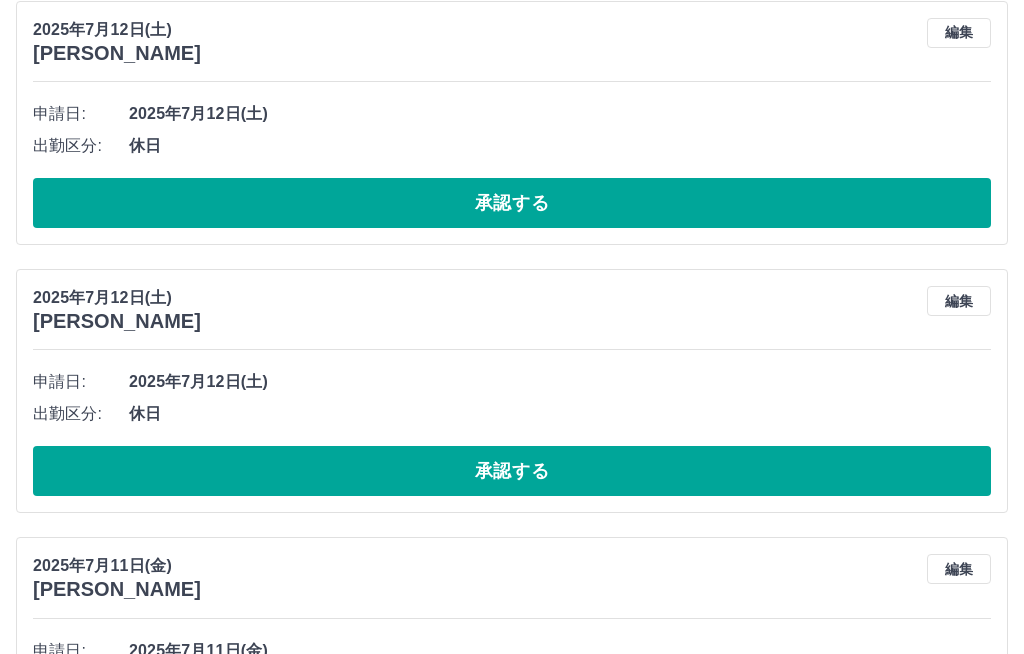 scroll, scrollTop: 242, scrollLeft: 0, axis: vertical 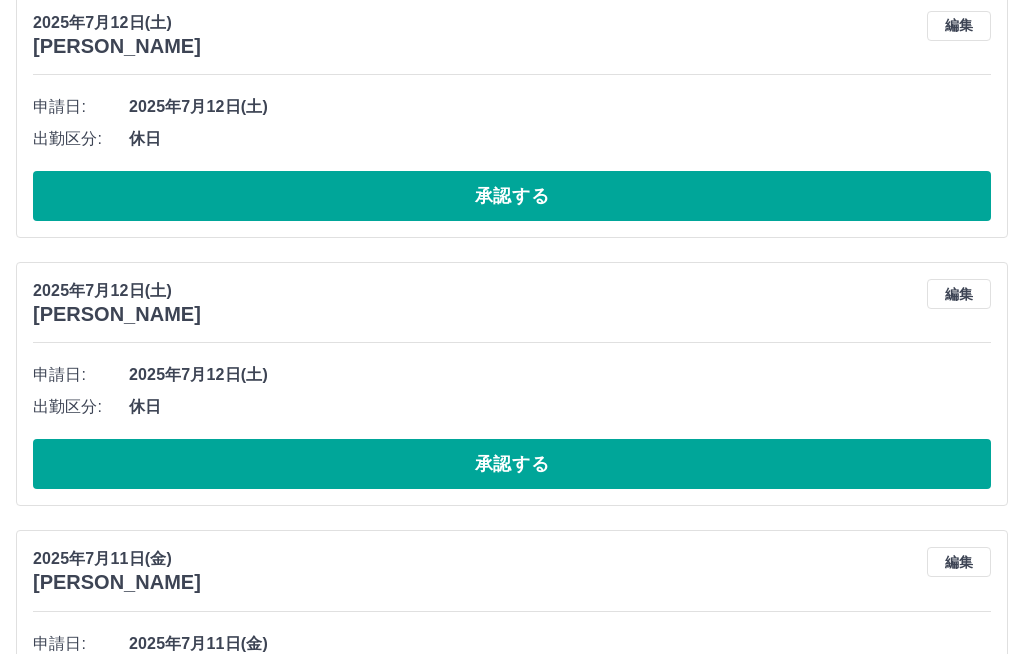 click on "承認する" at bounding box center [512, 464] 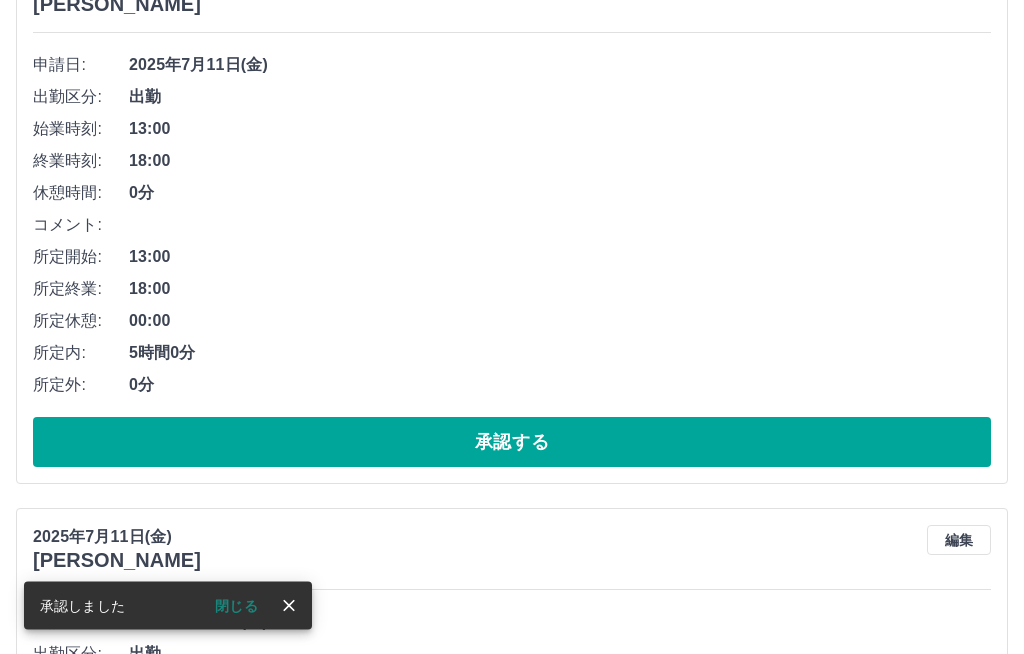 click on "承認する" at bounding box center (512, 443) 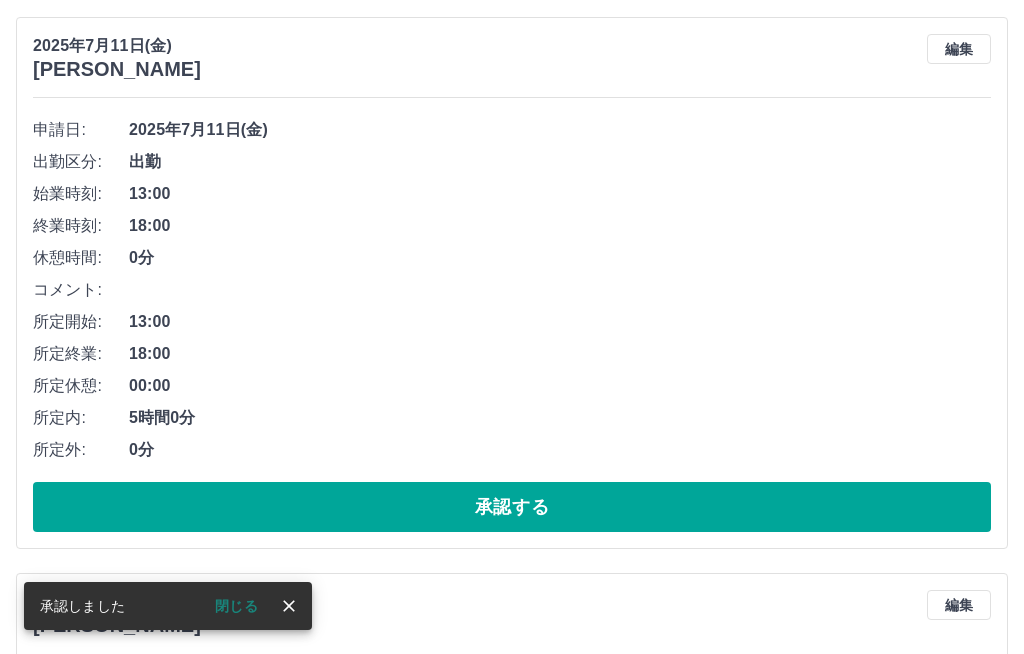 scroll, scrollTop: 486, scrollLeft: 0, axis: vertical 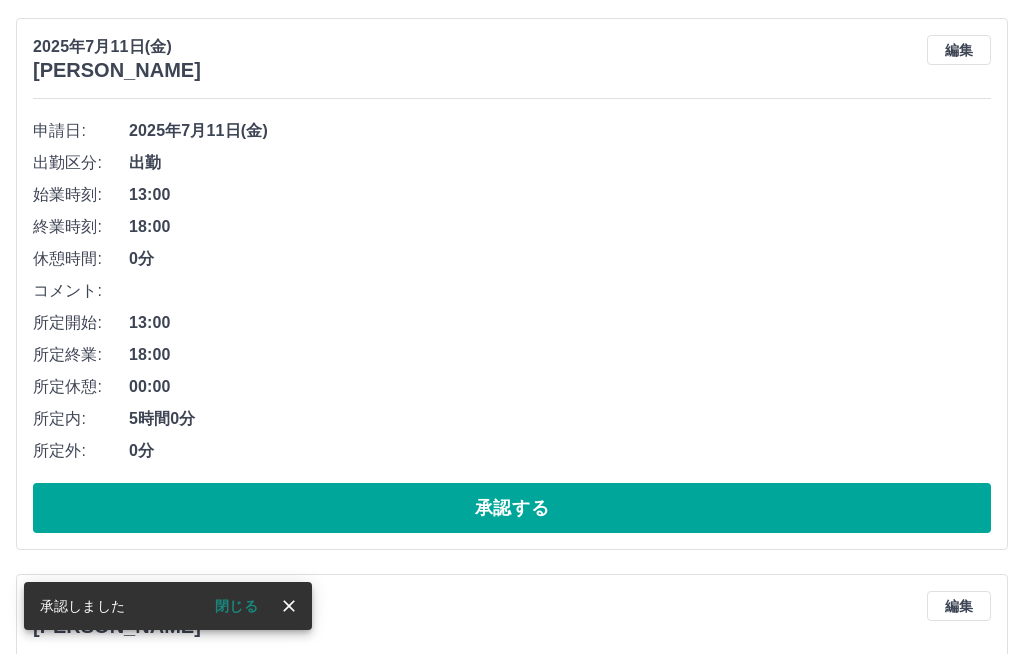 click on "承認する" at bounding box center (512, 508) 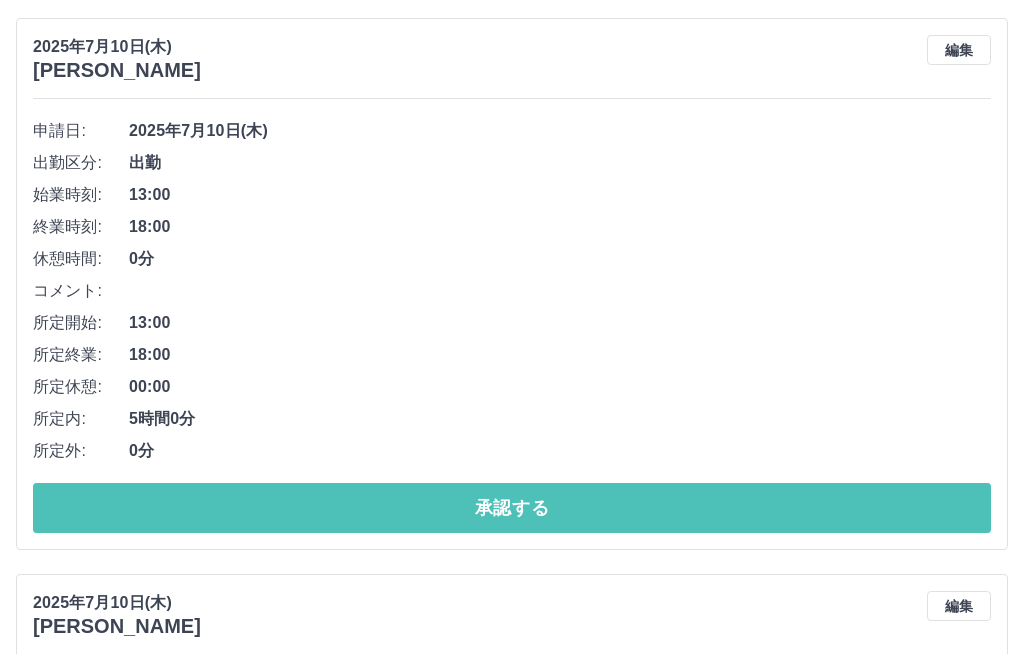 click on "承認する" at bounding box center [512, 508] 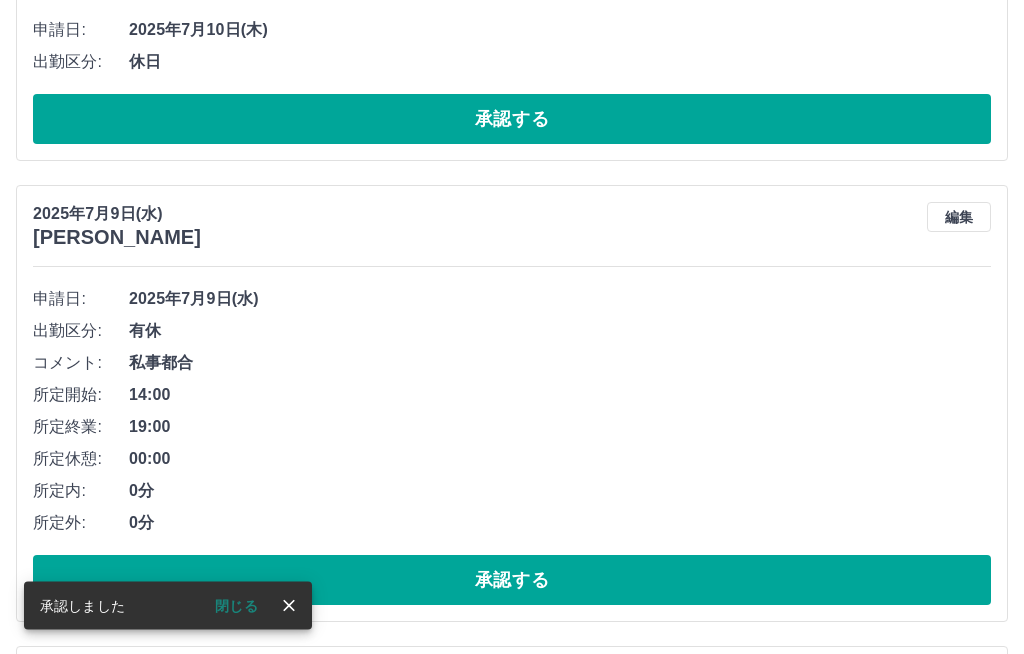 click on "承認する" at bounding box center (512, 581) 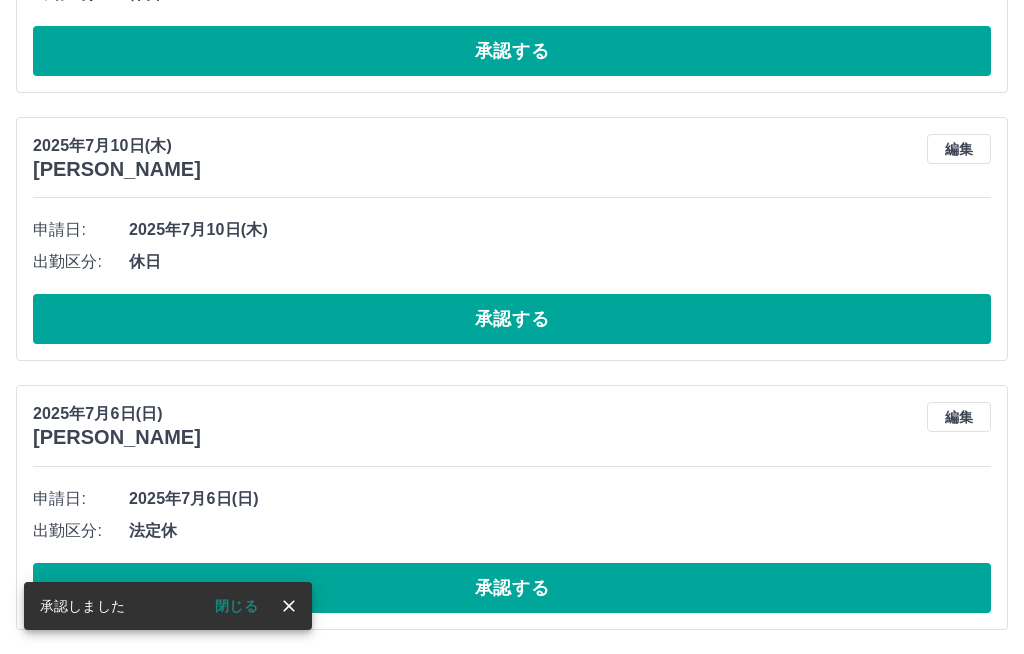 scroll, scrollTop: 314, scrollLeft: 0, axis: vertical 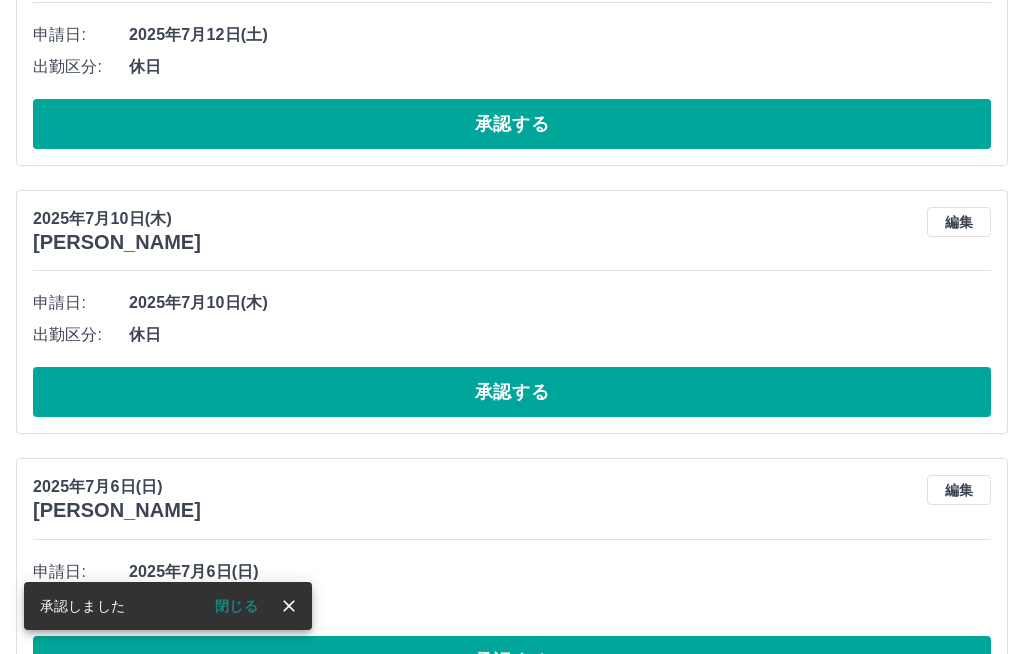 click on "承認する" at bounding box center (512, 661) 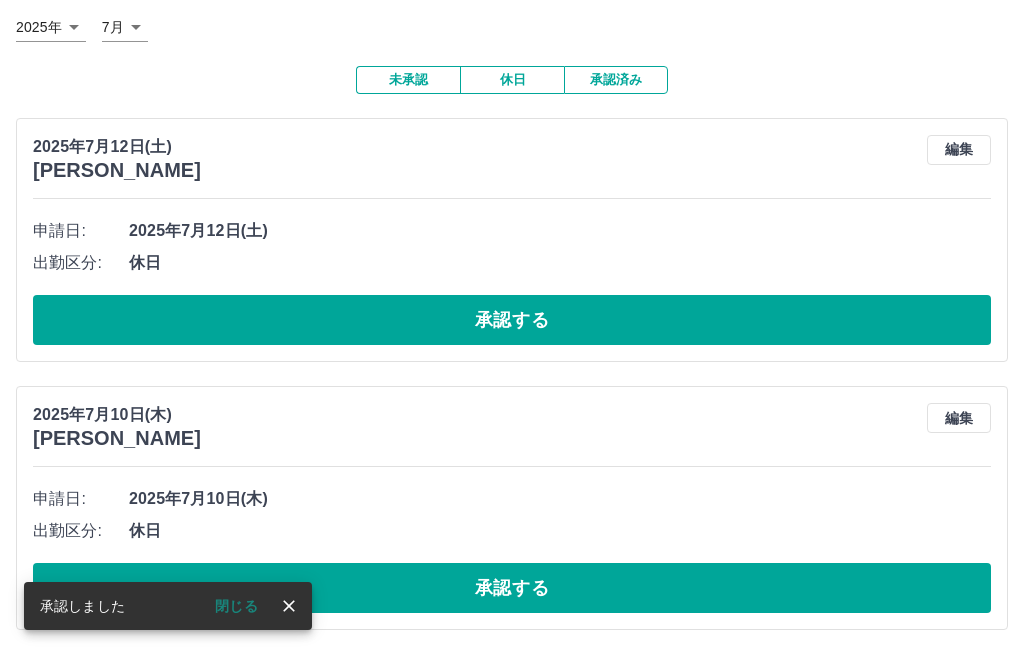 scroll, scrollTop: 46, scrollLeft: 0, axis: vertical 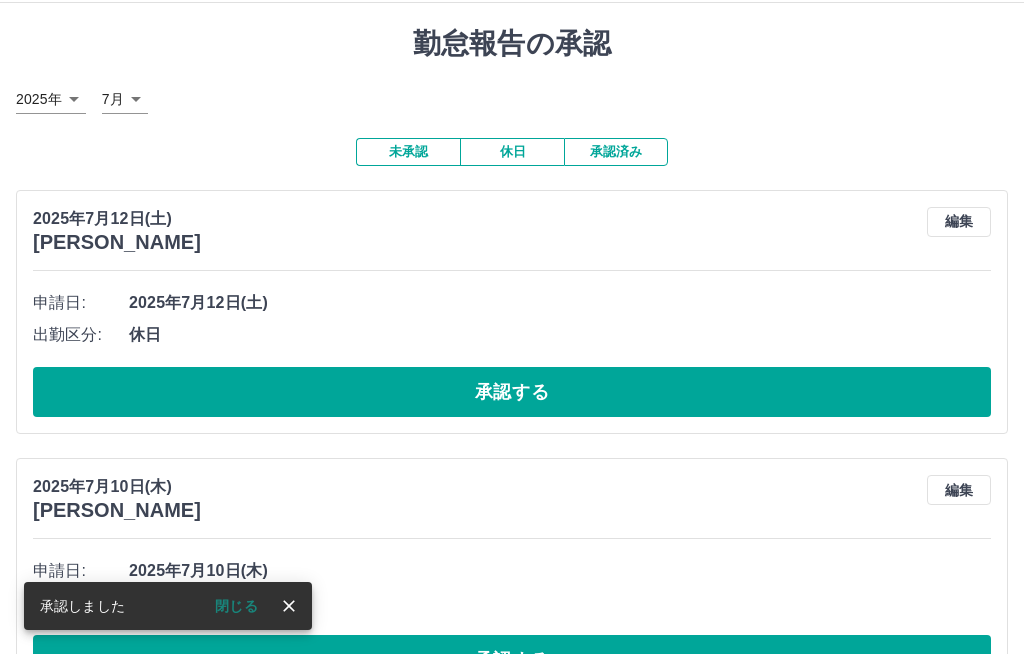 click on "承認する" at bounding box center [512, 660] 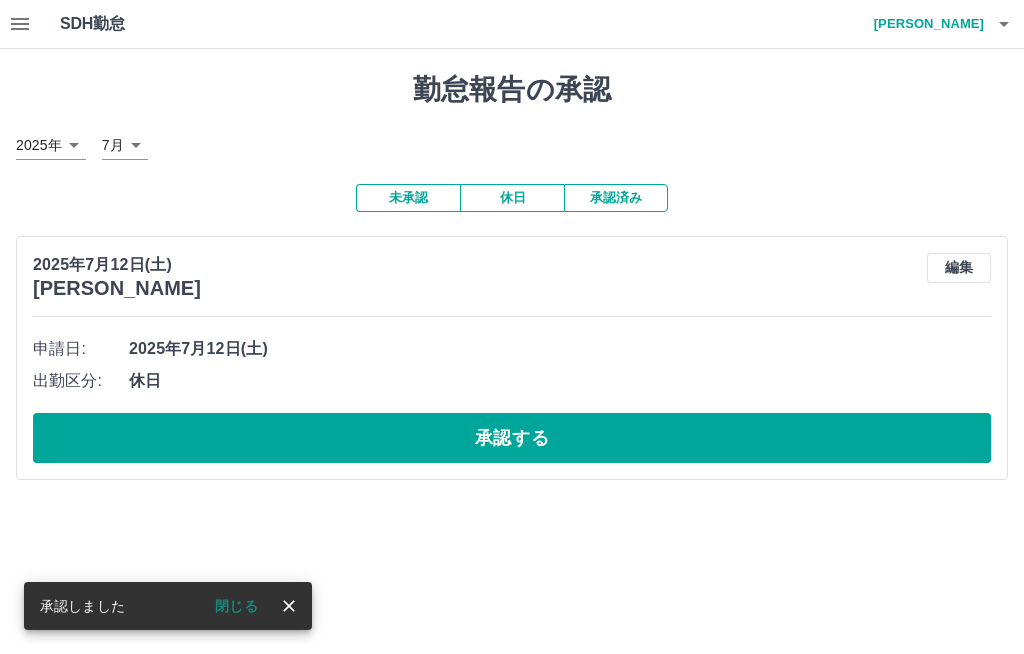 scroll, scrollTop: 0, scrollLeft: 0, axis: both 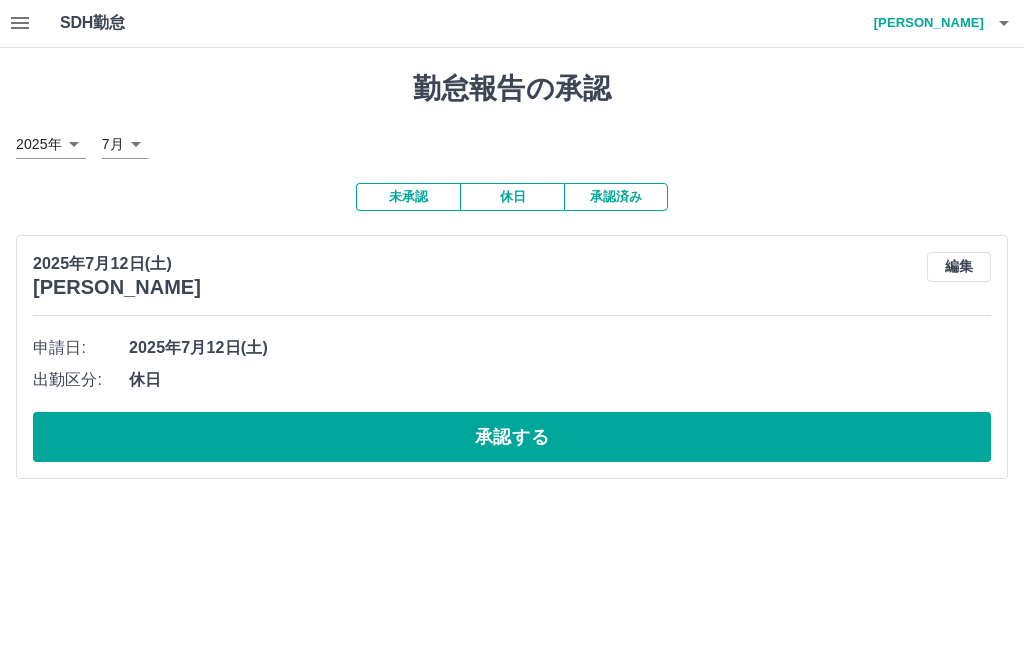 click on "承認済み" at bounding box center [616, 198] 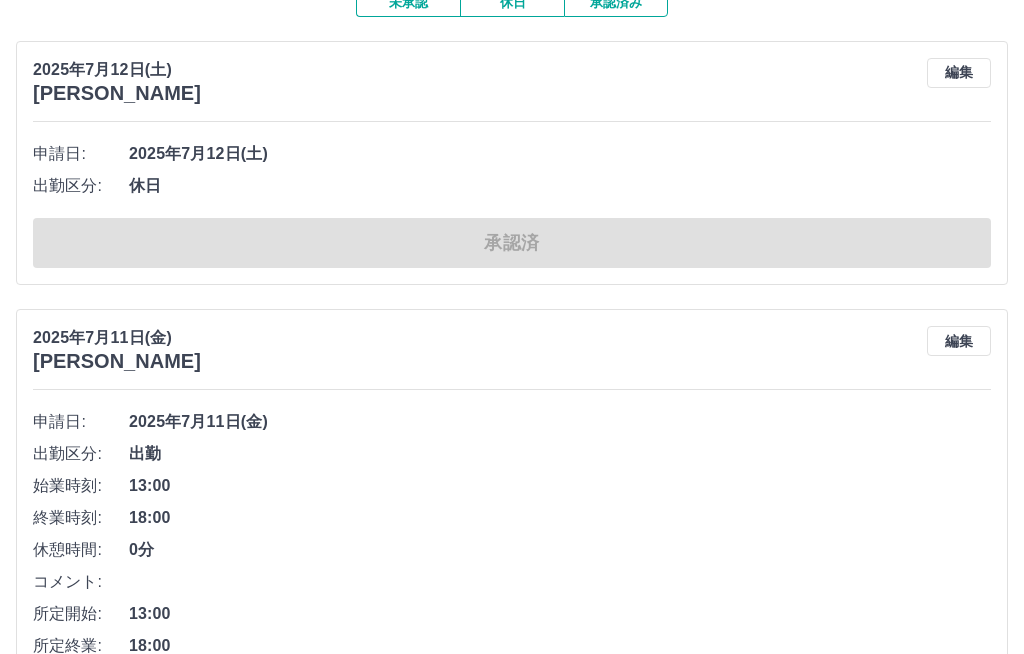scroll, scrollTop: 0, scrollLeft: 0, axis: both 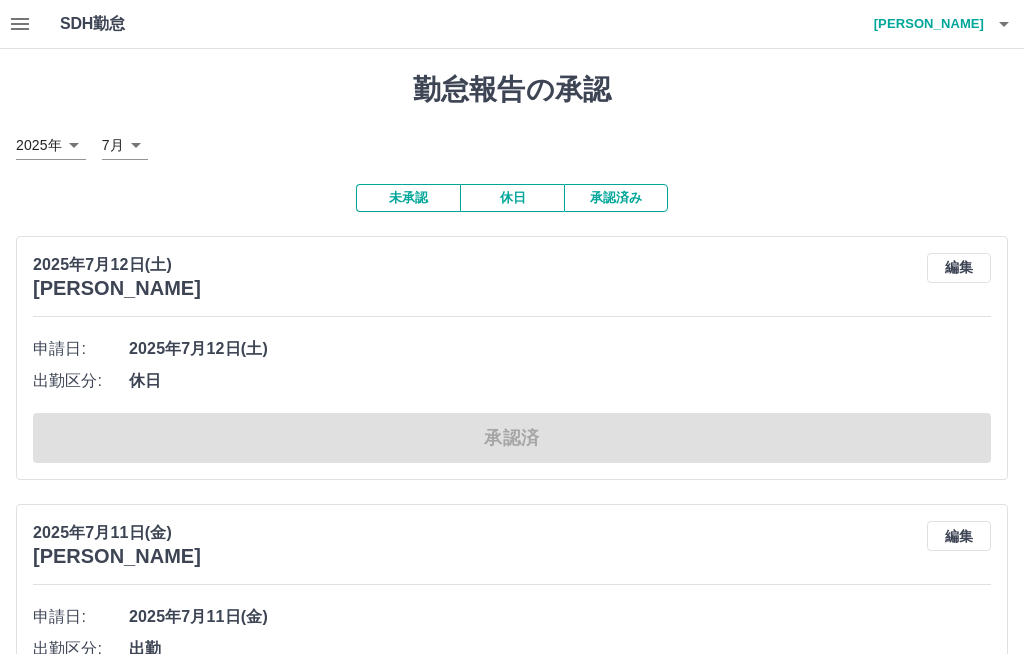 click on "原　弘子" at bounding box center [924, 24] 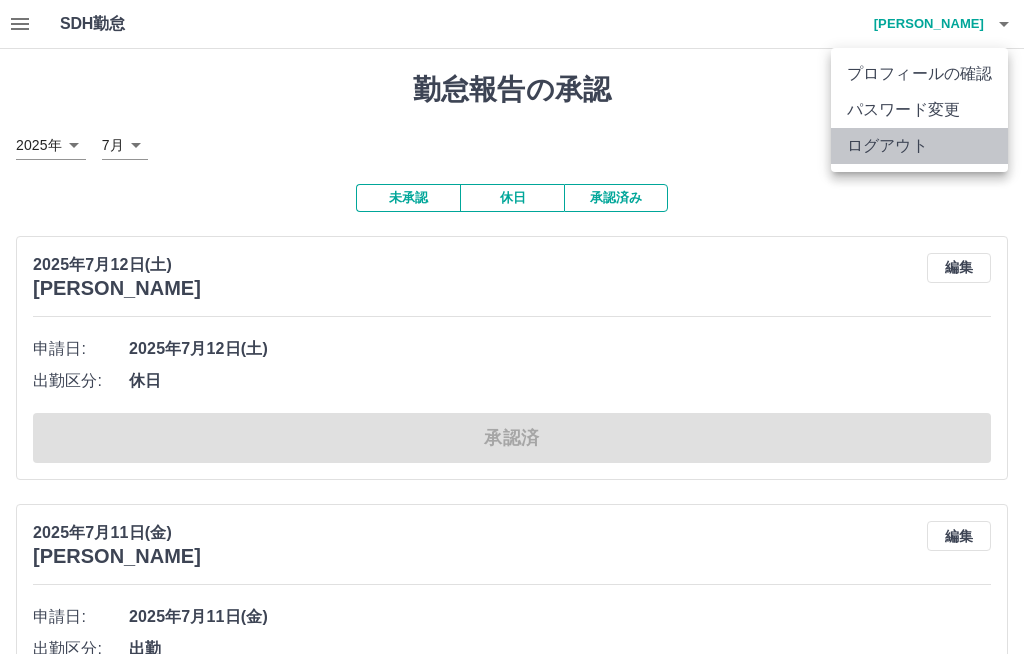 click on "ログアウト" at bounding box center [919, 146] 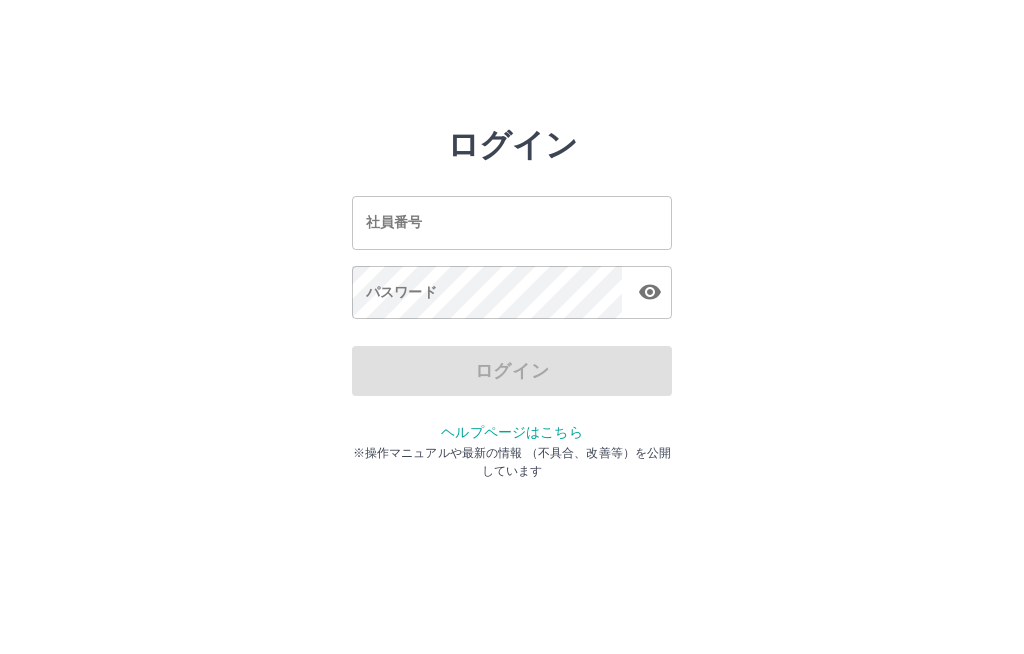 scroll, scrollTop: 0, scrollLeft: 0, axis: both 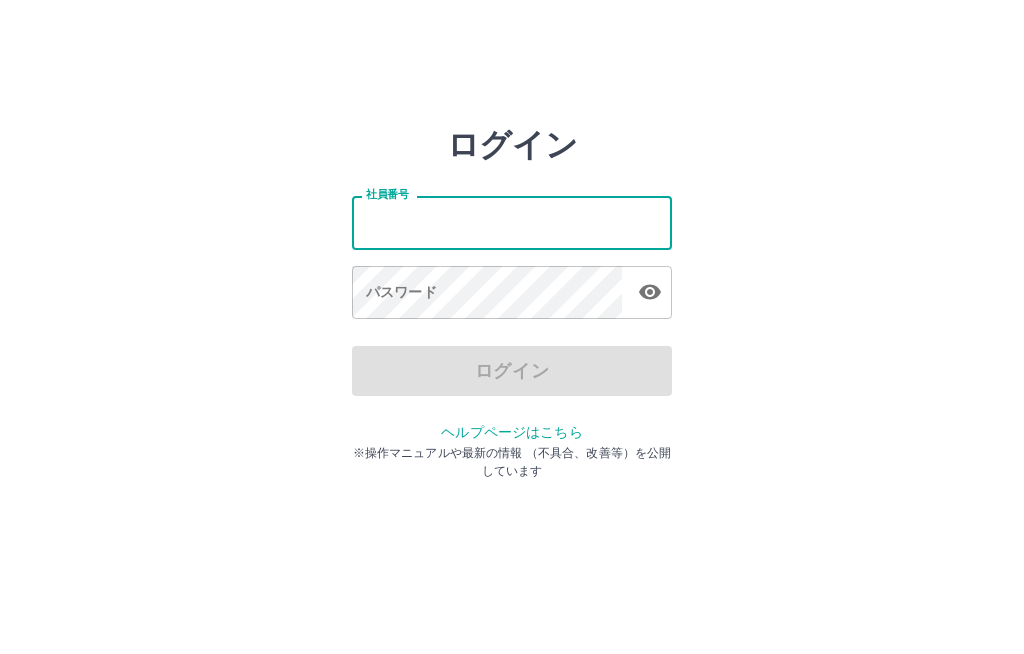 type on "*******" 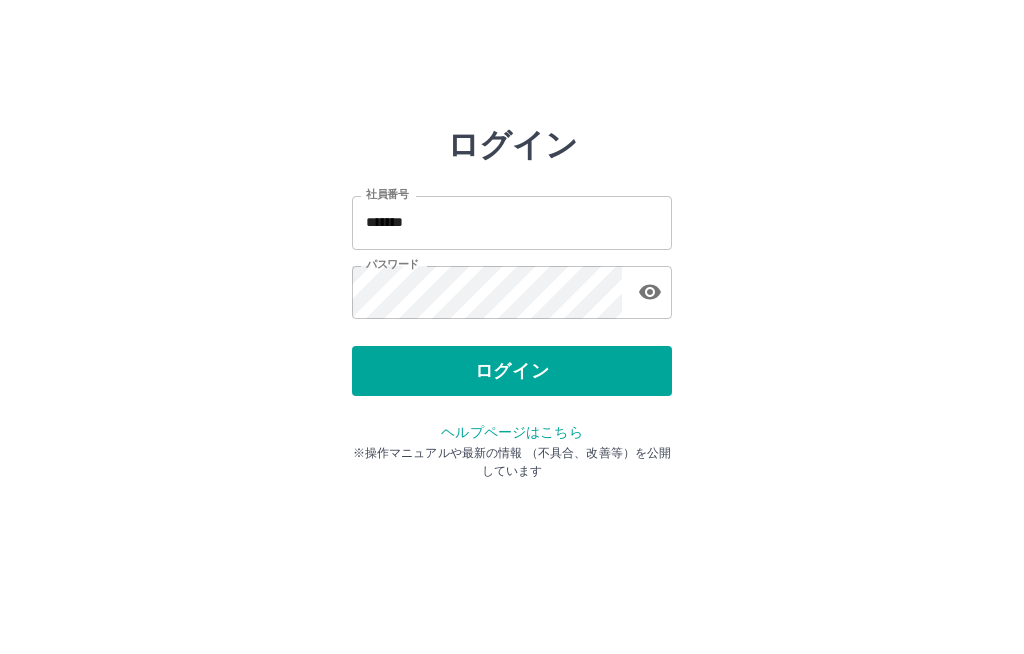 click on "ログイン" at bounding box center [512, 371] 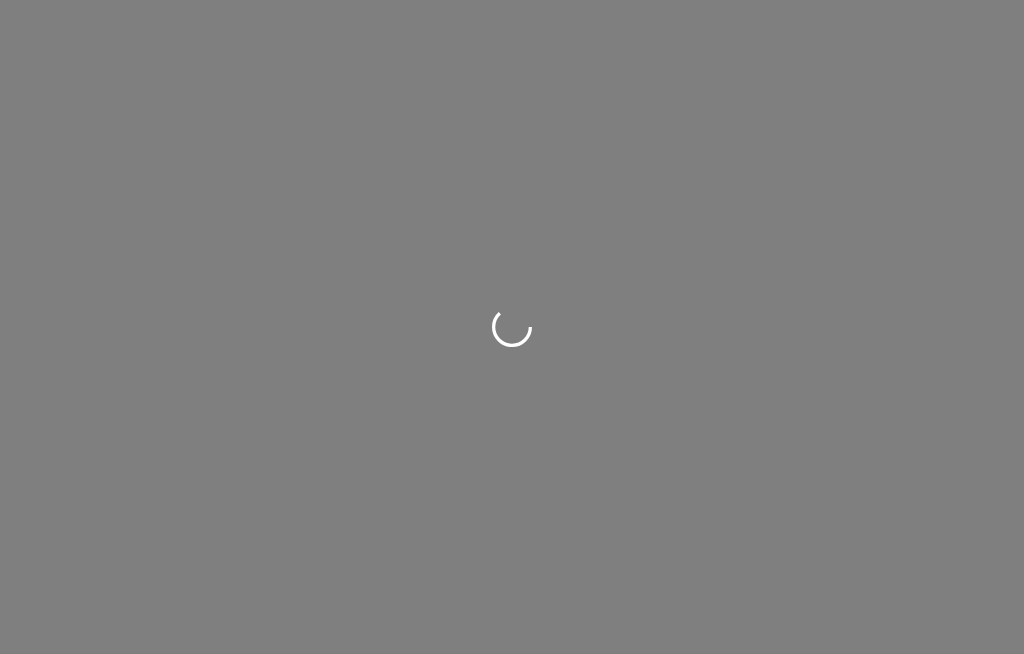 scroll, scrollTop: 0, scrollLeft: 0, axis: both 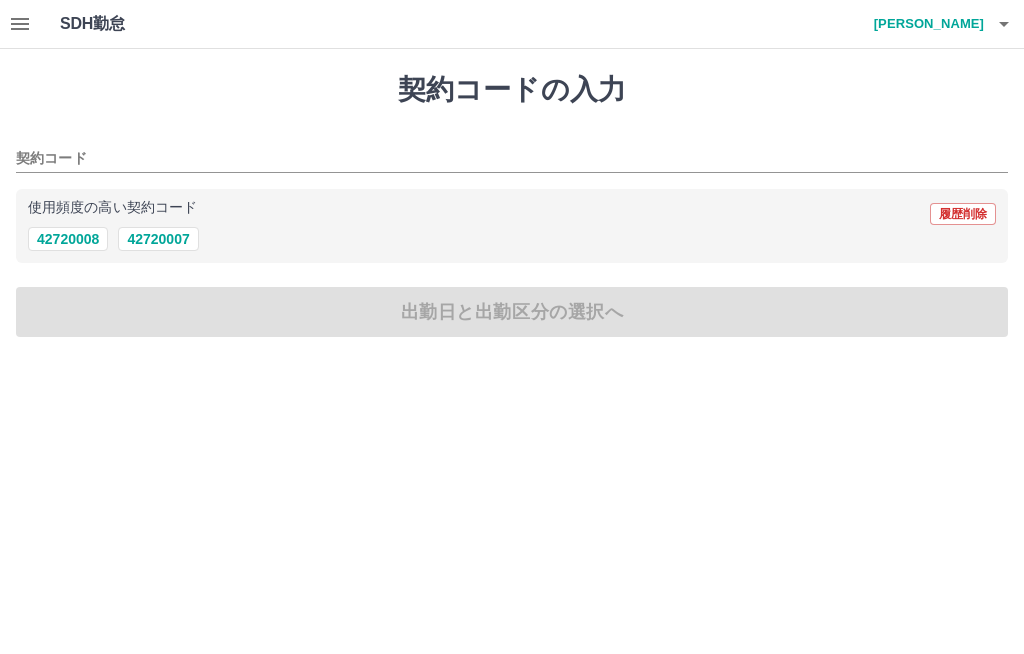 click on "42720007" at bounding box center (158, 239) 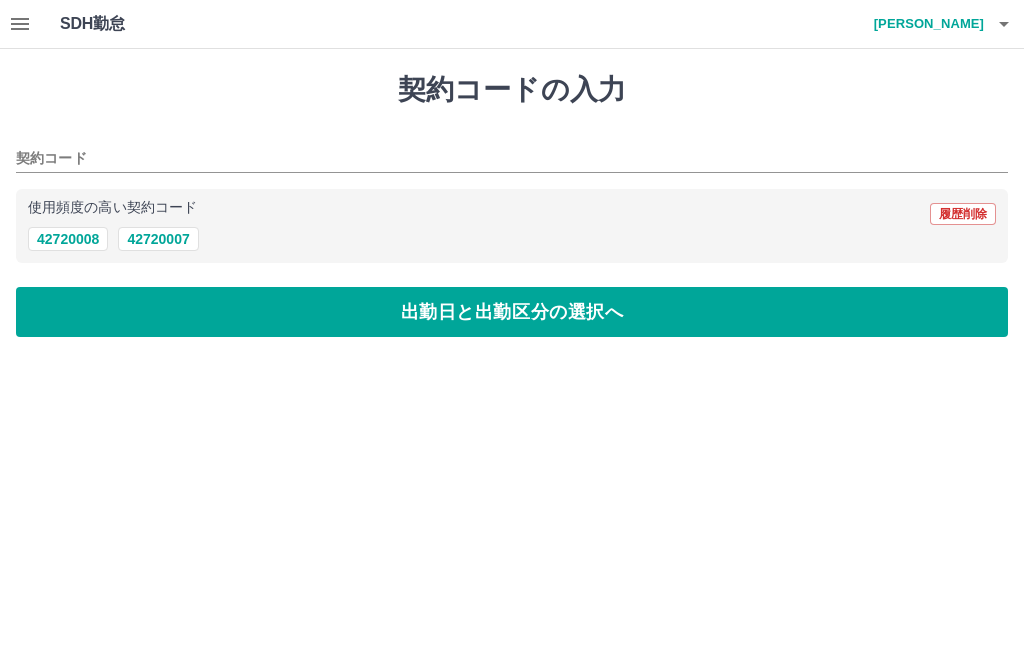 type on "********" 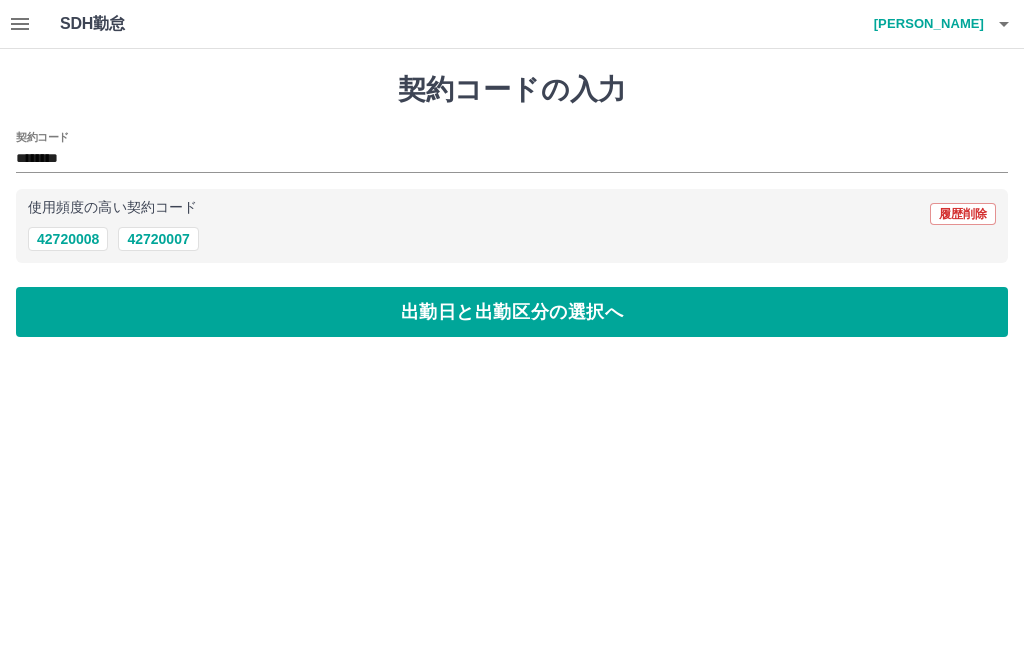 click on "出勤日と出勤区分の選択へ" at bounding box center (512, 312) 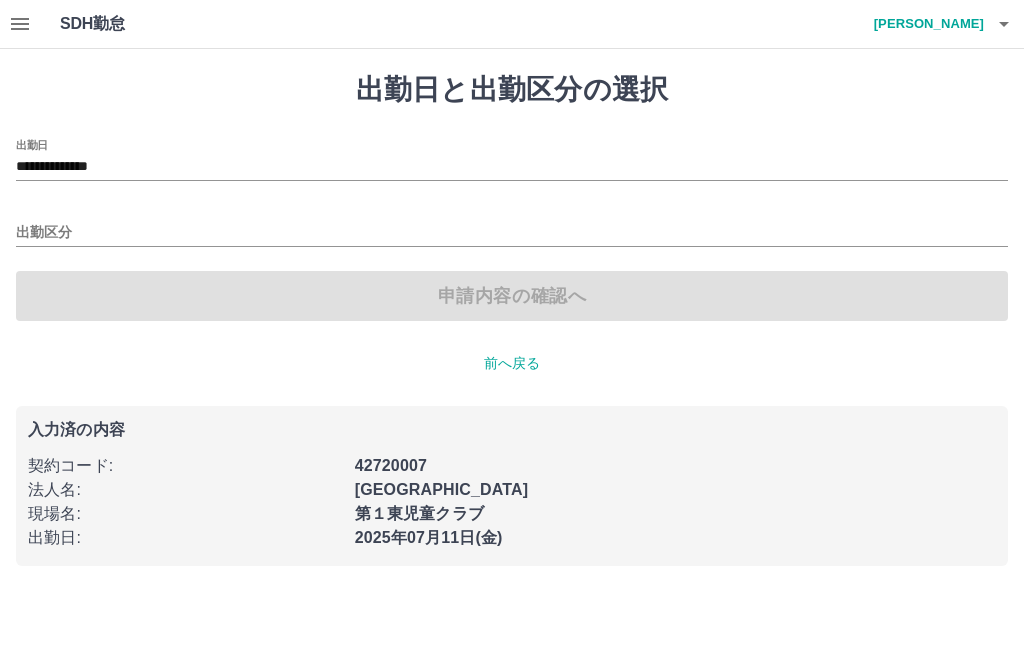 click on "出勤区分" at bounding box center (512, 233) 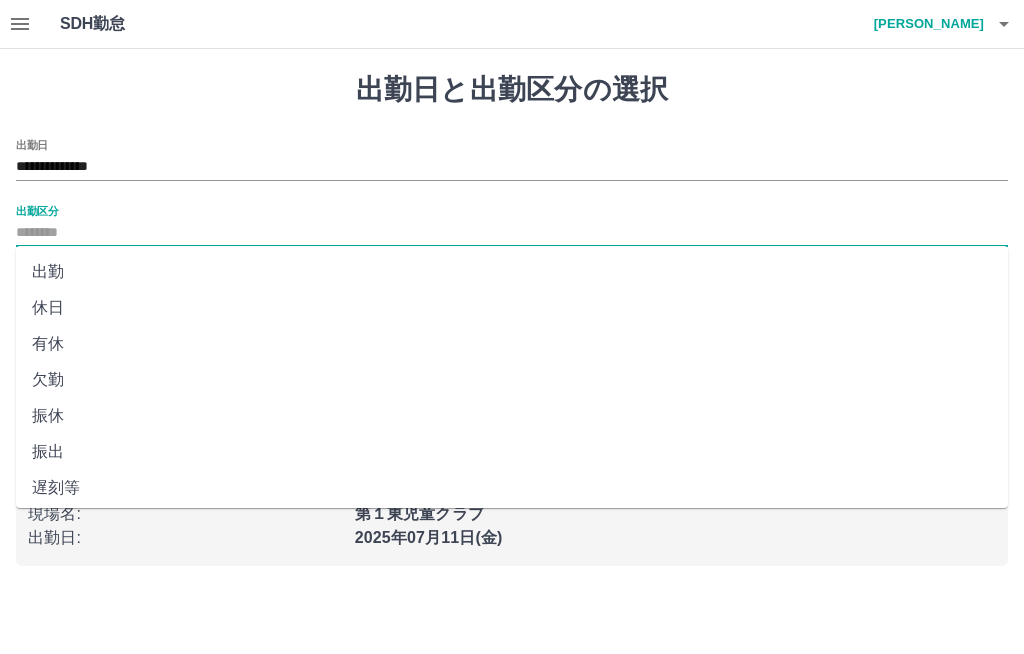 click on "出勤" at bounding box center (512, 272) 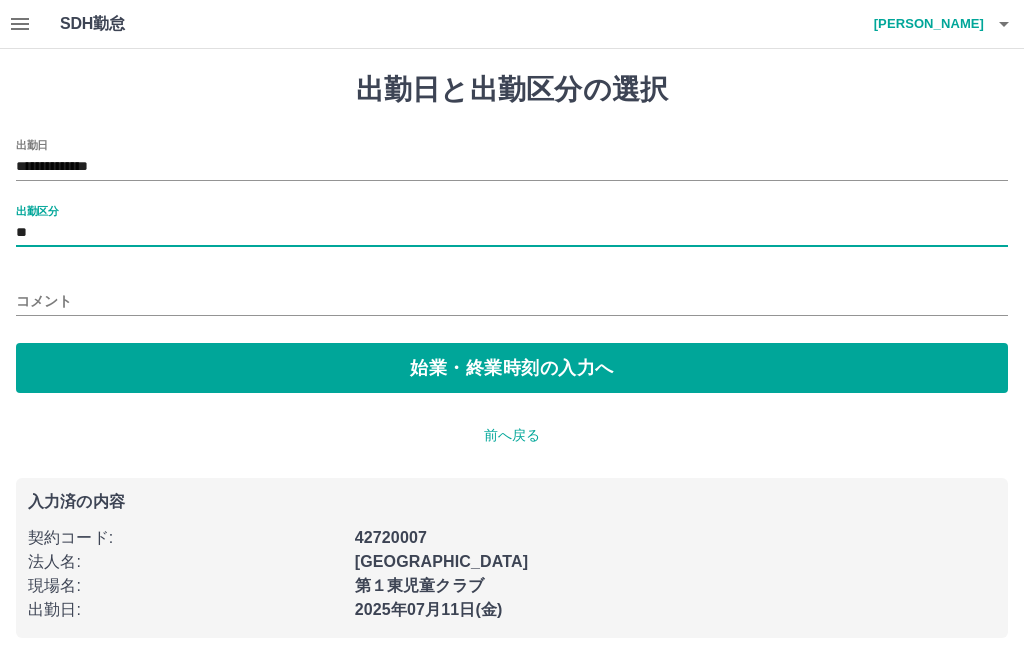 click on "始業・終業時刻の入力へ" at bounding box center [512, 368] 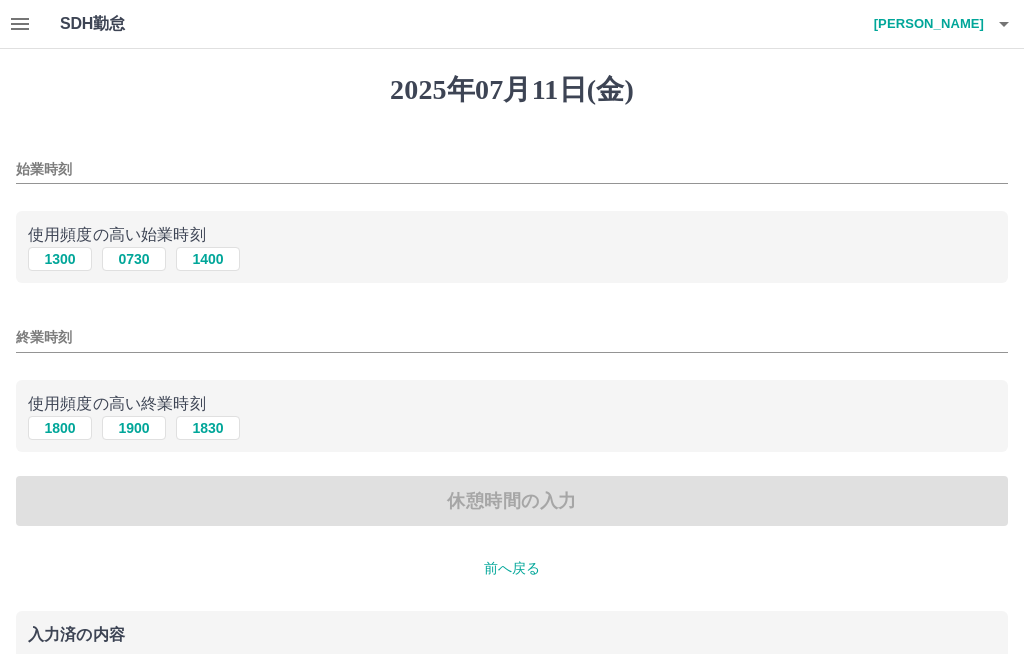 click on "1300" at bounding box center [60, 259] 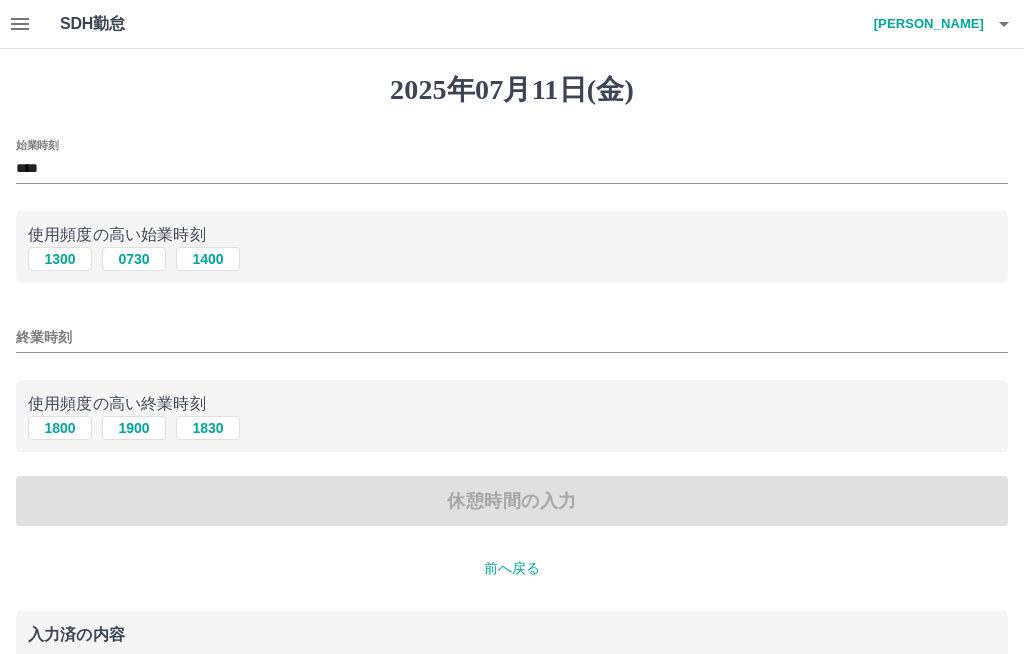 click on "1800" at bounding box center [60, 428] 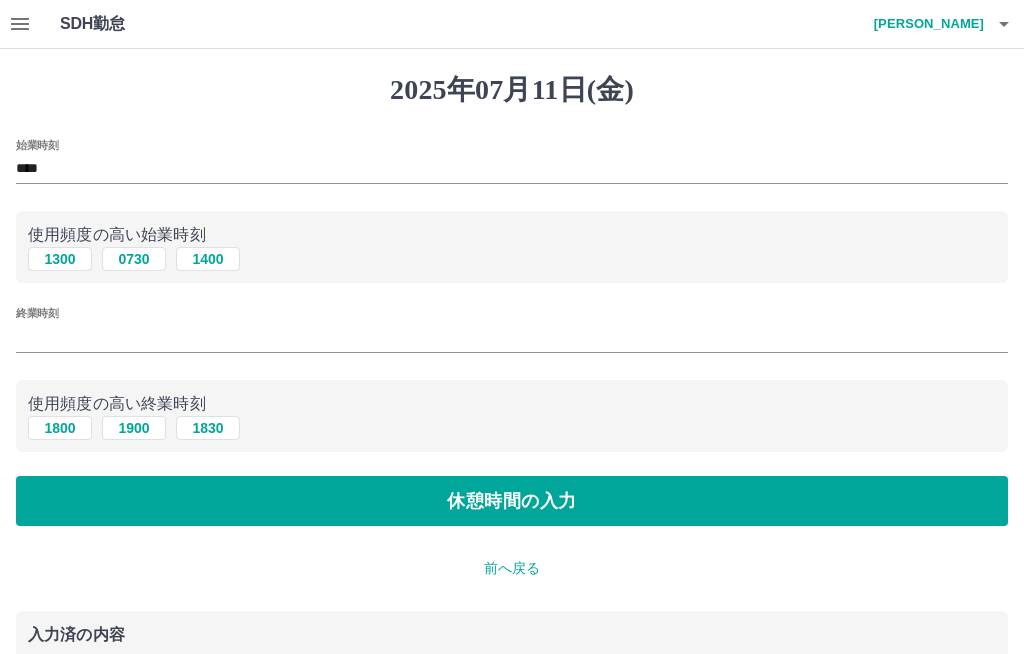type on "****" 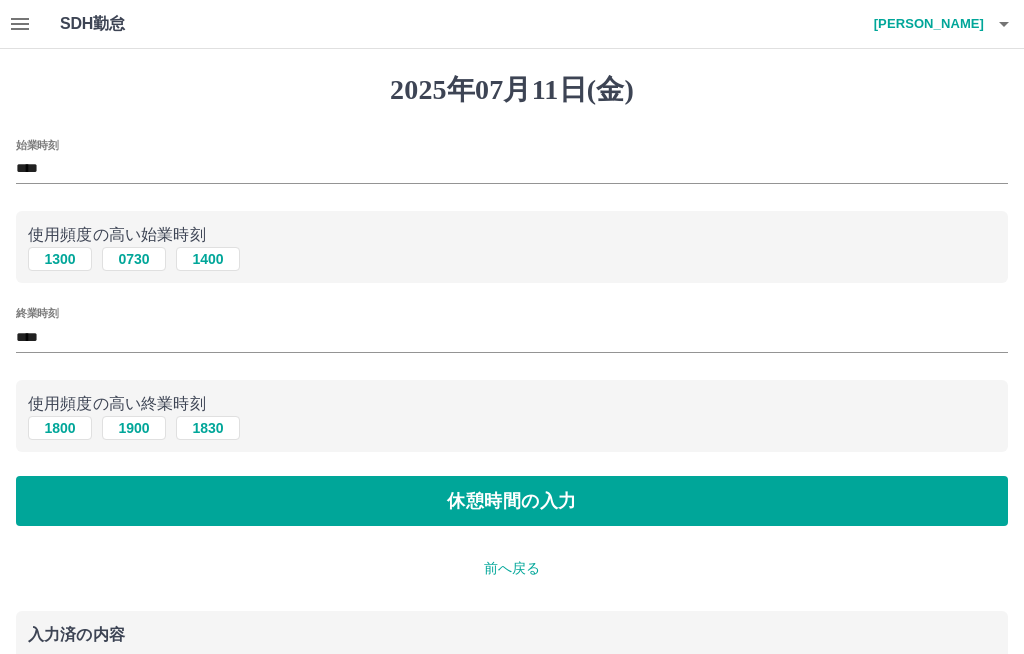 click on "休憩時間の入力" at bounding box center [512, 501] 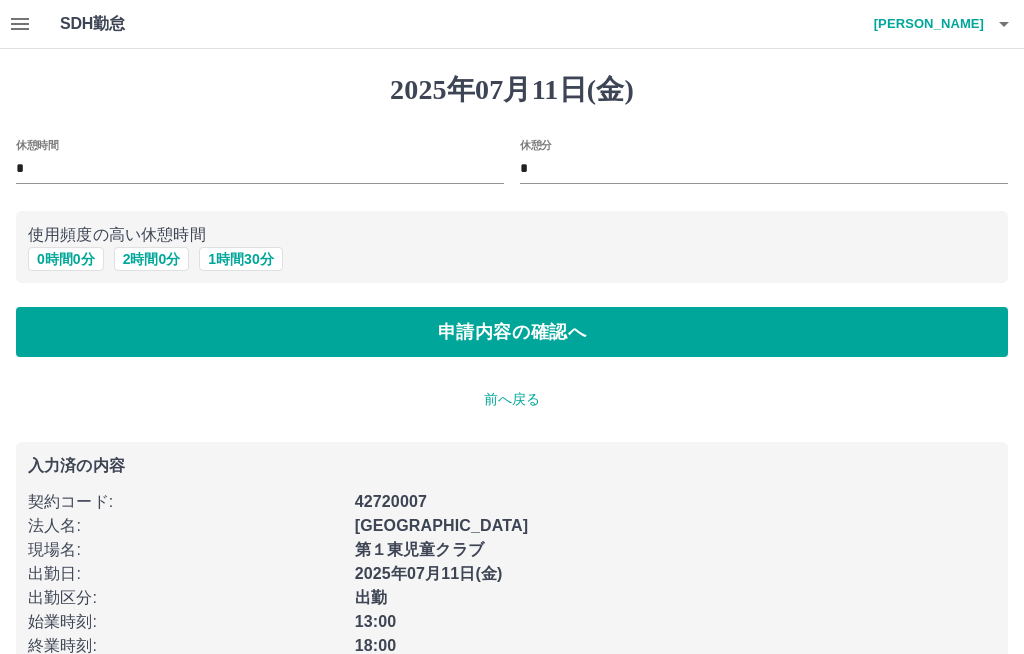 click on "申請内容の確認へ" at bounding box center [512, 332] 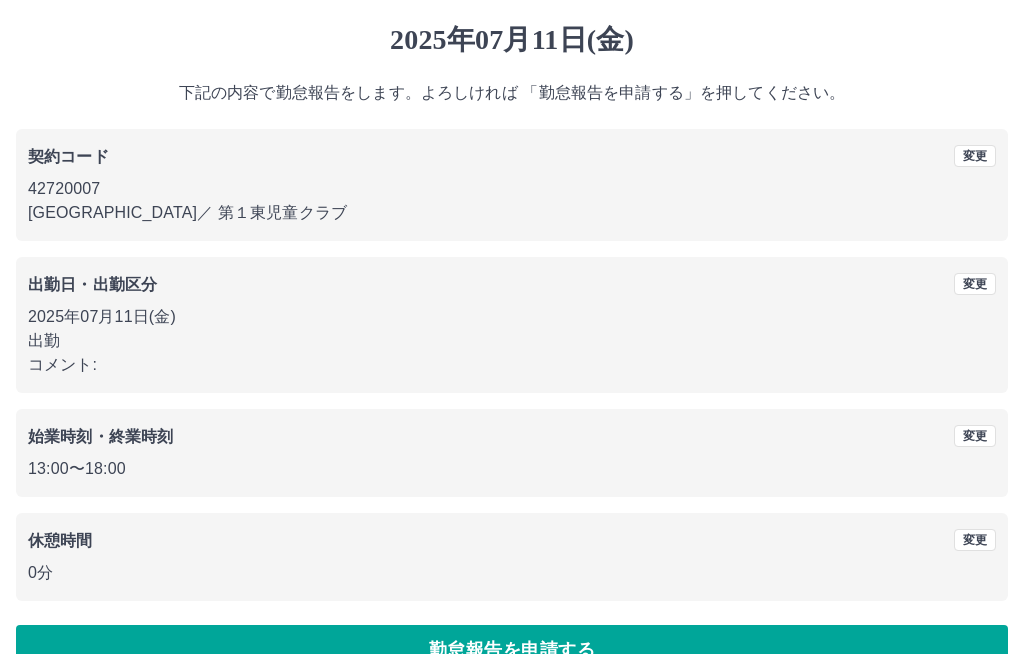 scroll, scrollTop: 94, scrollLeft: 0, axis: vertical 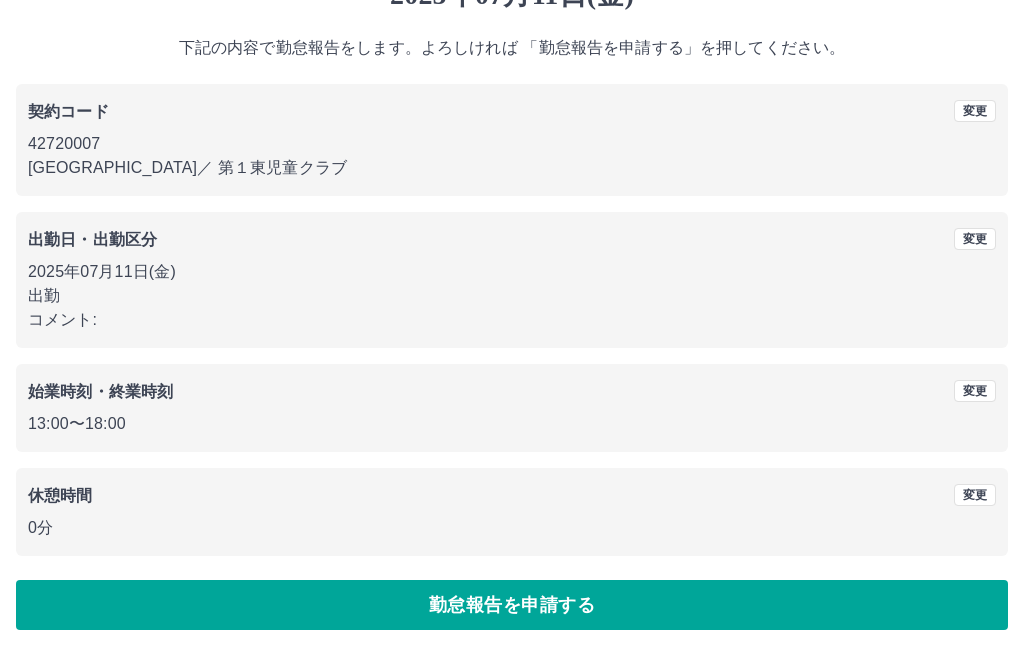 click on "勤怠報告を申請する" at bounding box center (512, 606) 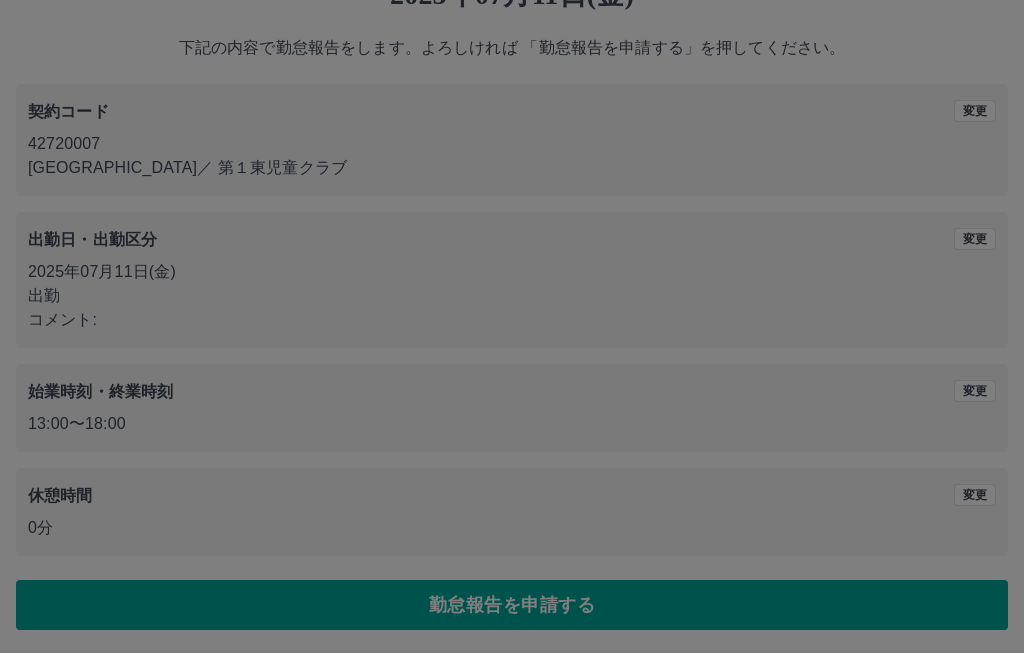 scroll, scrollTop: 0, scrollLeft: 0, axis: both 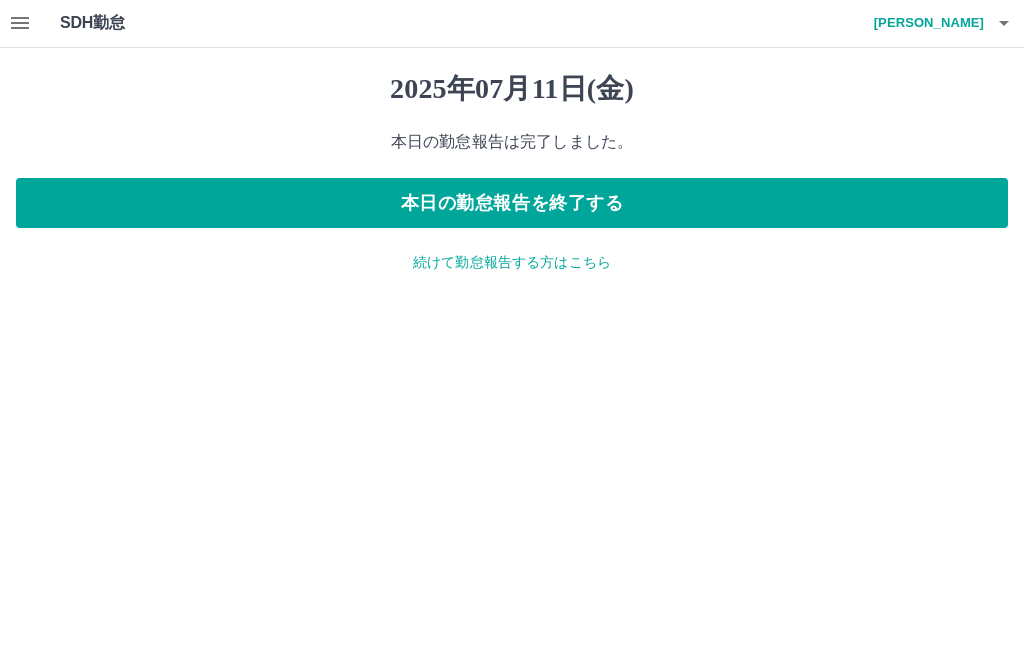click on "本日の勤怠報告を終了する" at bounding box center (512, 204) 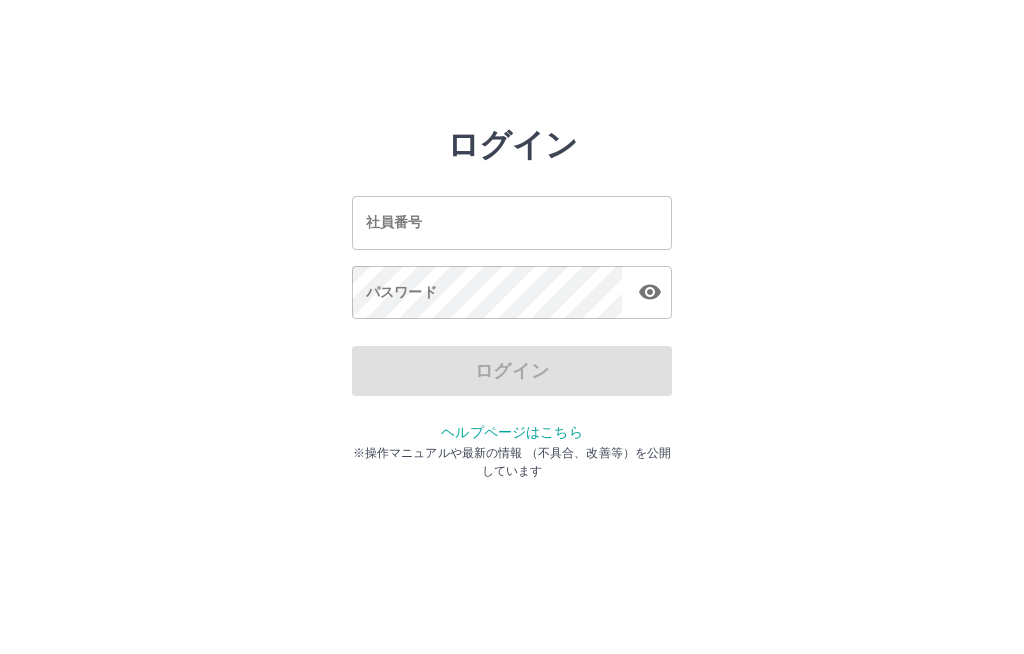 scroll, scrollTop: 0, scrollLeft: 0, axis: both 